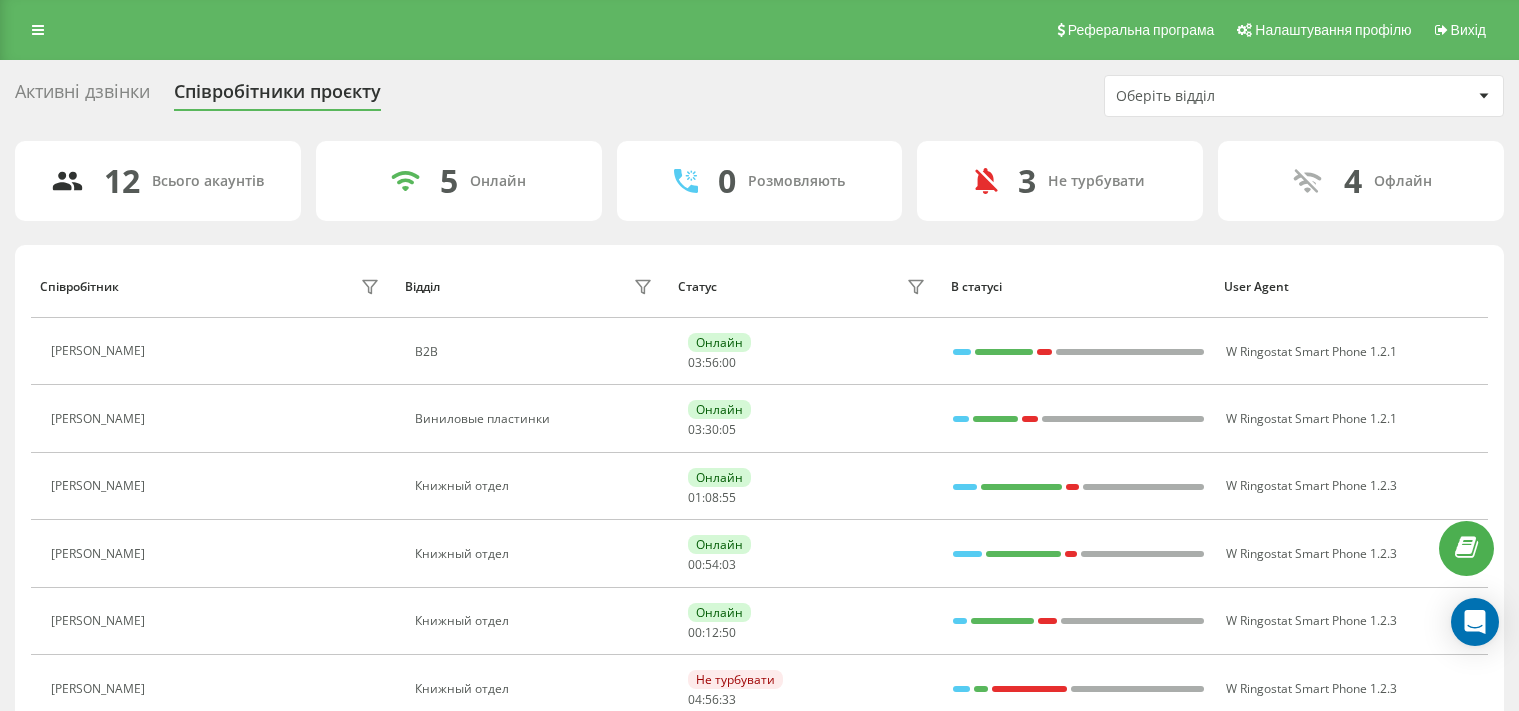 scroll, scrollTop: 0, scrollLeft: 0, axis: both 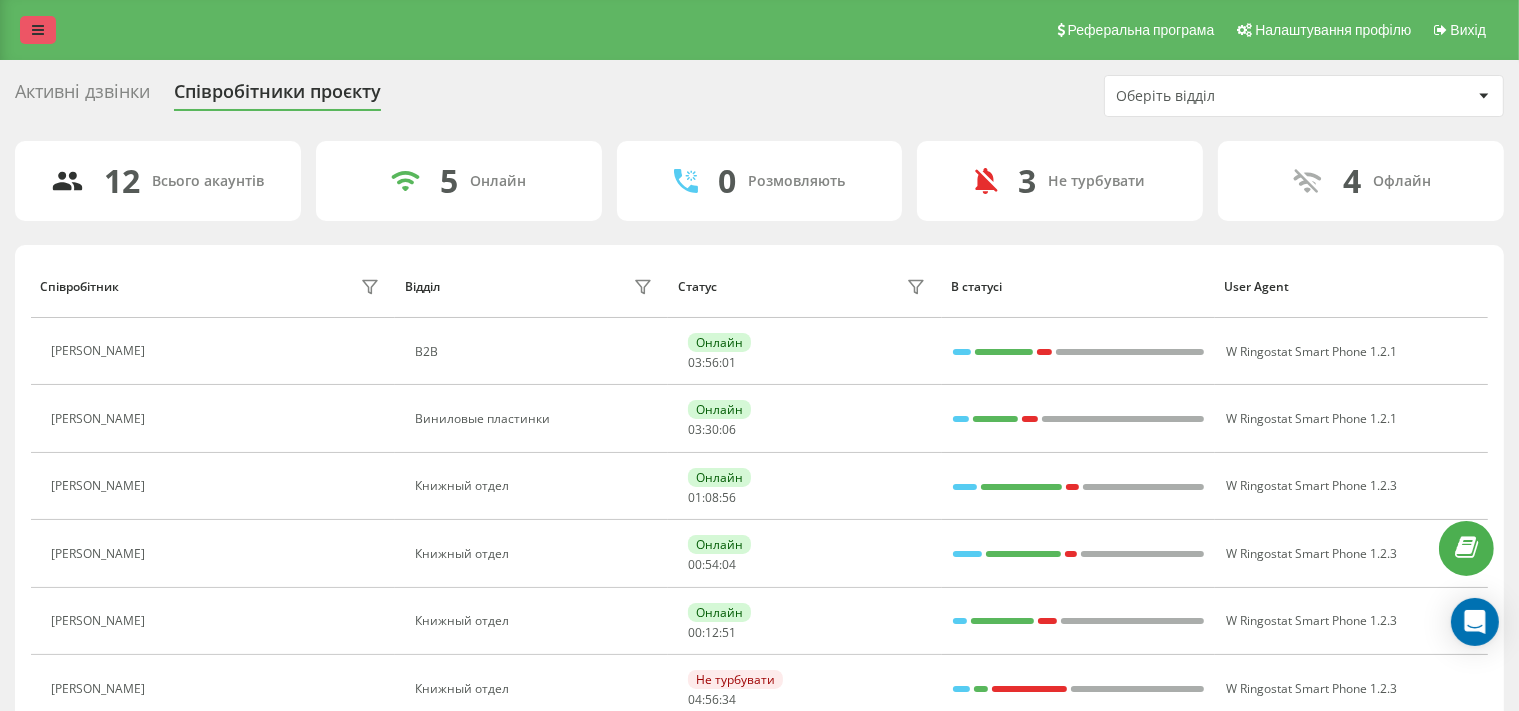 click at bounding box center (38, 30) 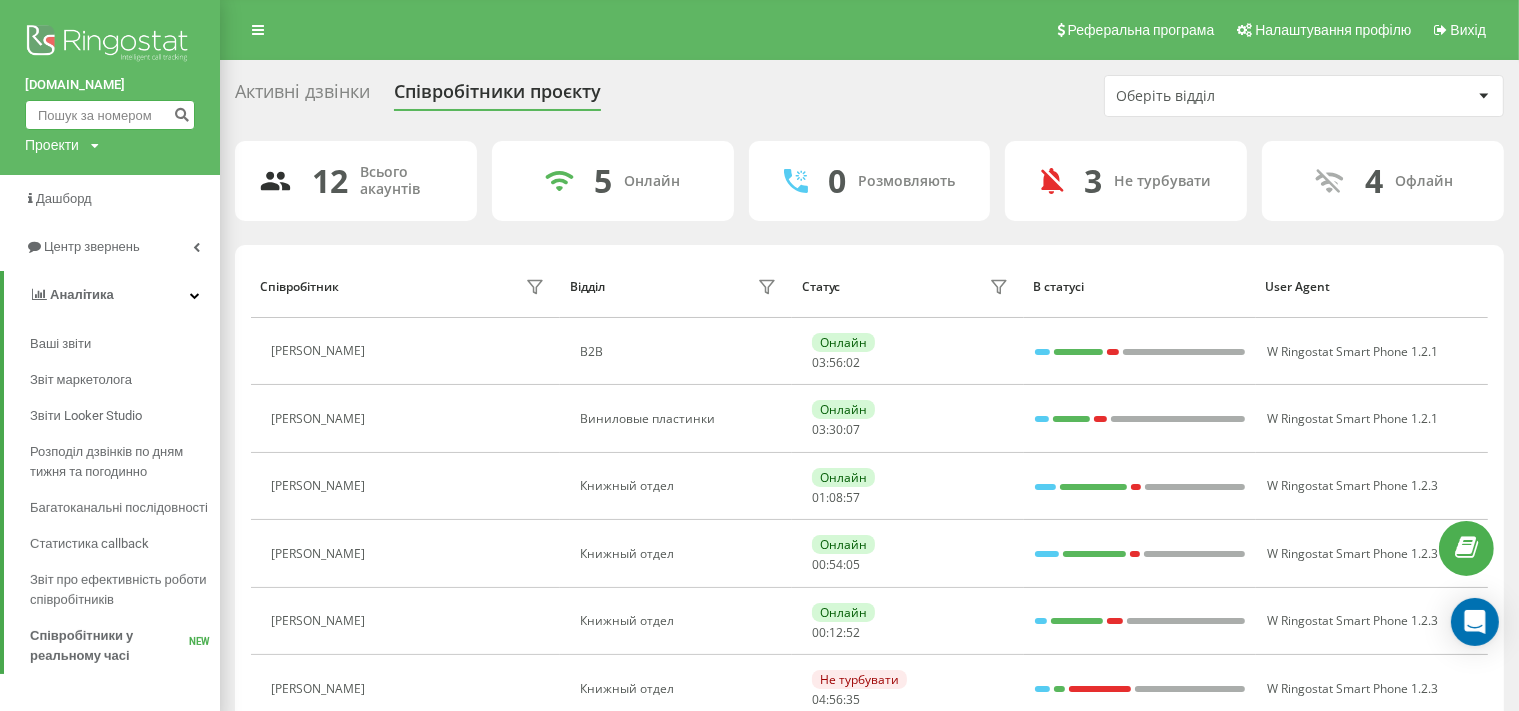click at bounding box center [110, 115] 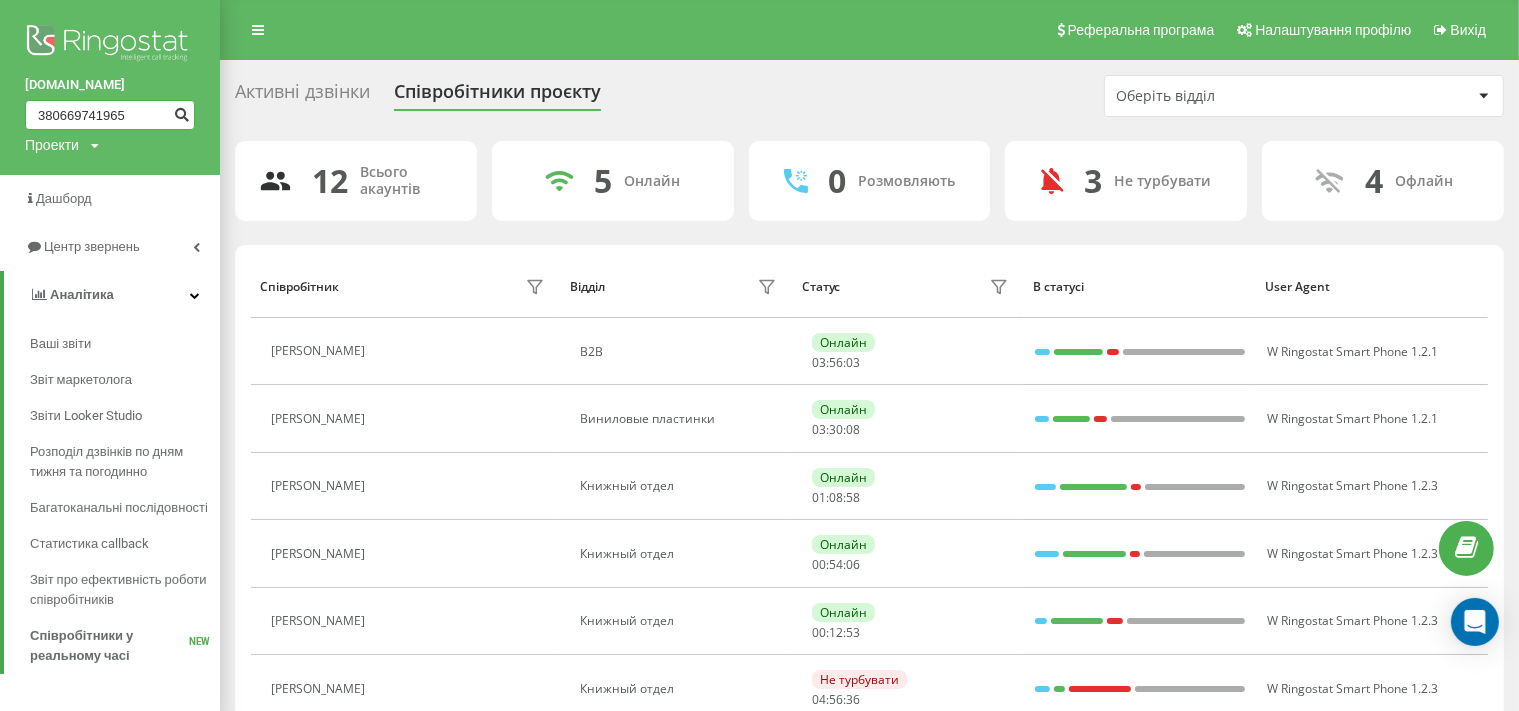 type on "380669741965" 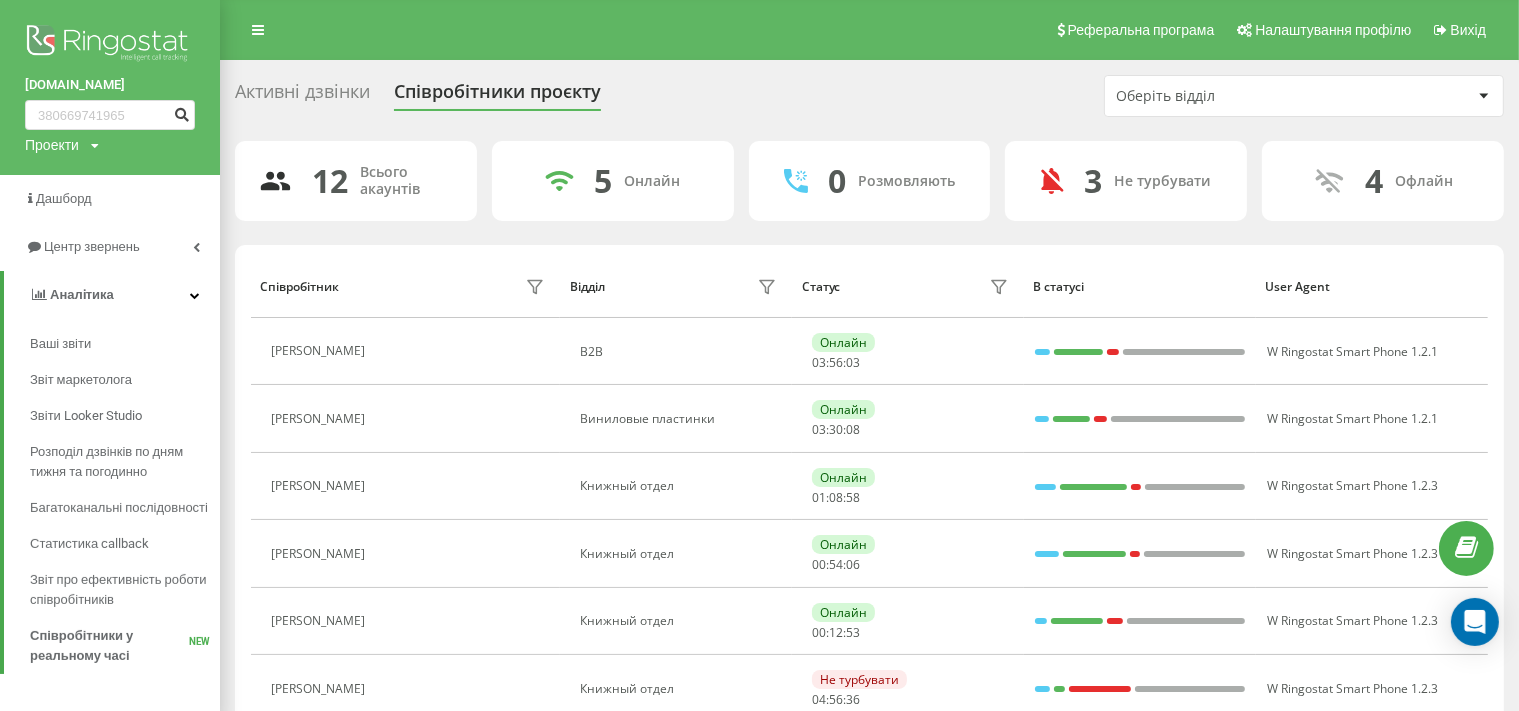 click at bounding box center [181, 112] 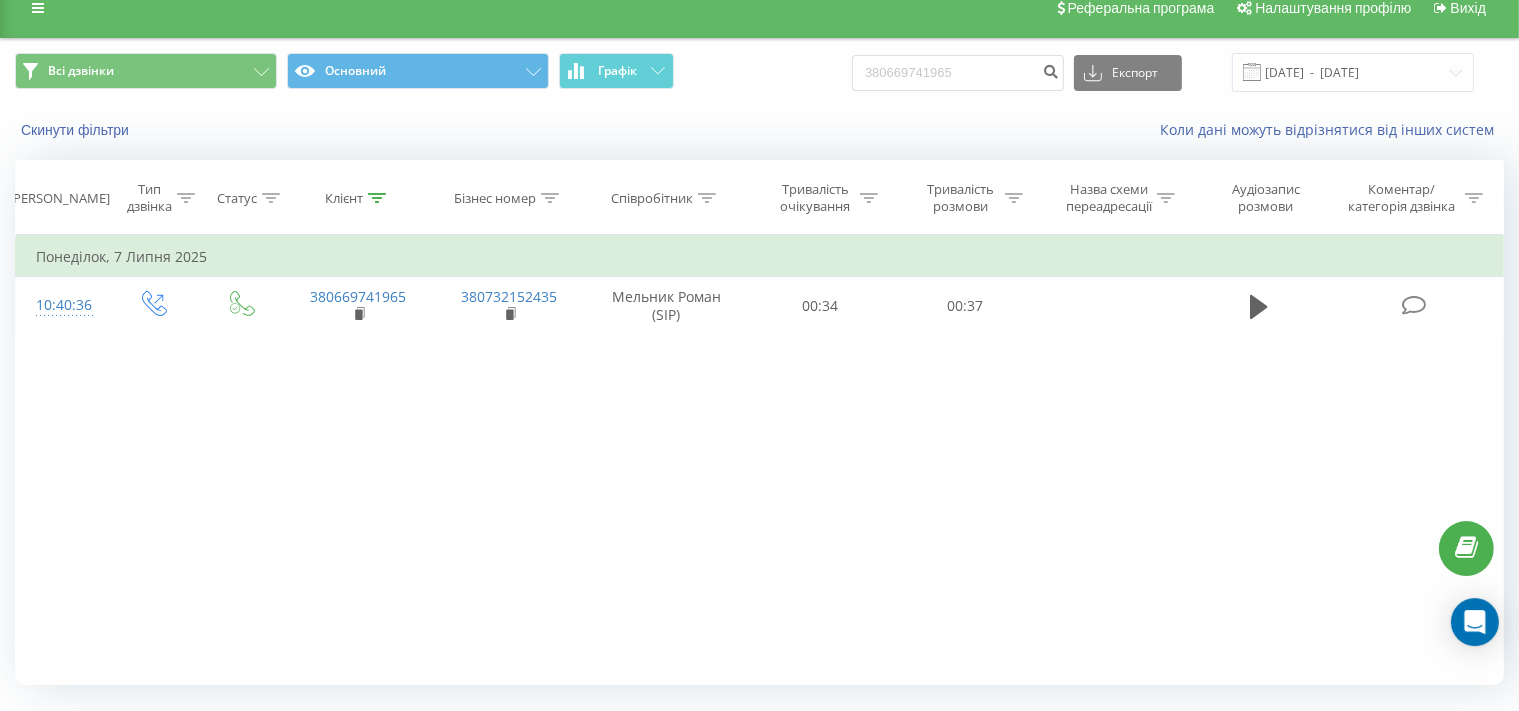 scroll, scrollTop: 0, scrollLeft: 0, axis: both 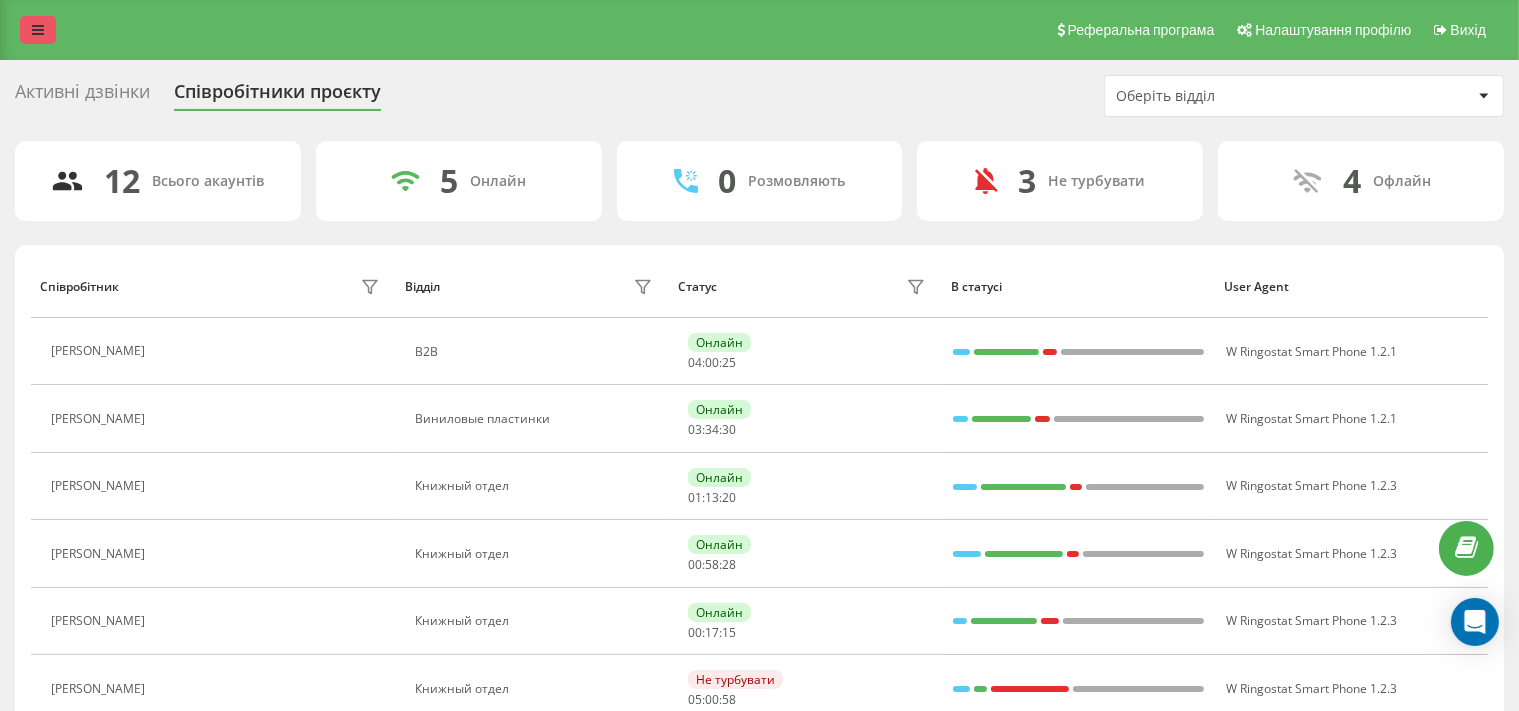 click at bounding box center (38, 30) 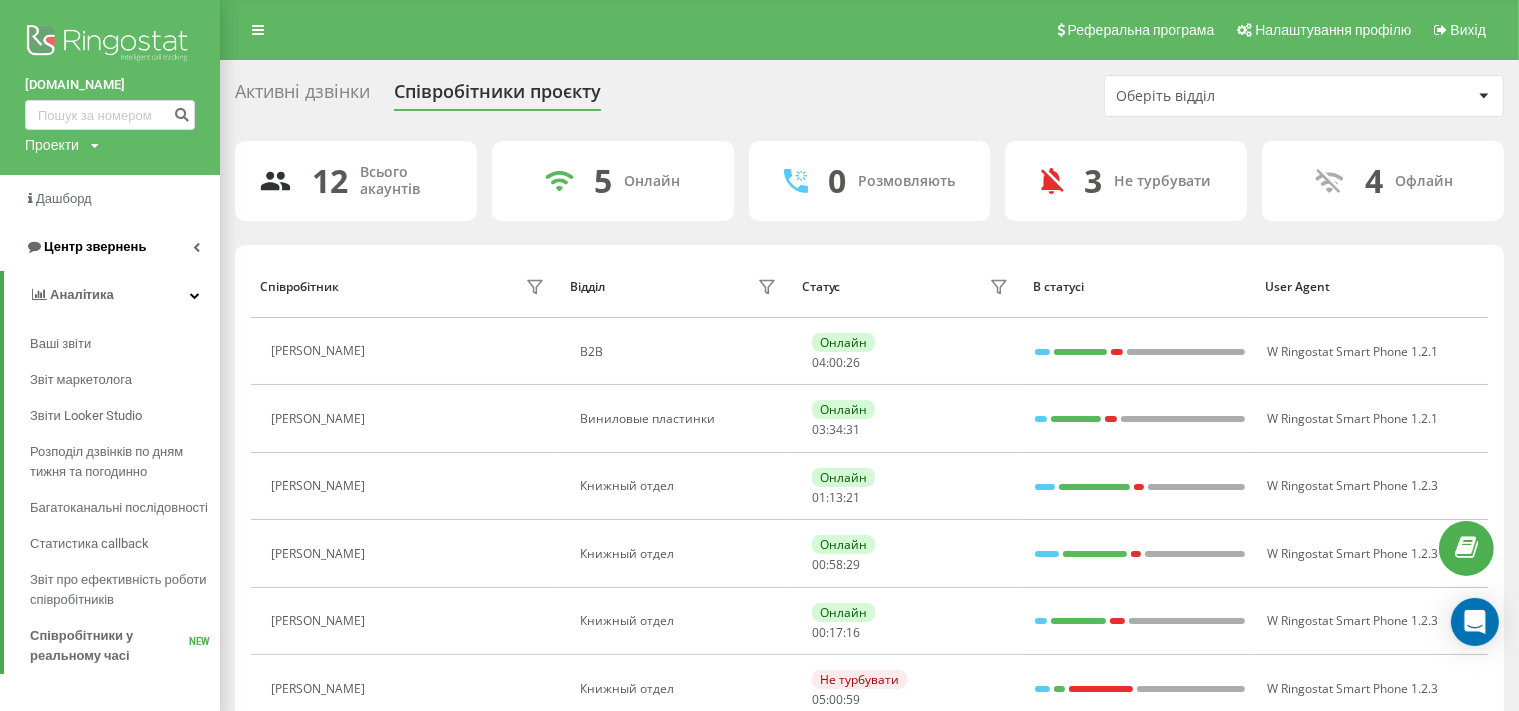 click on "Центр звернень" at bounding box center [85, 247] 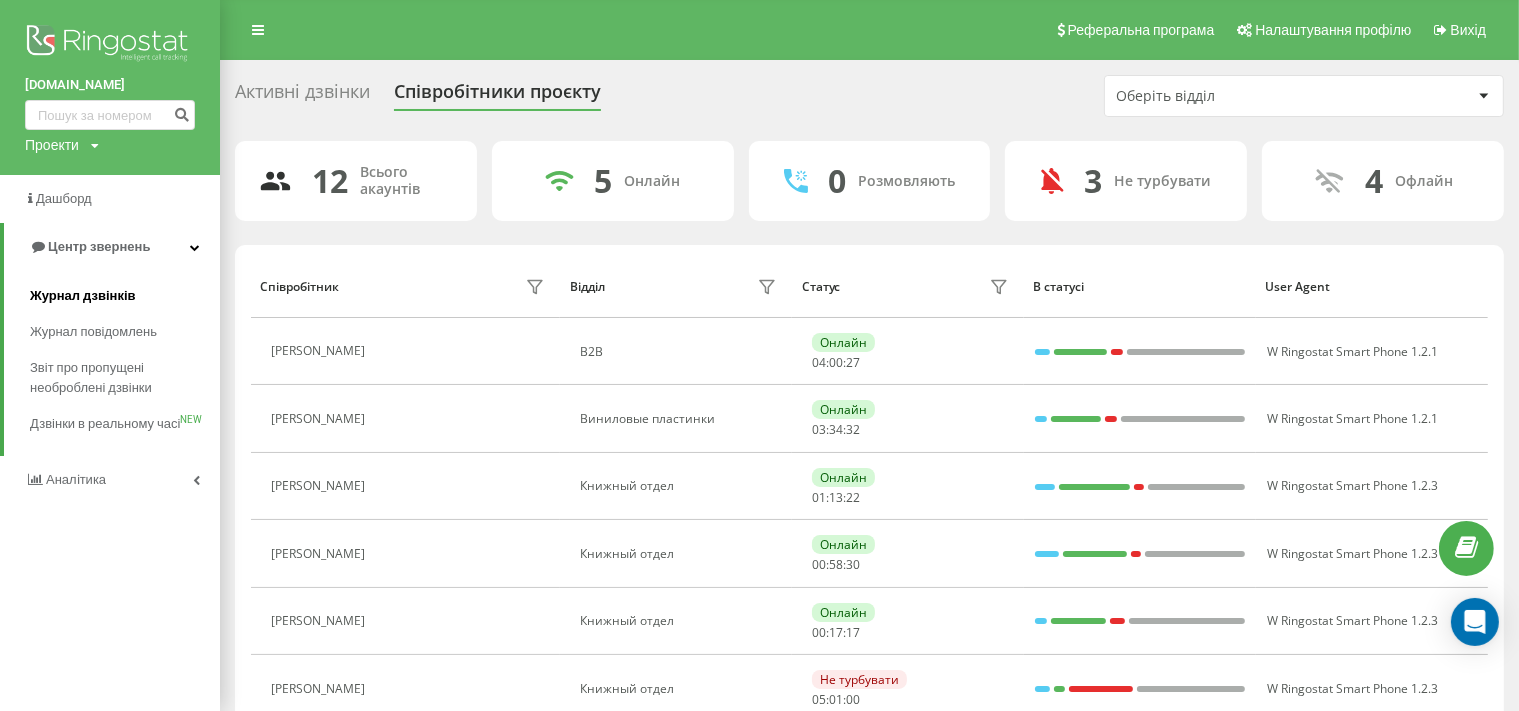 click on "Журнал дзвінків" at bounding box center [83, 296] 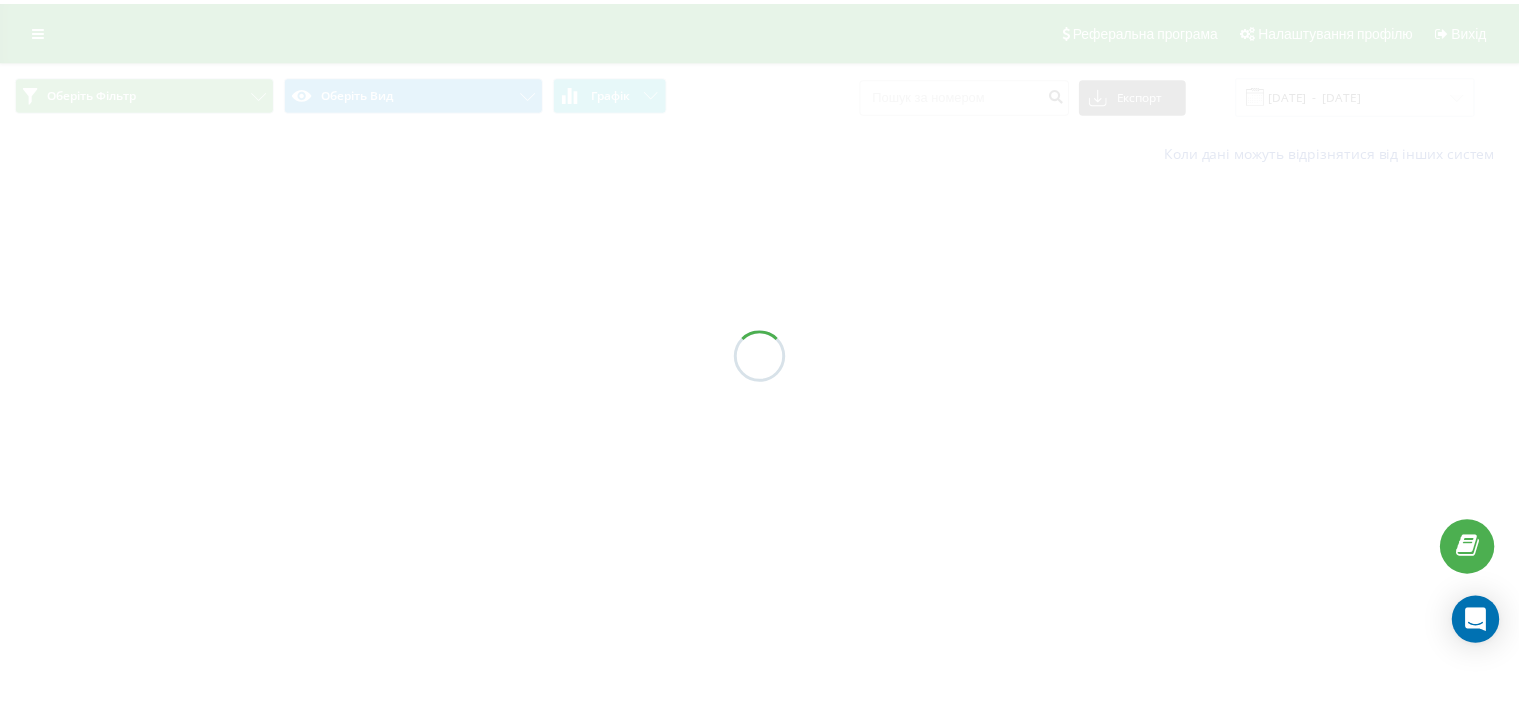 scroll, scrollTop: 0, scrollLeft: 0, axis: both 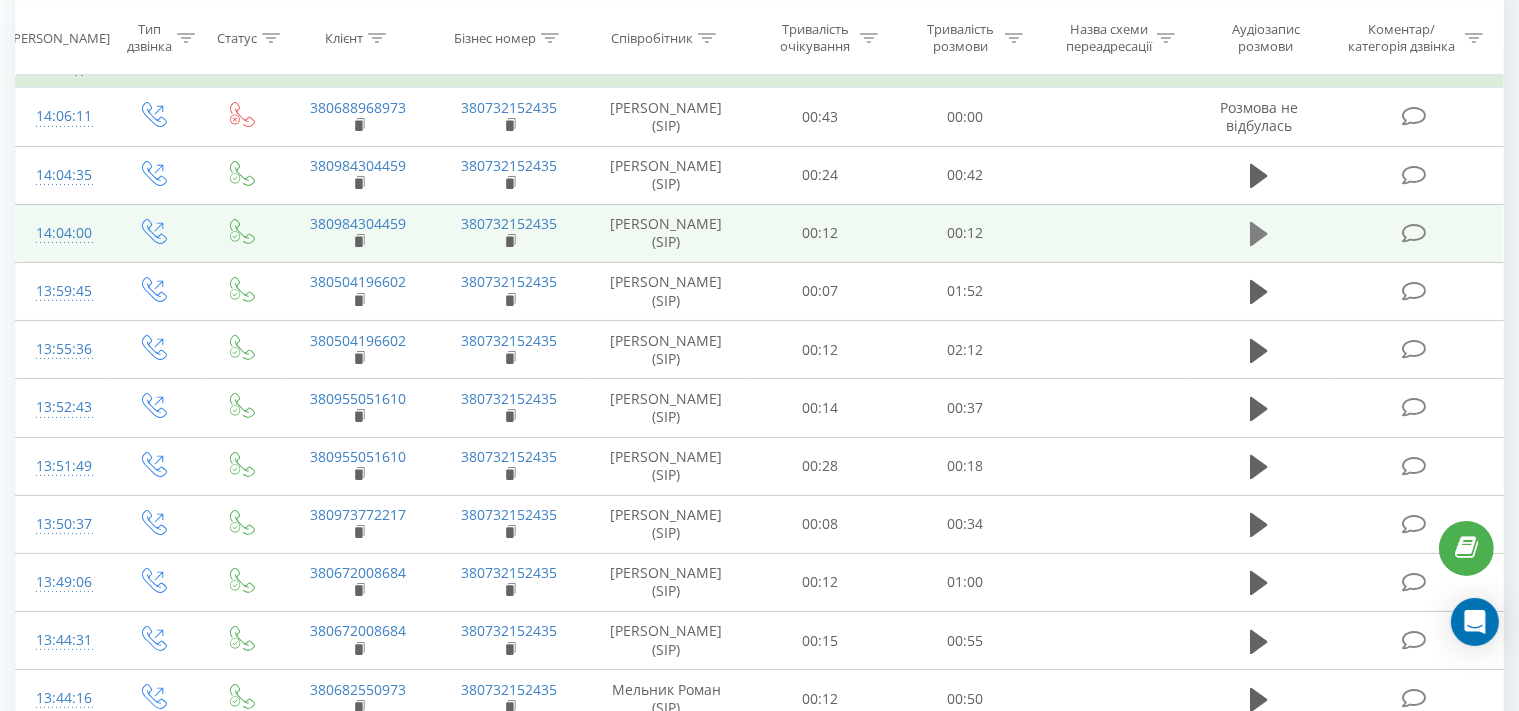 click 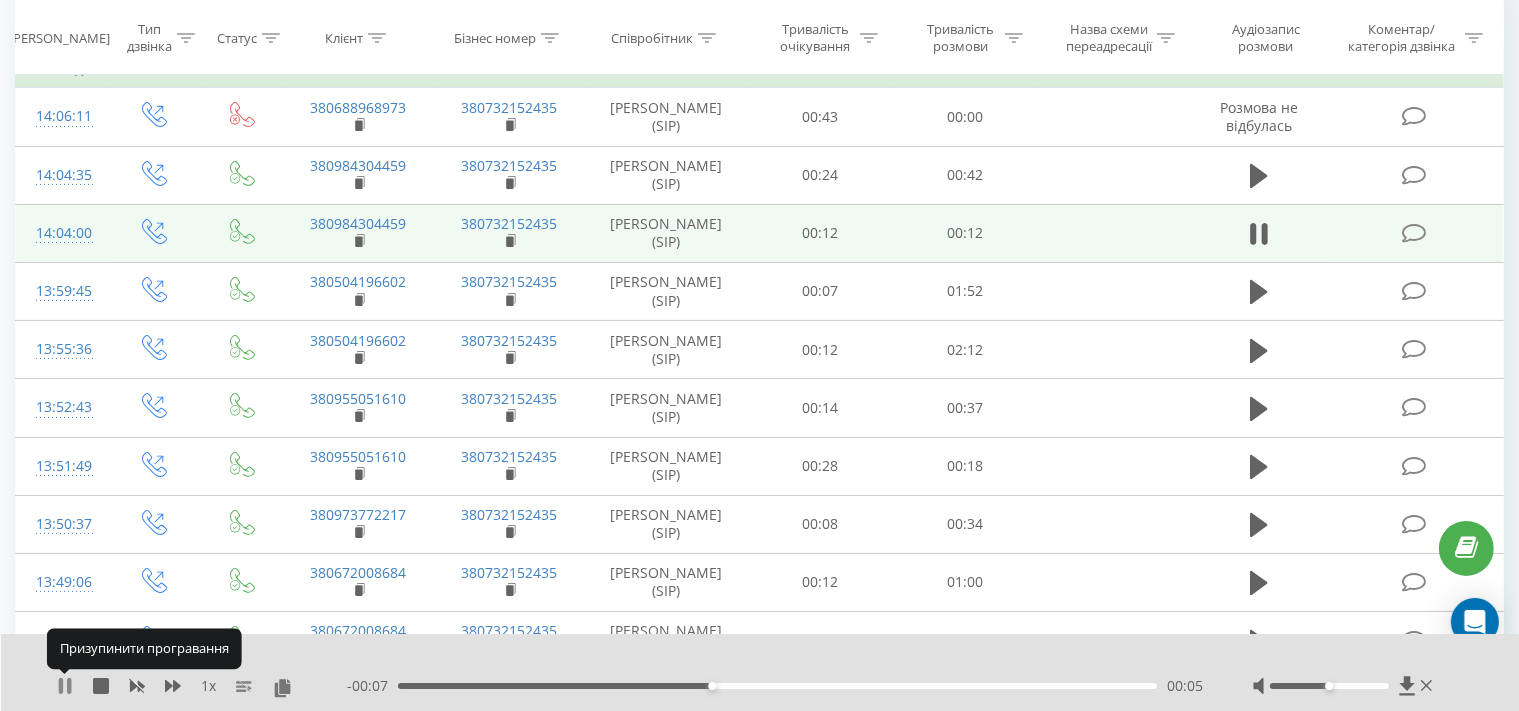 click 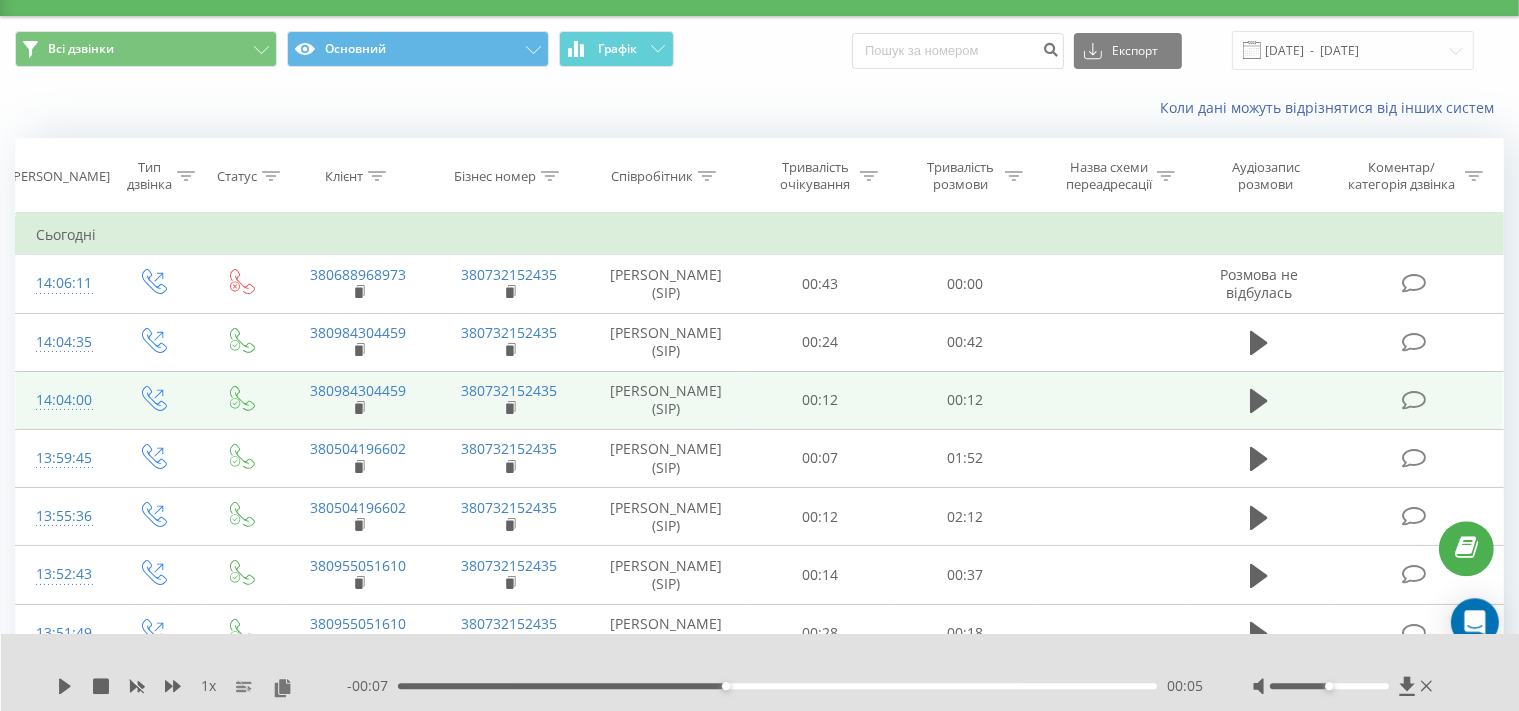 scroll, scrollTop: 0, scrollLeft: 0, axis: both 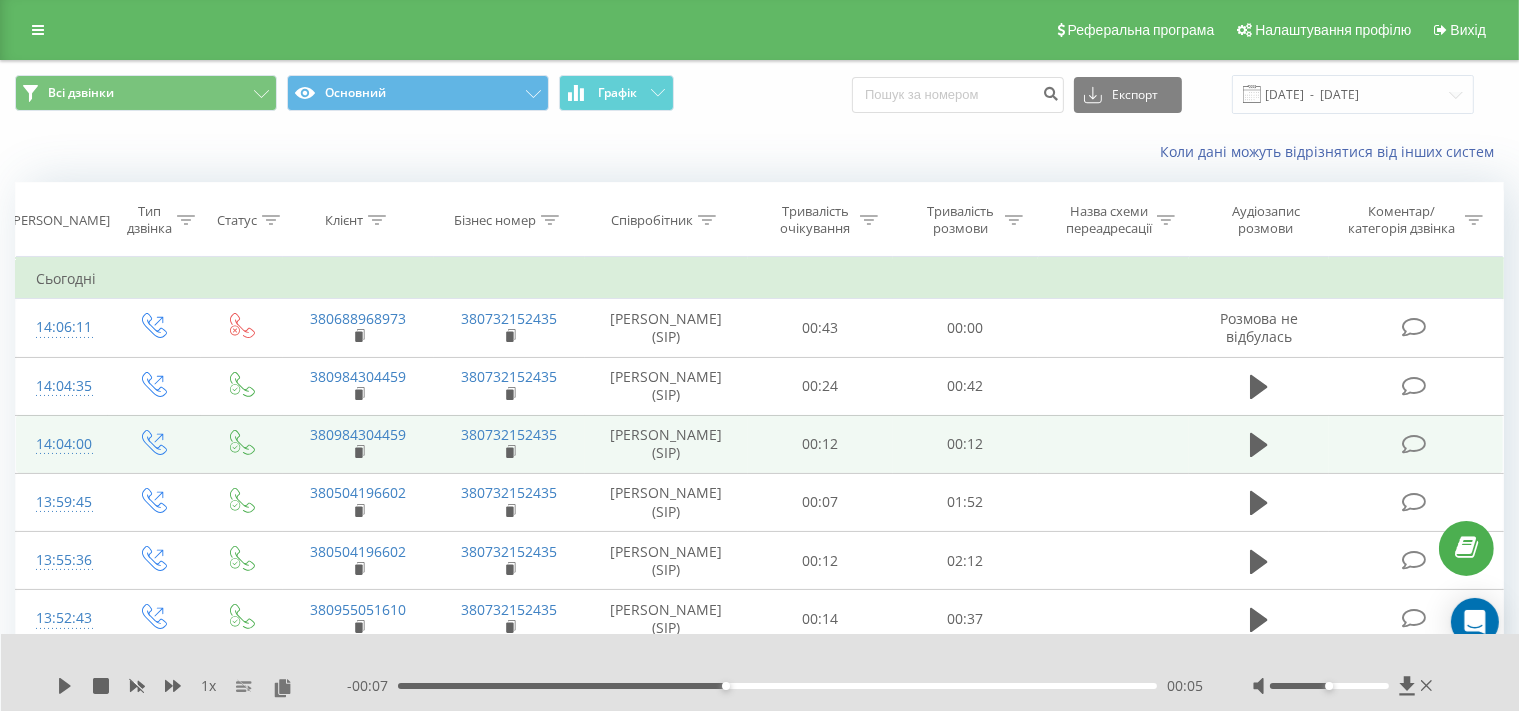 click at bounding box center [186, 220] 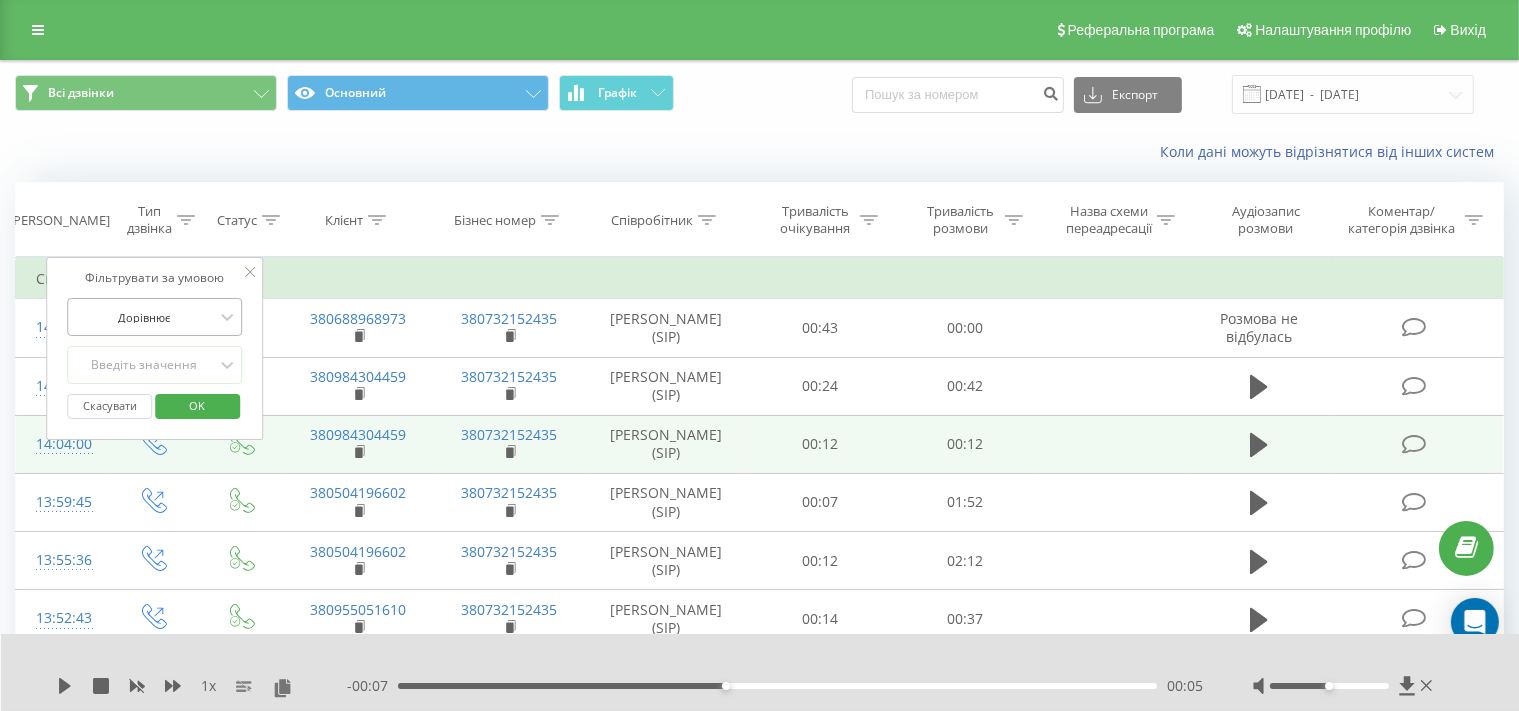 click at bounding box center [144, 317] 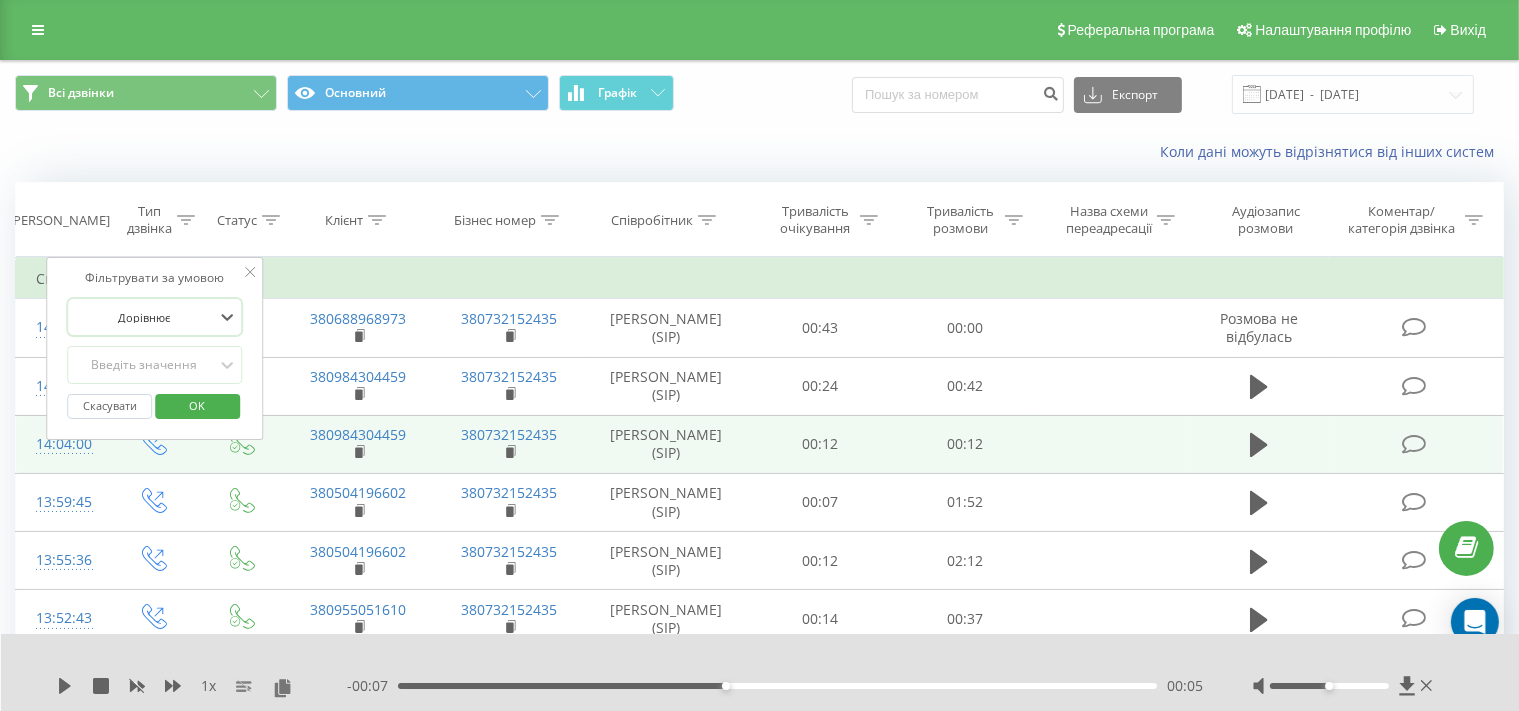 drag, startPoint x: 168, startPoint y: 318, endPoint x: 165, endPoint y: 331, distance: 13.341664 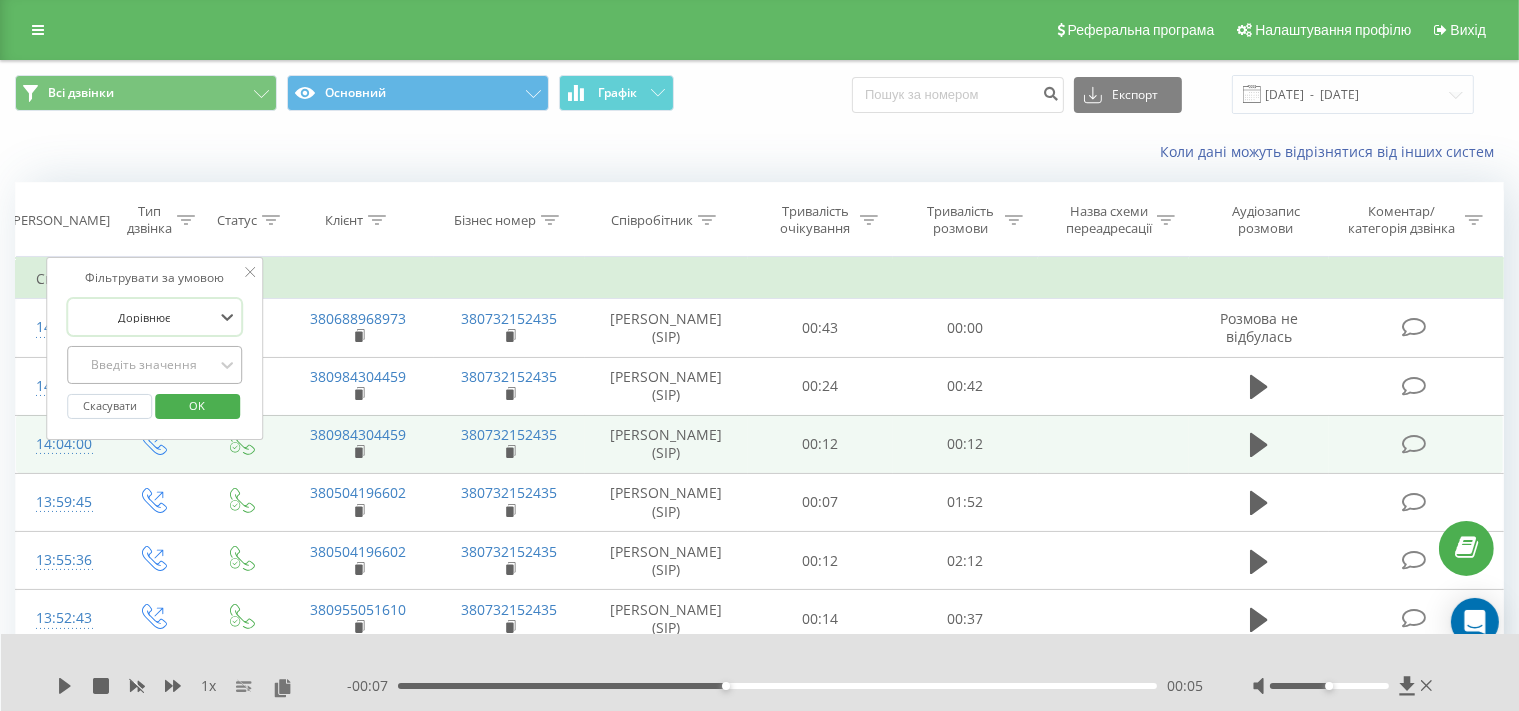 click on "Введіть значення" at bounding box center (144, 365) 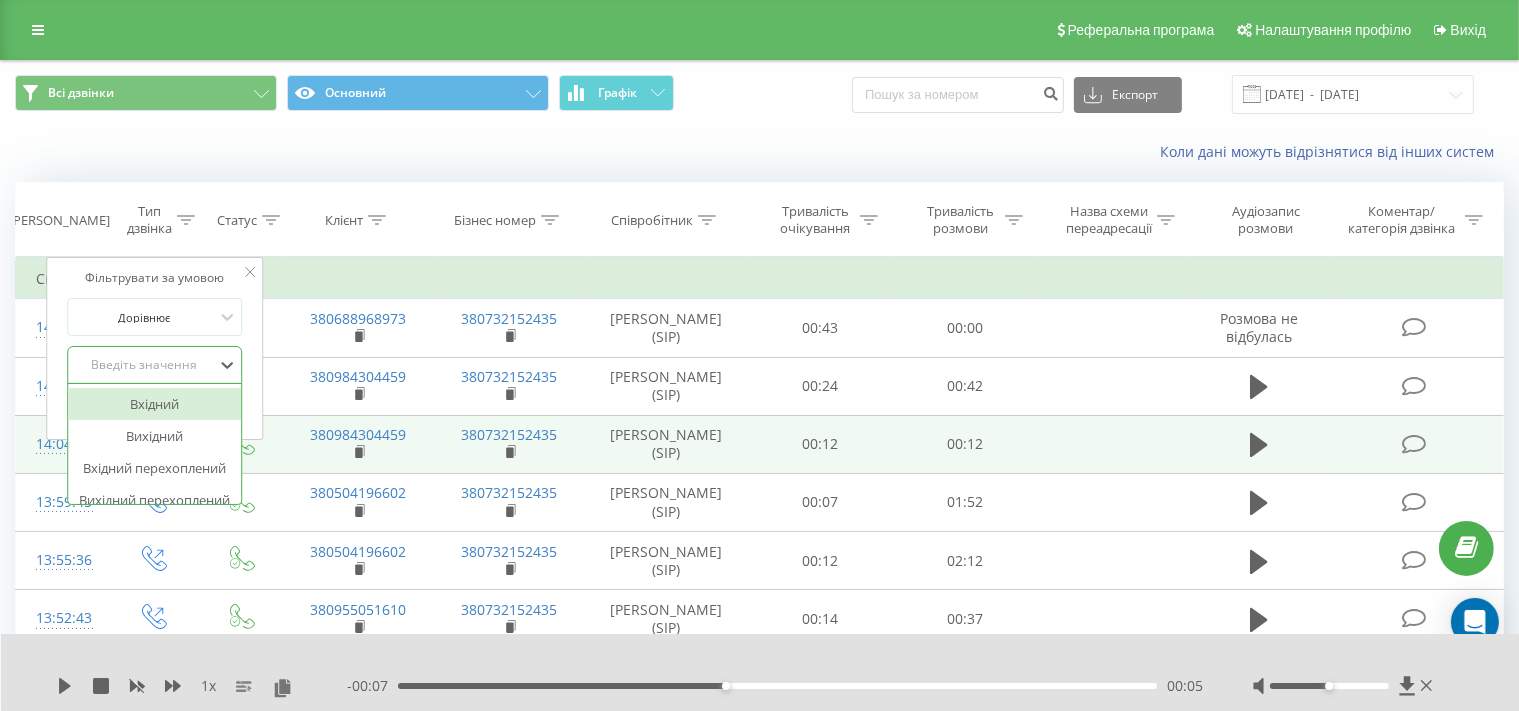 click at bounding box center (144, 365) 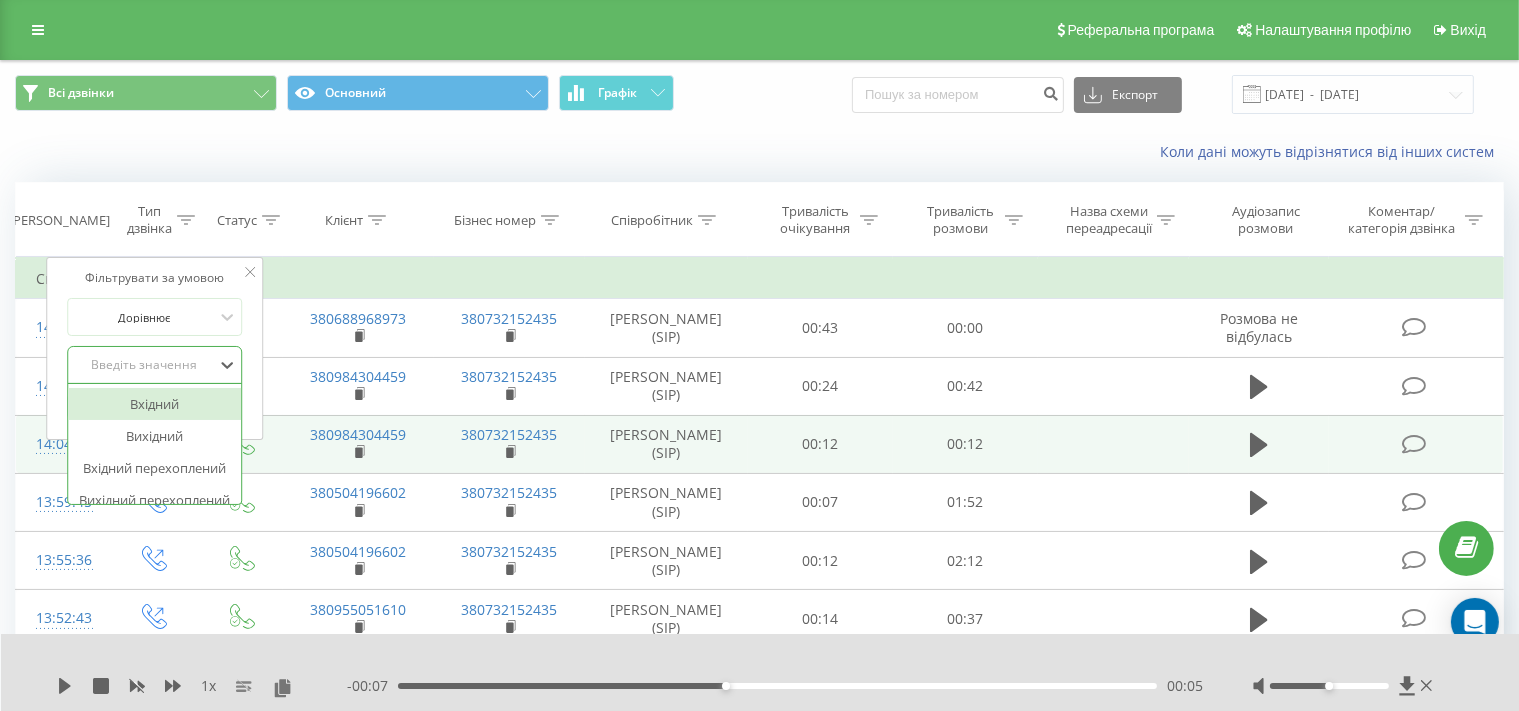 click on "Вхідний" at bounding box center [155, 404] 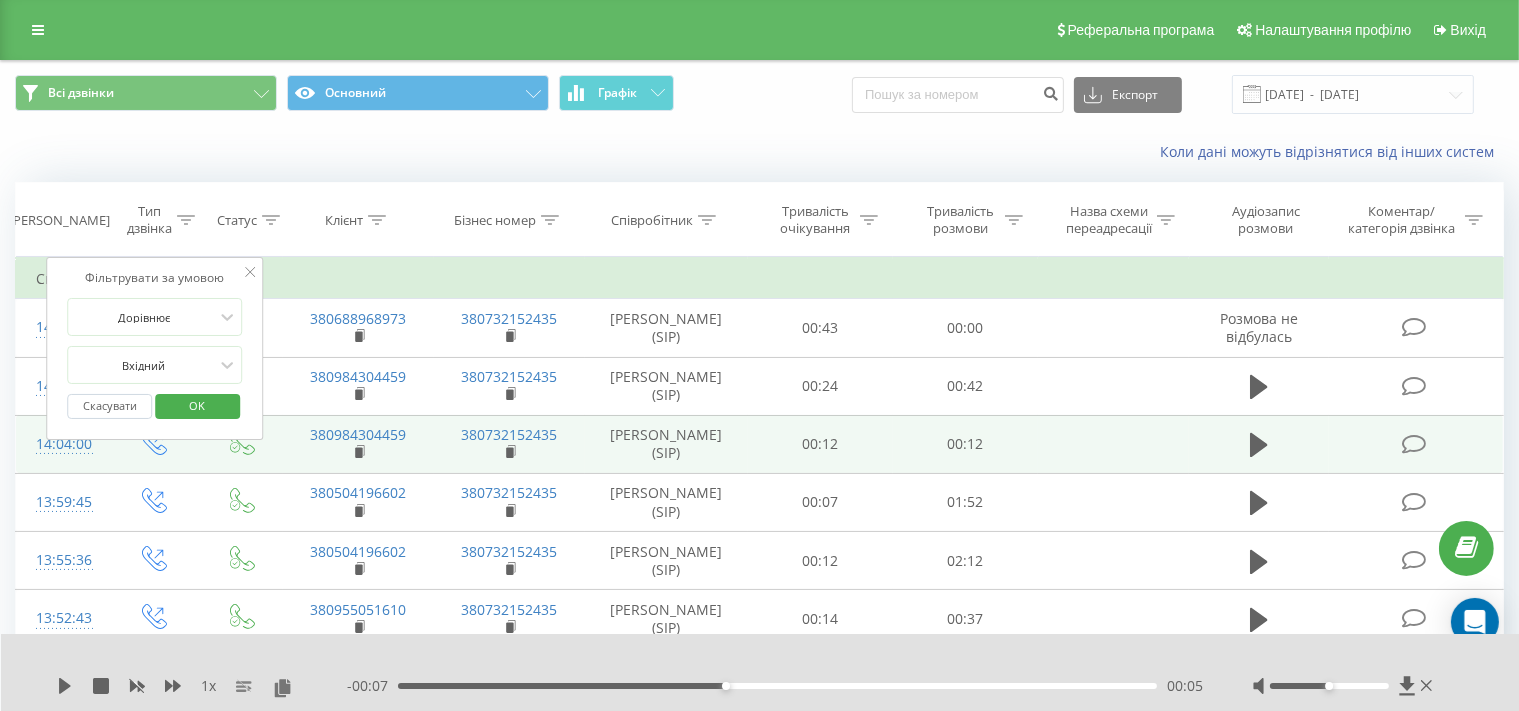 click on "OK" at bounding box center [197, 405] 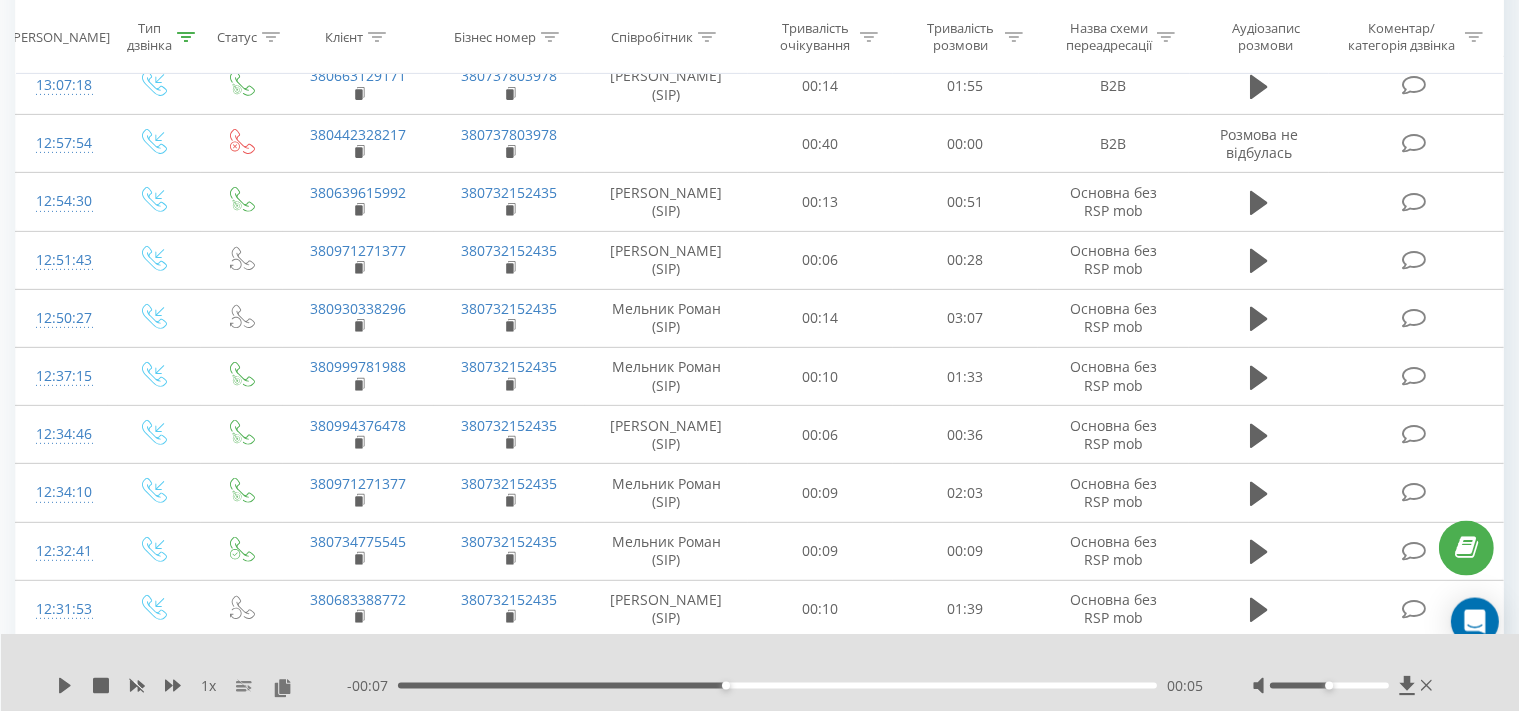 scroll, scrollTop: 844, scrollLeft: 0, axis: vertical 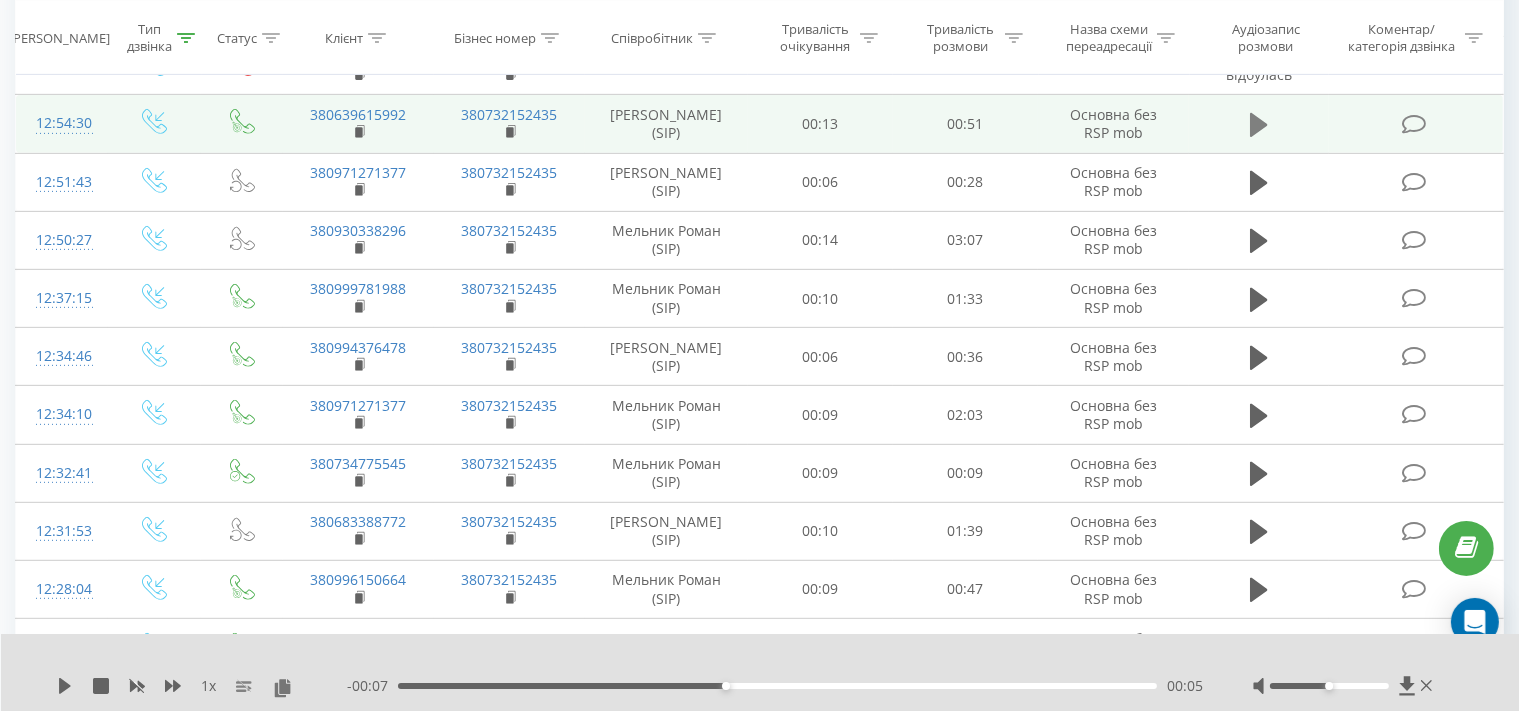 click 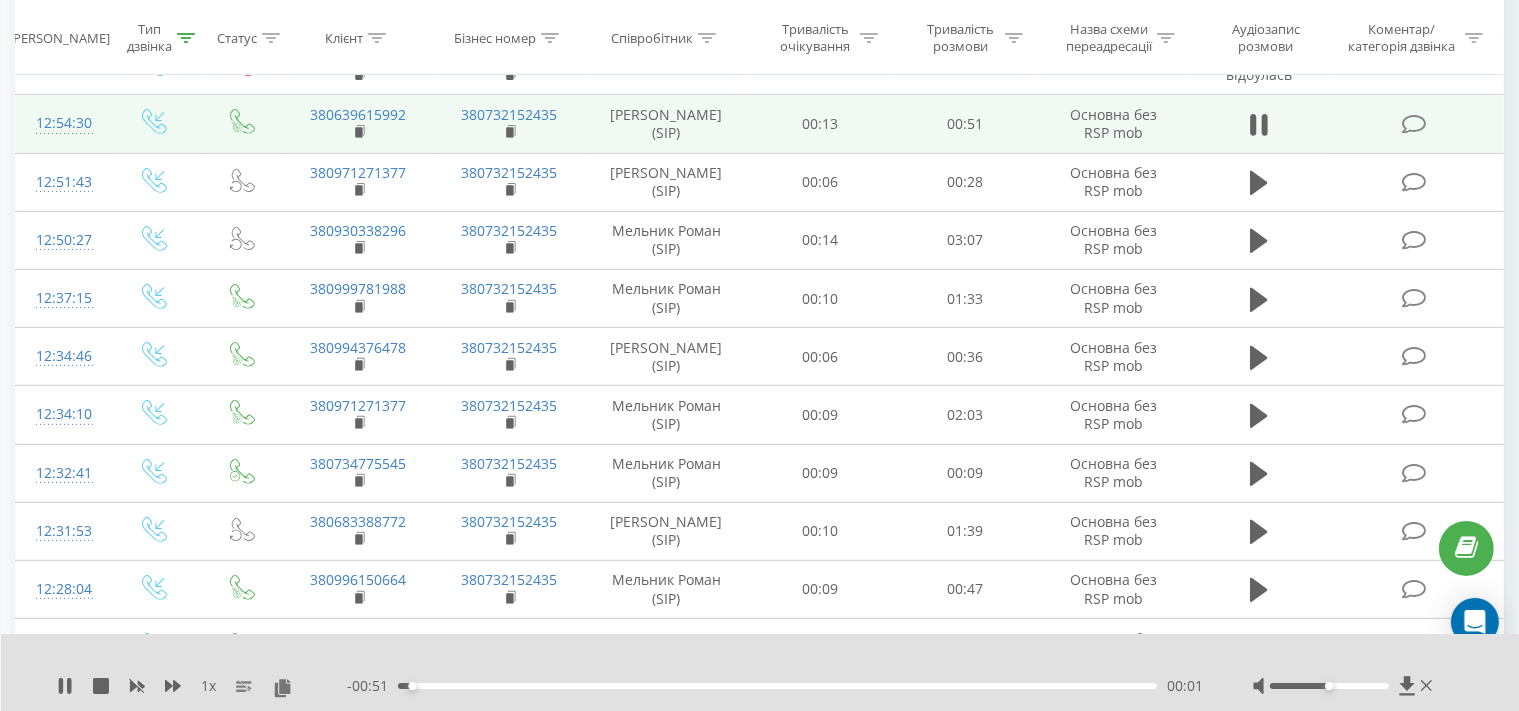 click on "00:01" at bounding box center [777, 686] 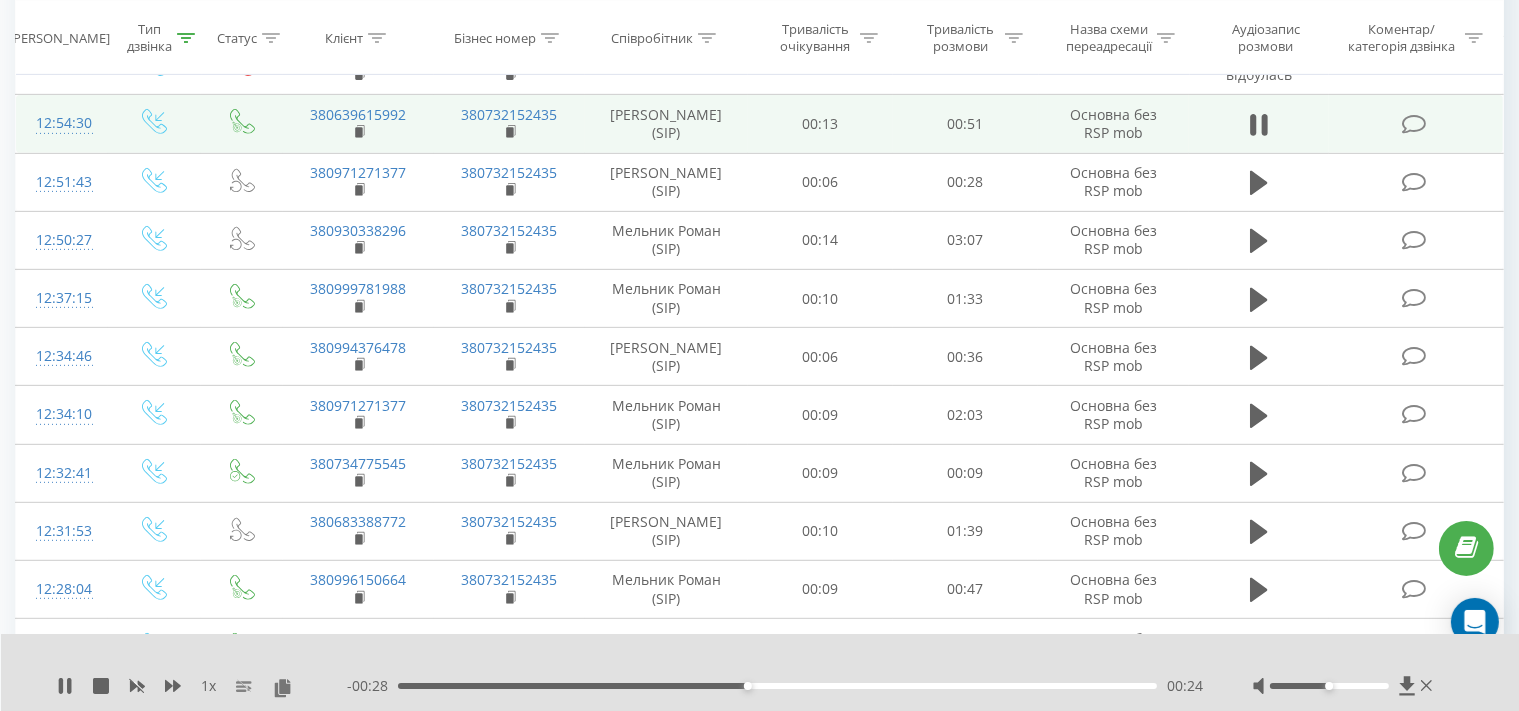 click on "1 x" at bounding box center (202, 686) 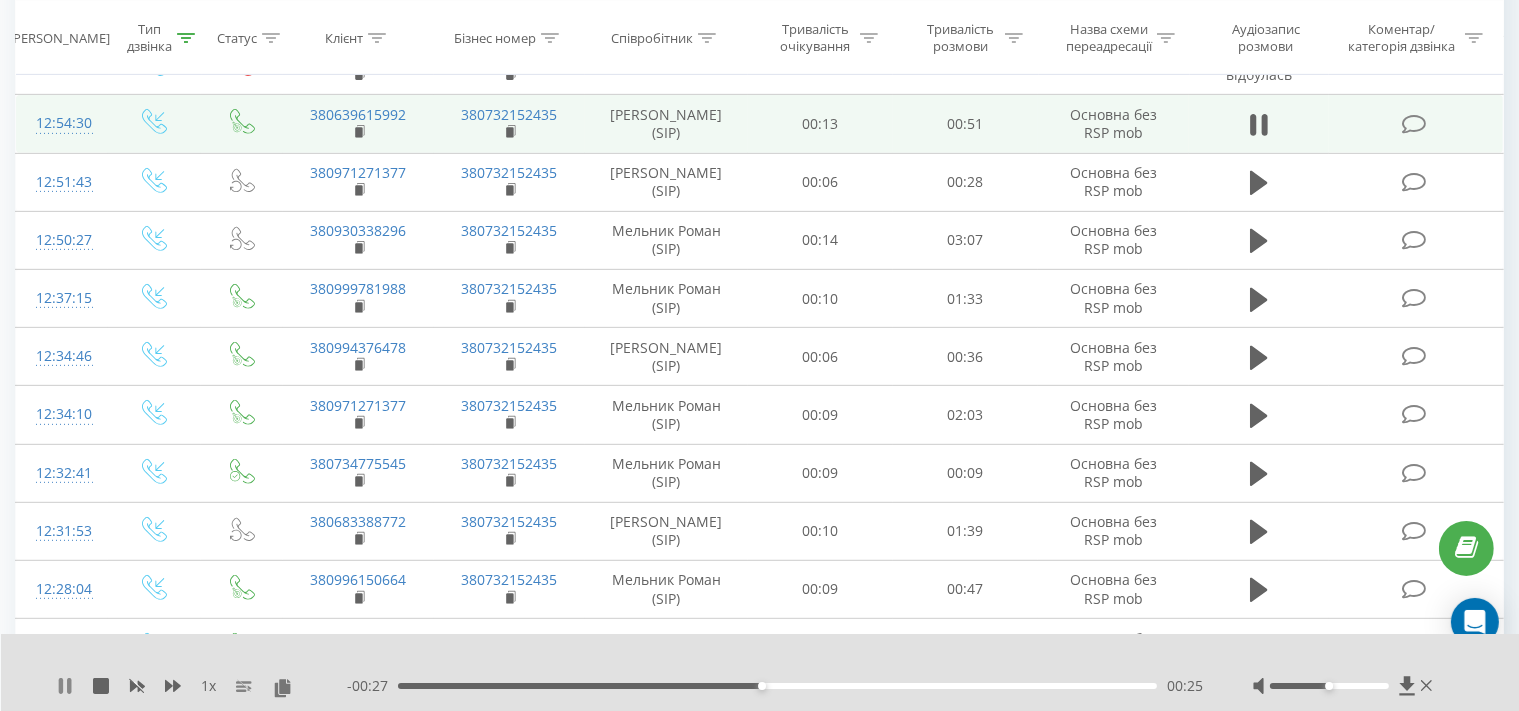 click 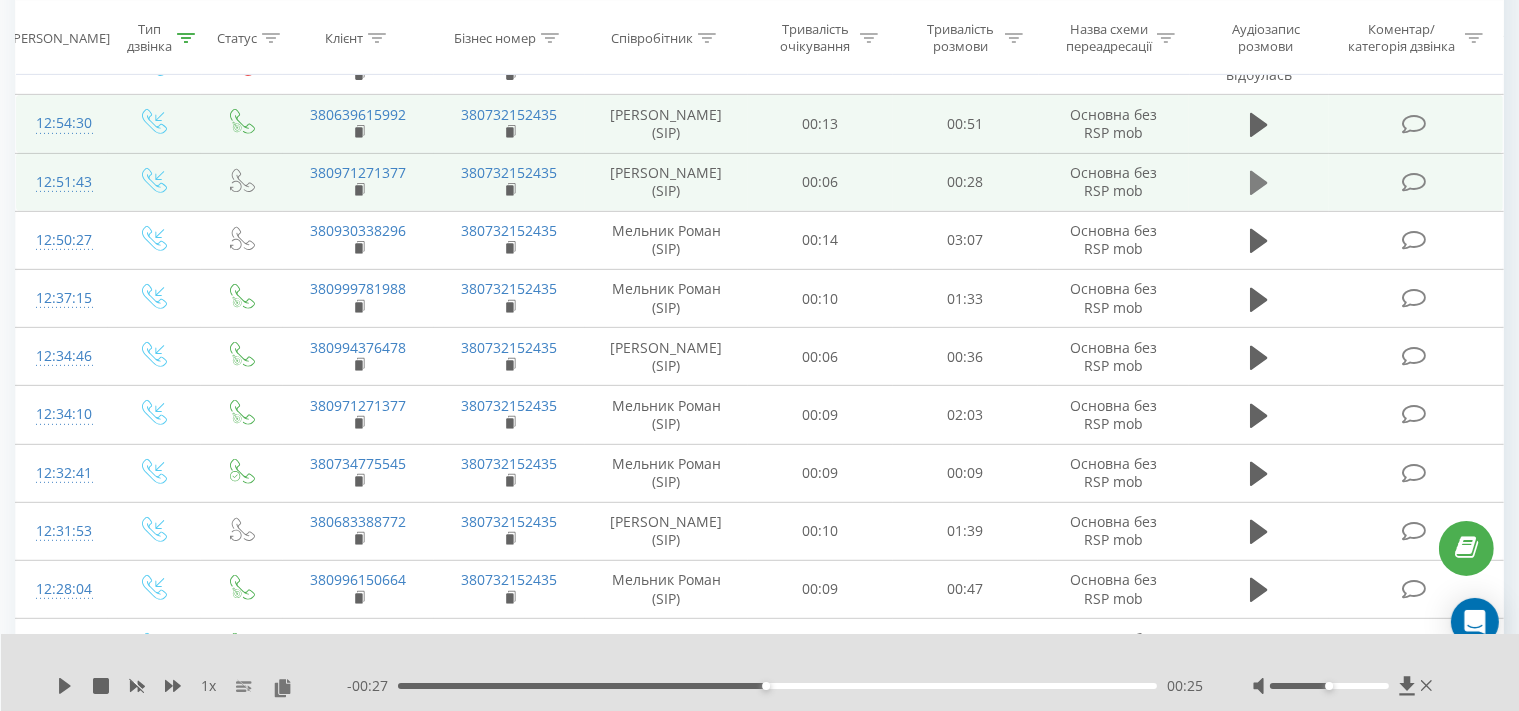click 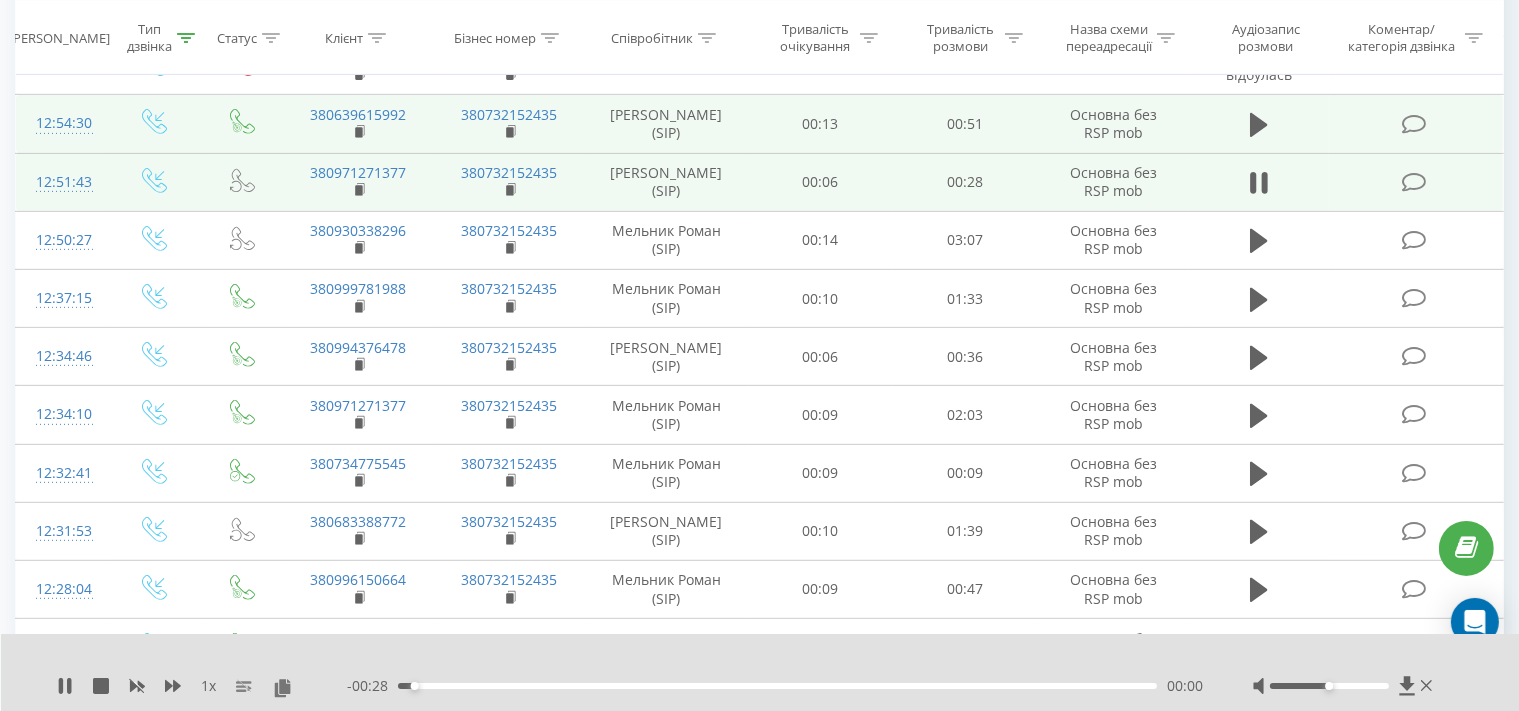 click on "- 00:28 00:00   00:00" at bounding box center [775, 686] 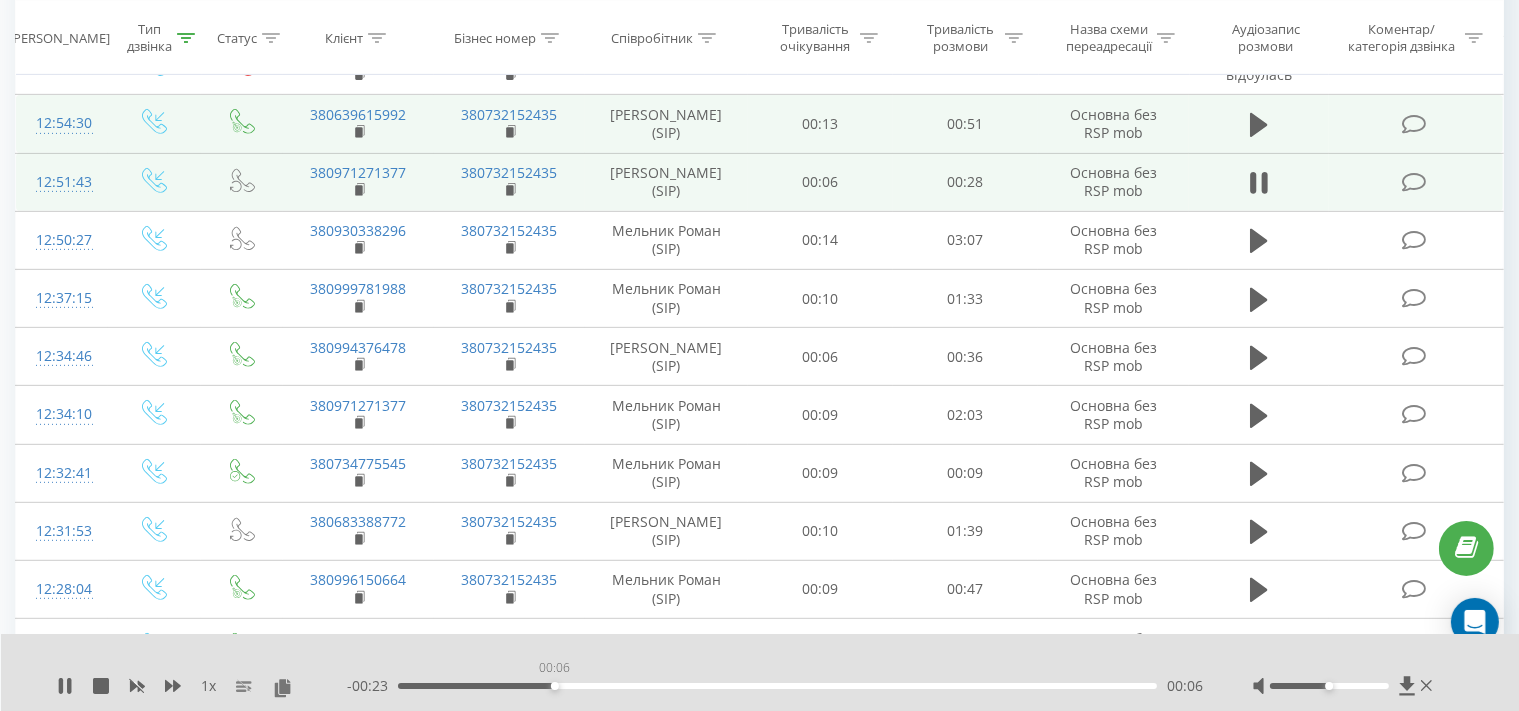 click on "00:06" at bounding box center (777, 686) 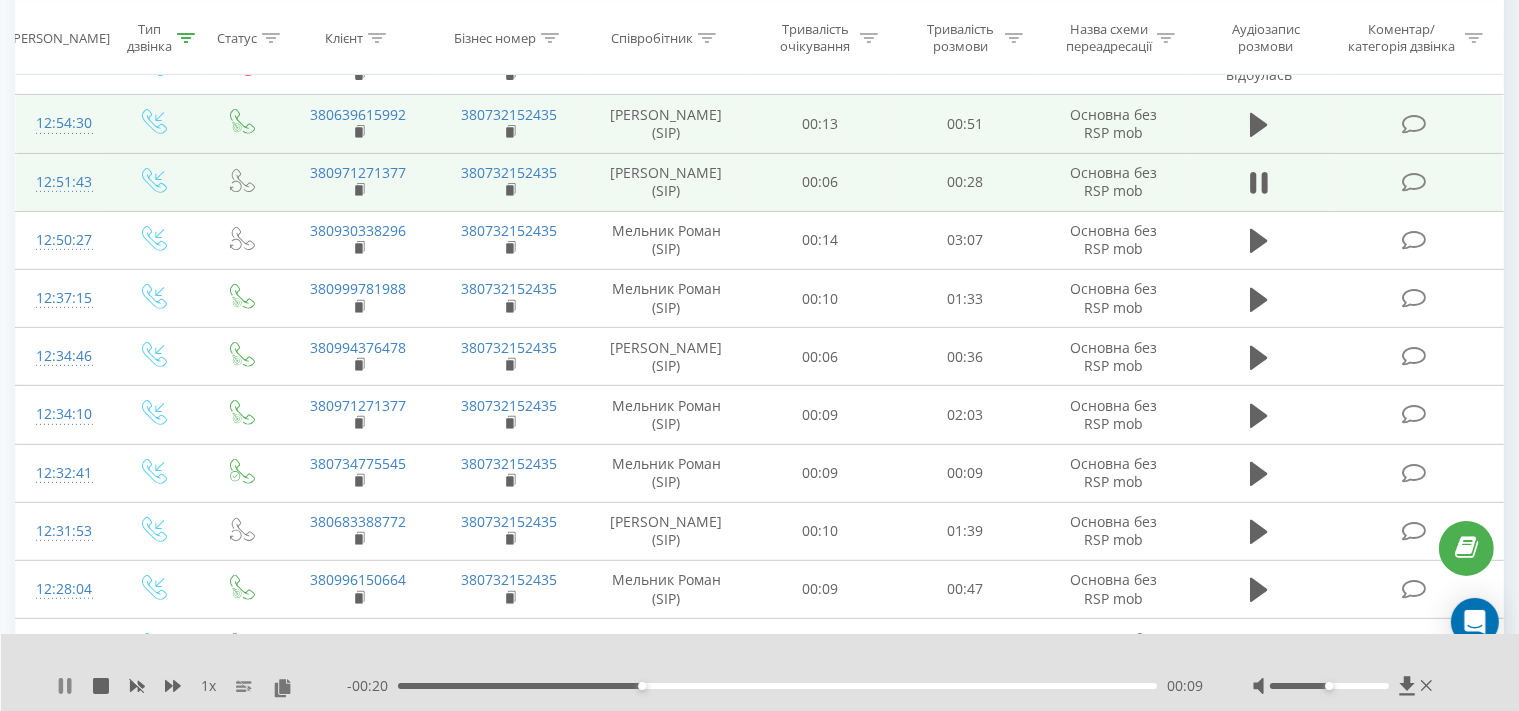 click 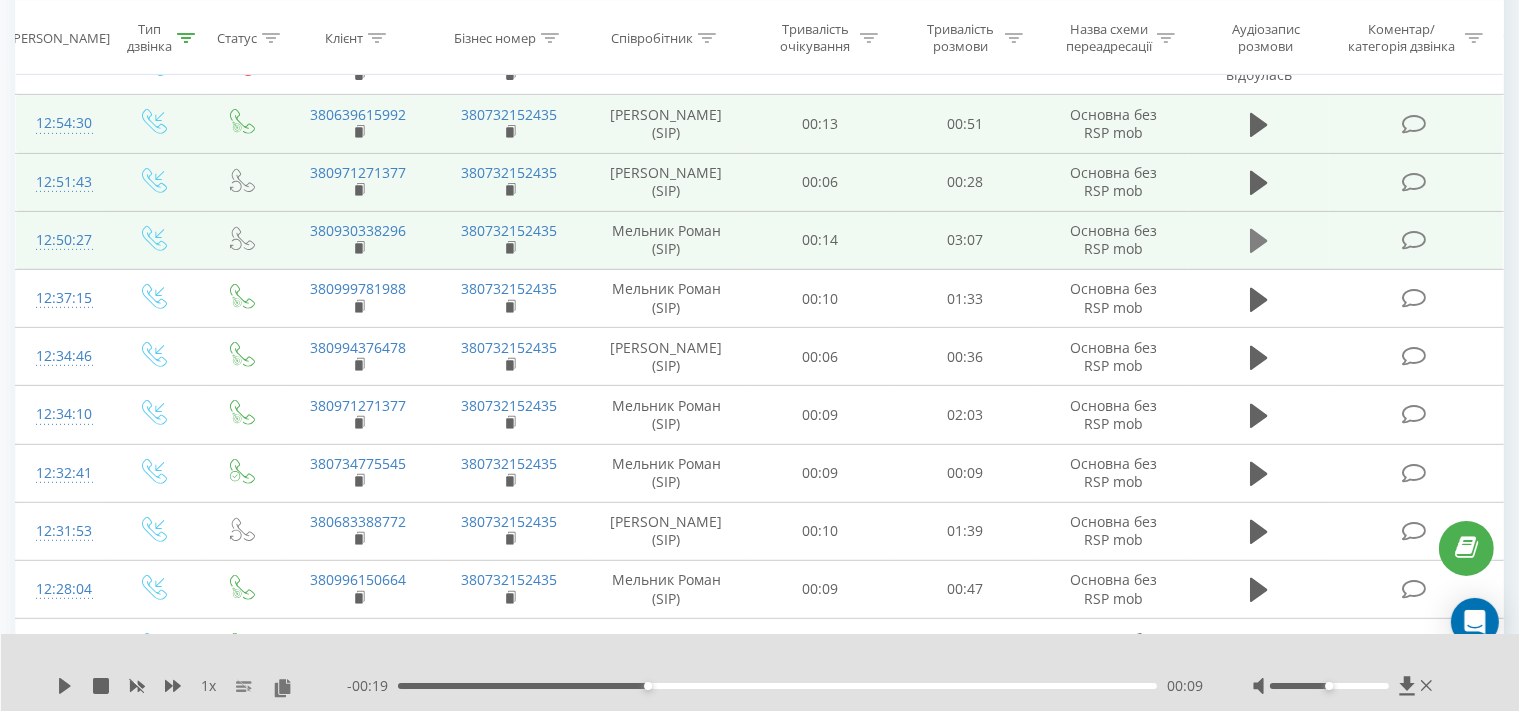 click 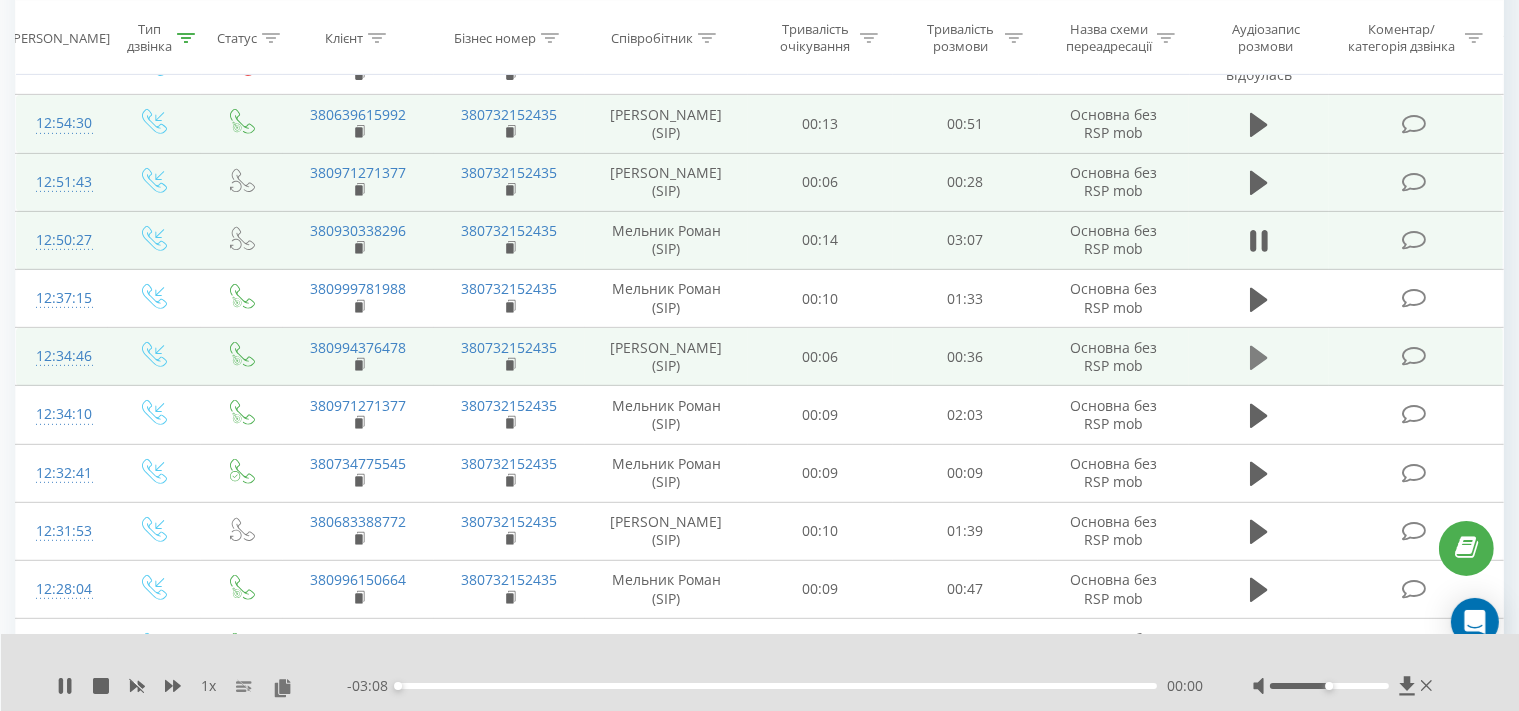 click 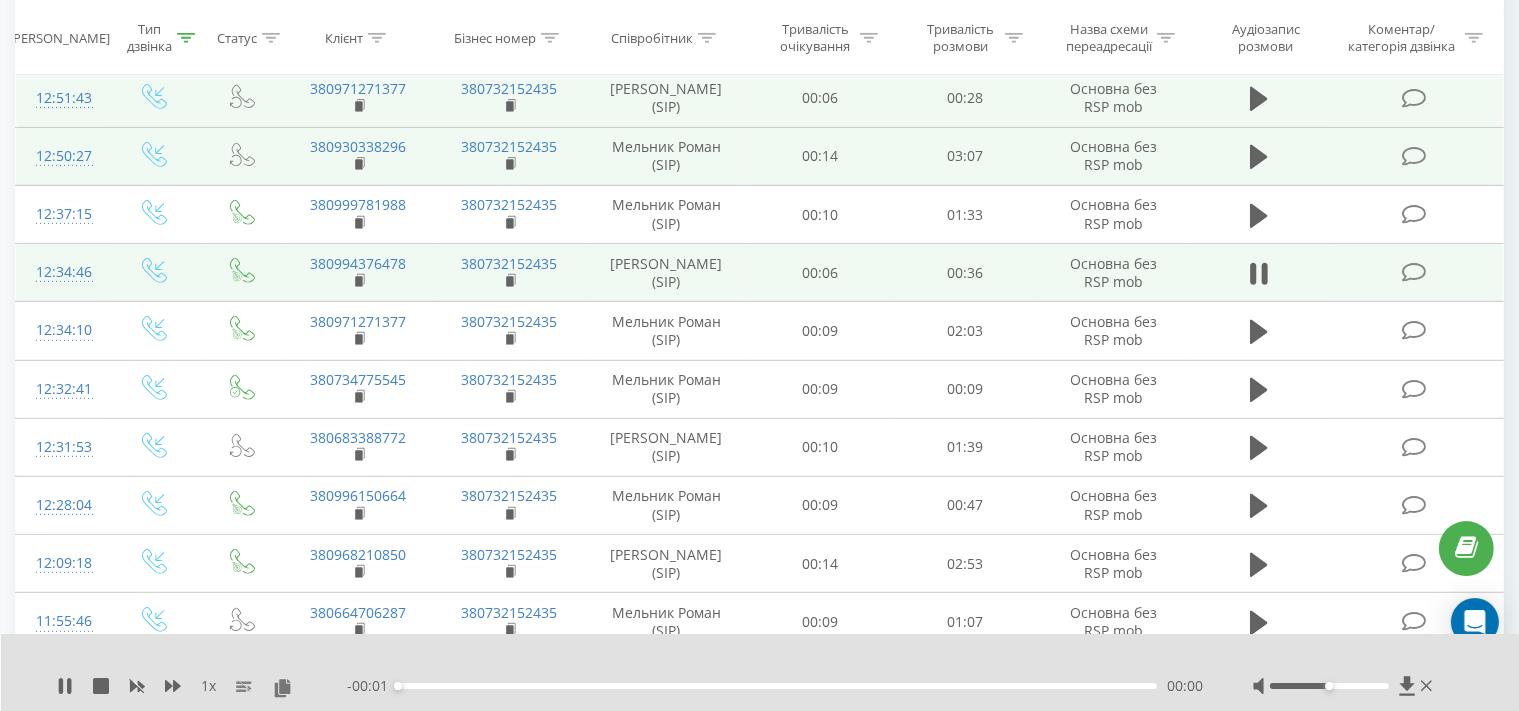 scroll, scrollTop: 950, scrollLeft: 0, axis: vertical 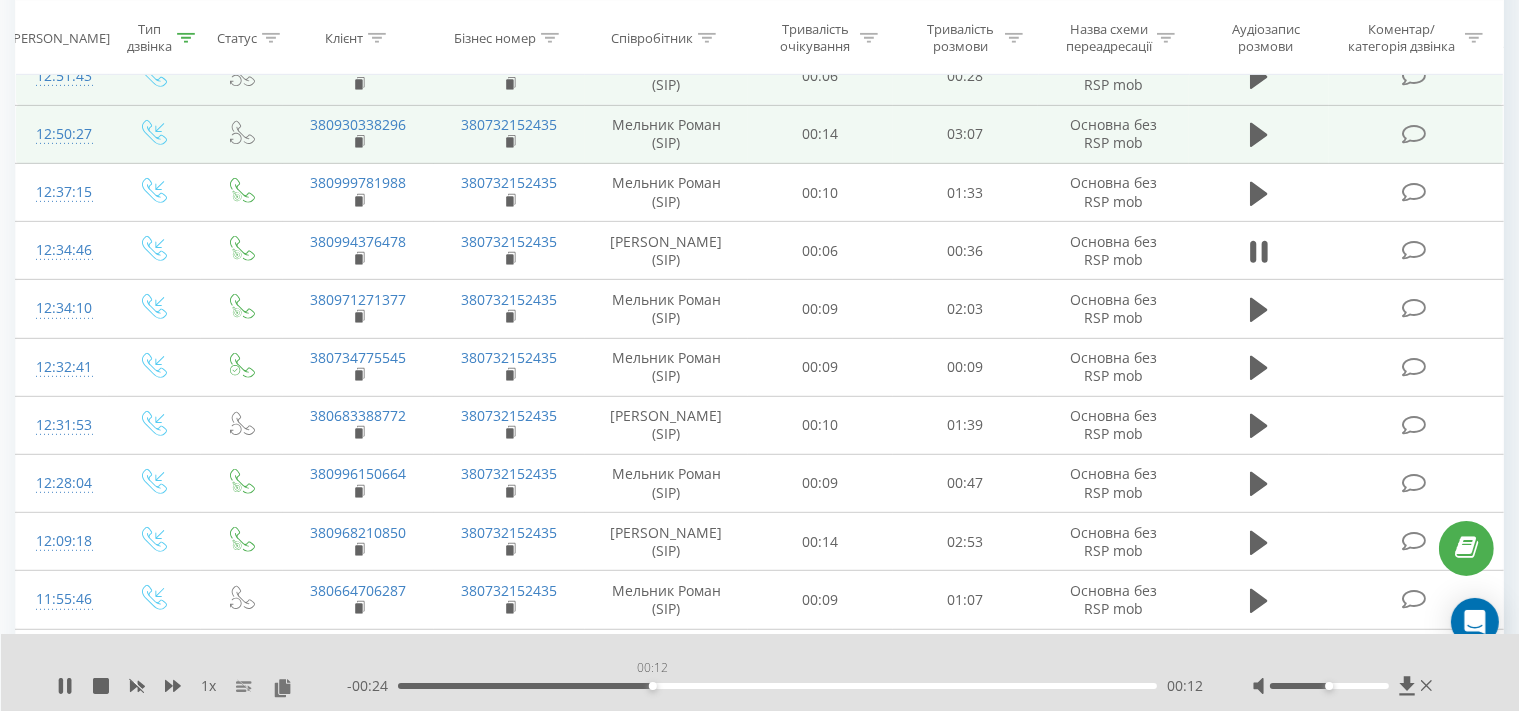 click on "00:12" at bounding box center [777, 686] 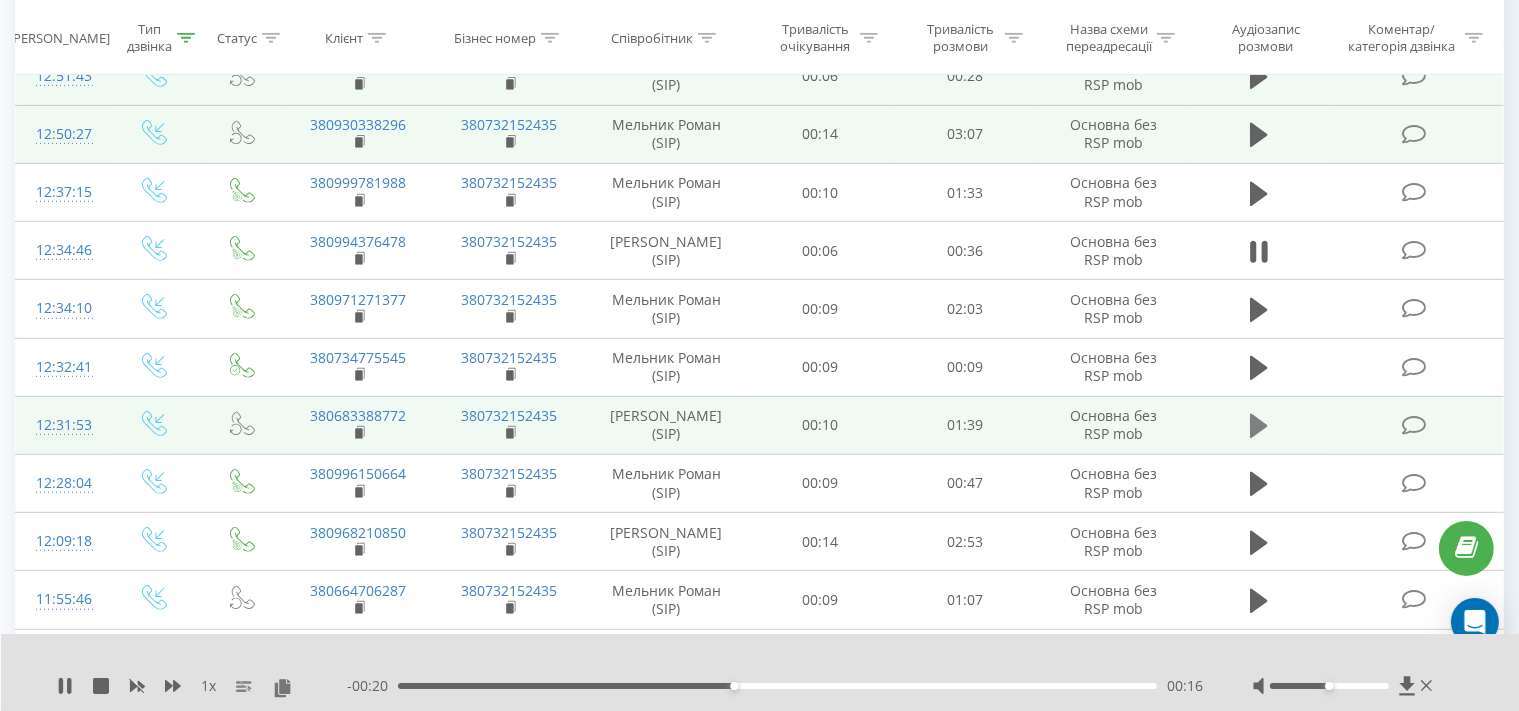 click 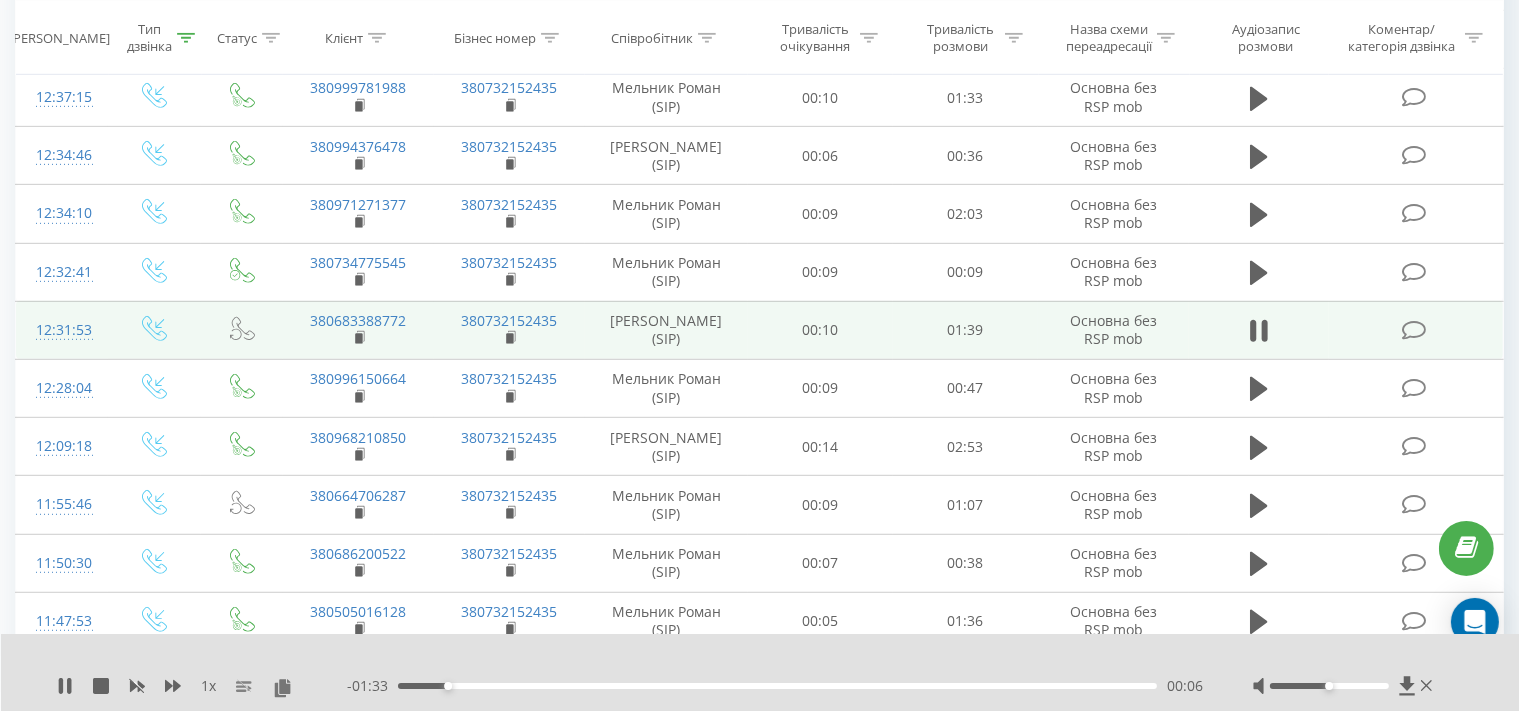 scroll, scrollTop: 1151, scrollLeft: 0, axis: vertical 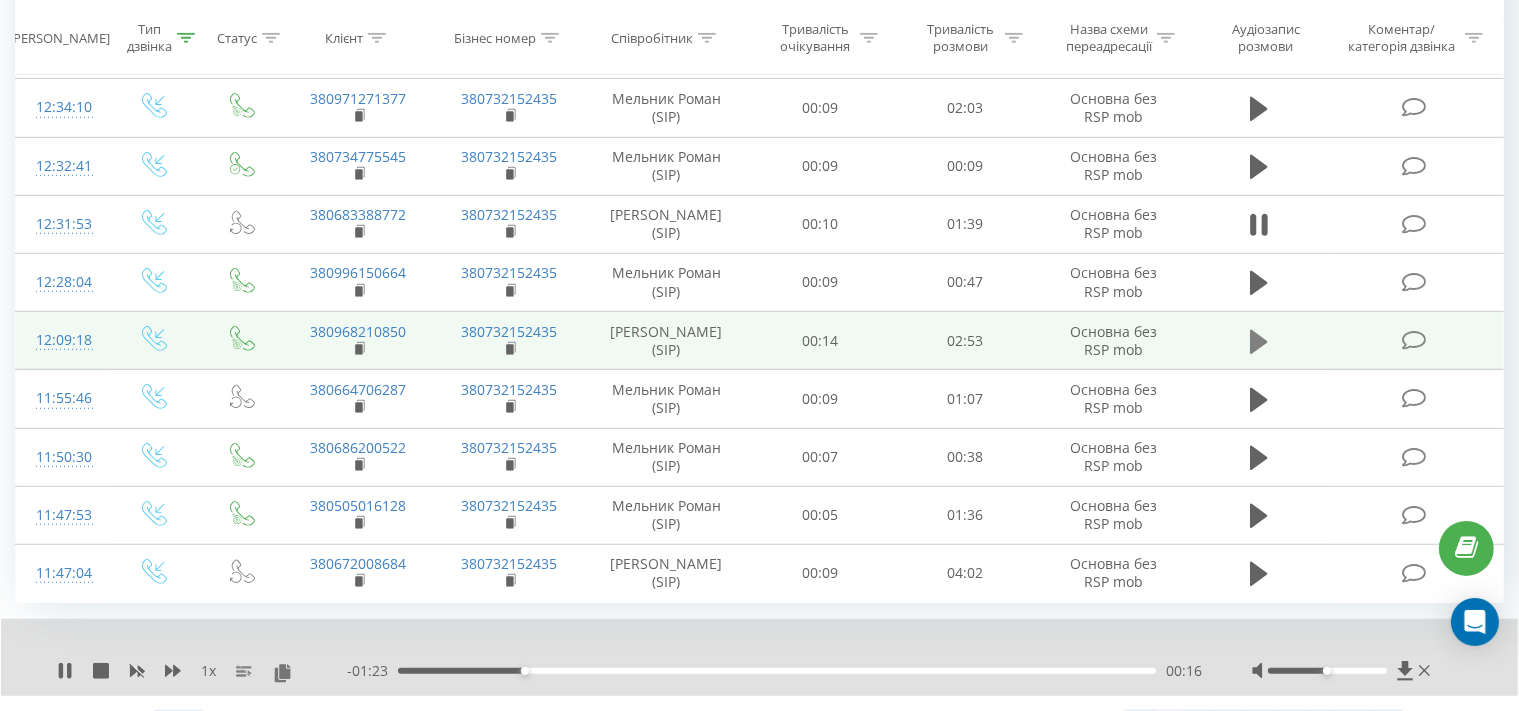 click 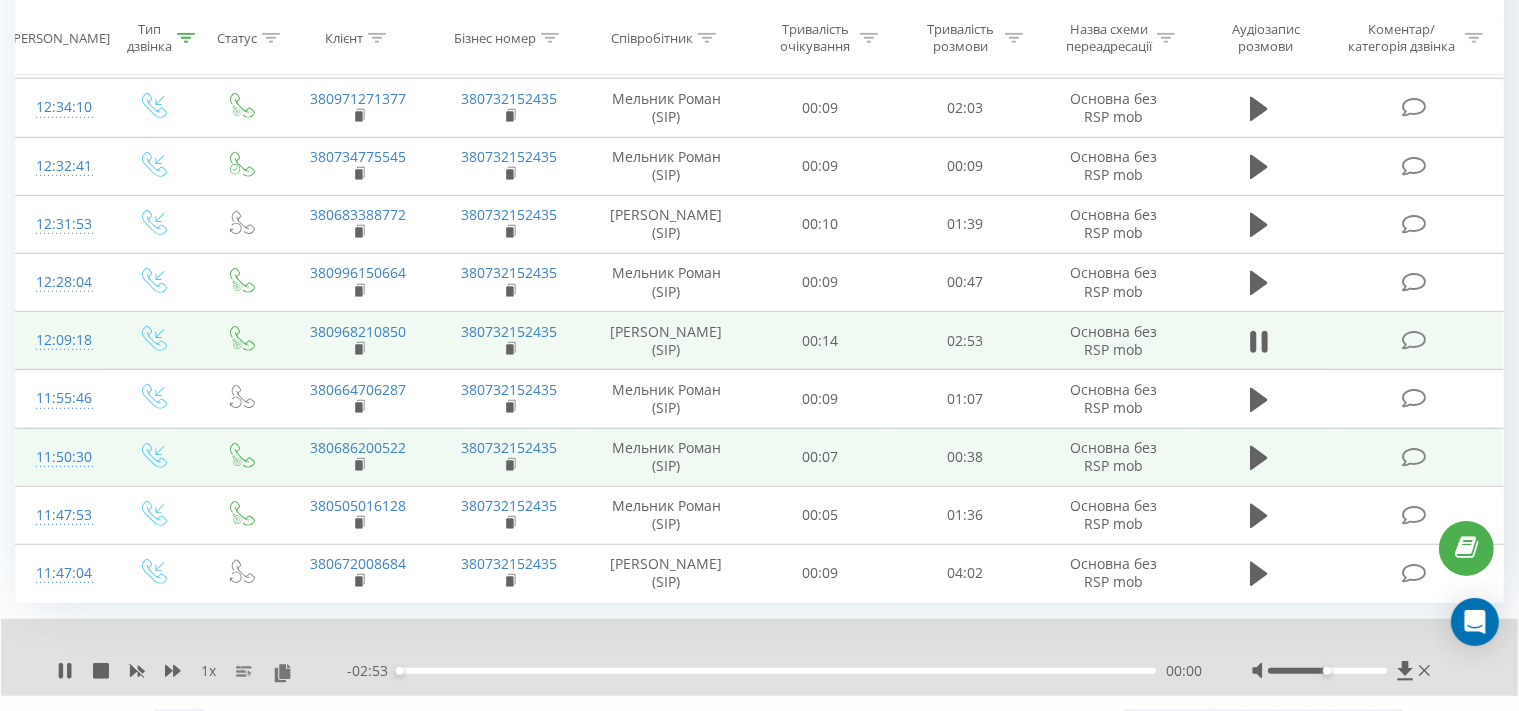 scroll, scrollTop: 1256, scrollLeft: 0, axis: vertical 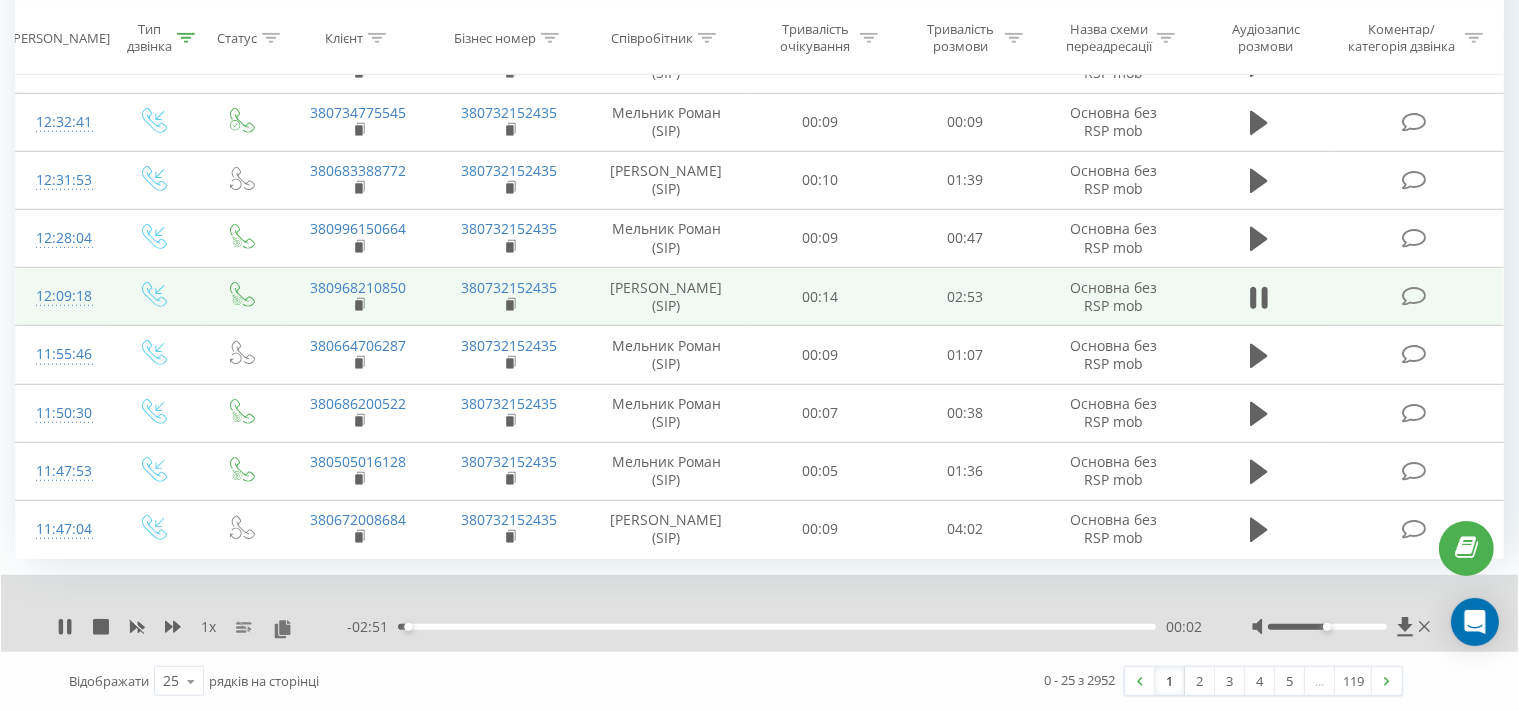 click on "00:02" at bounding box center [777, 627] 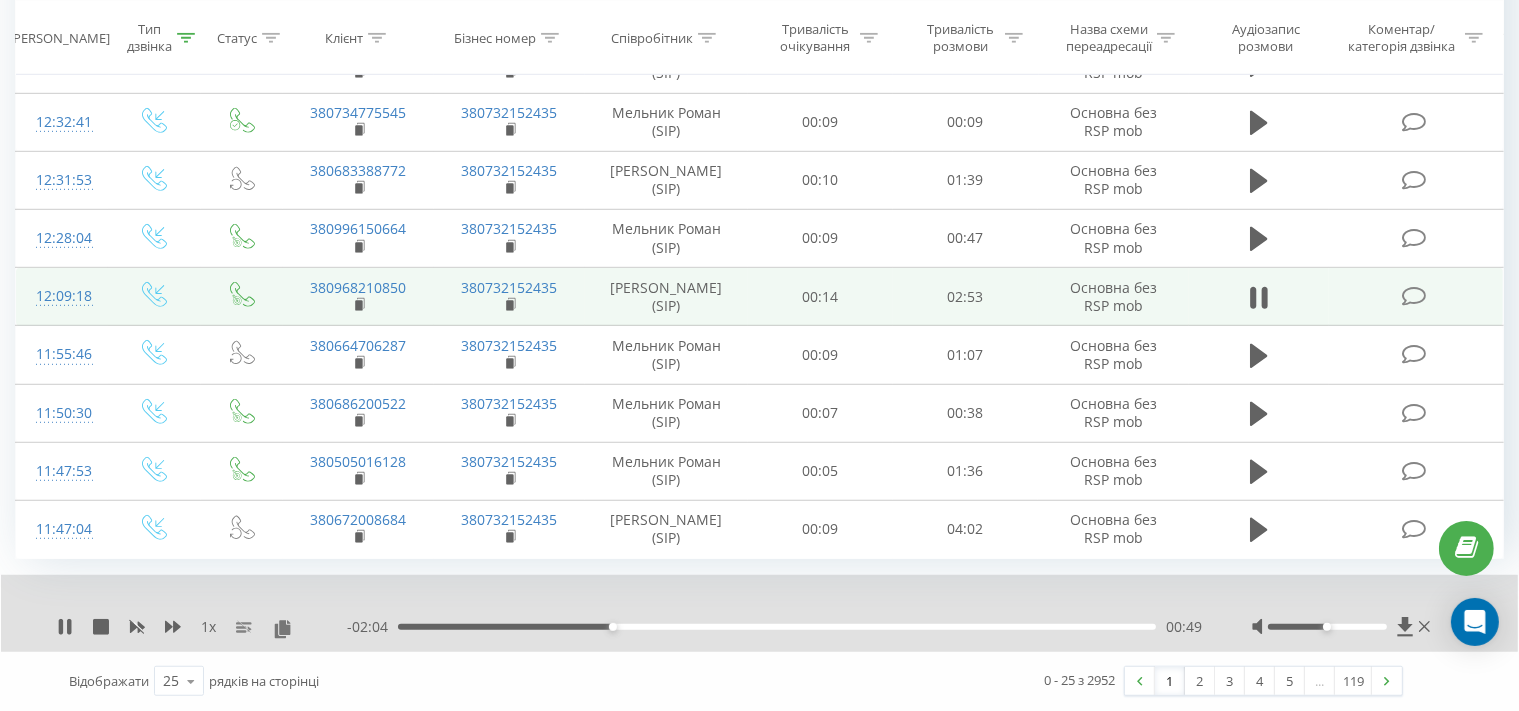 click on "1 x  - 02:04 00:49   00:49" at bounding box center (759, 613) 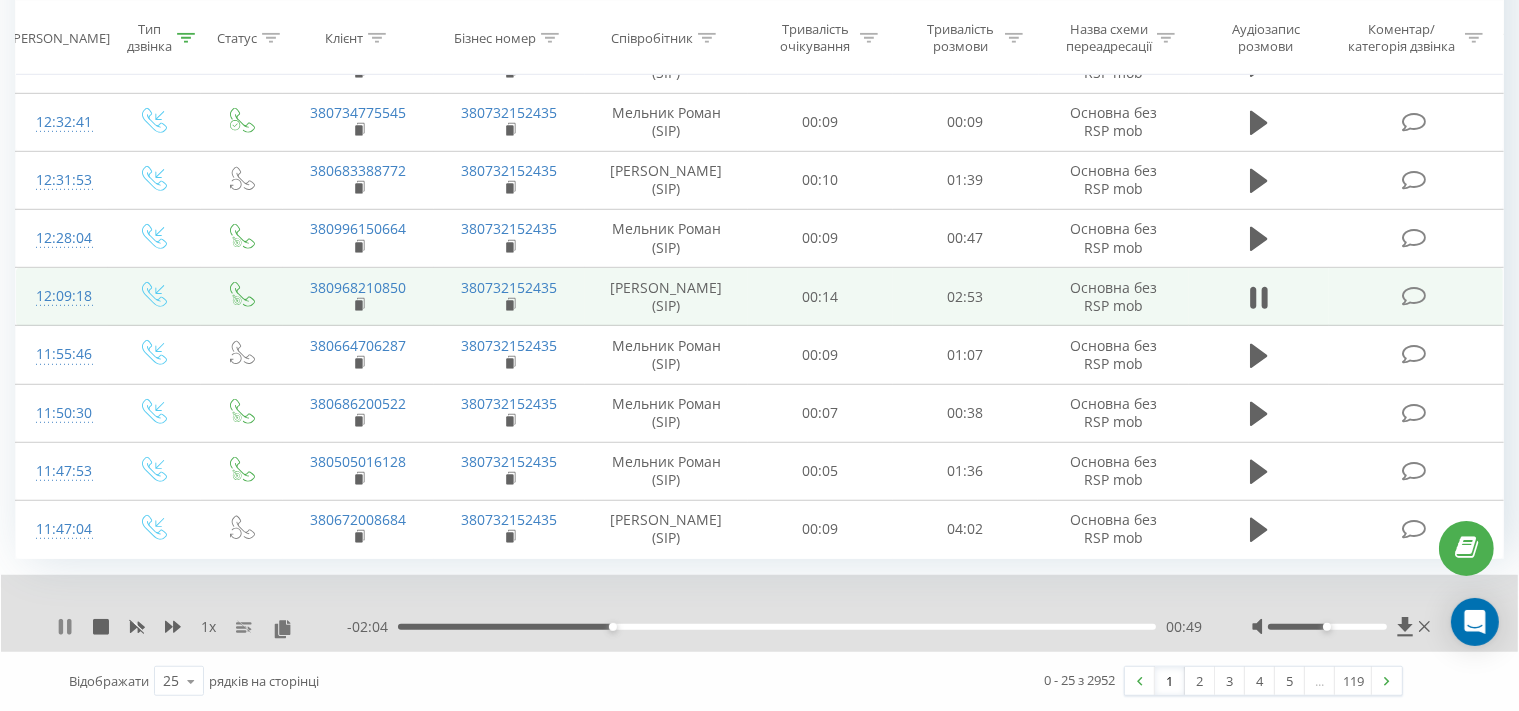 click 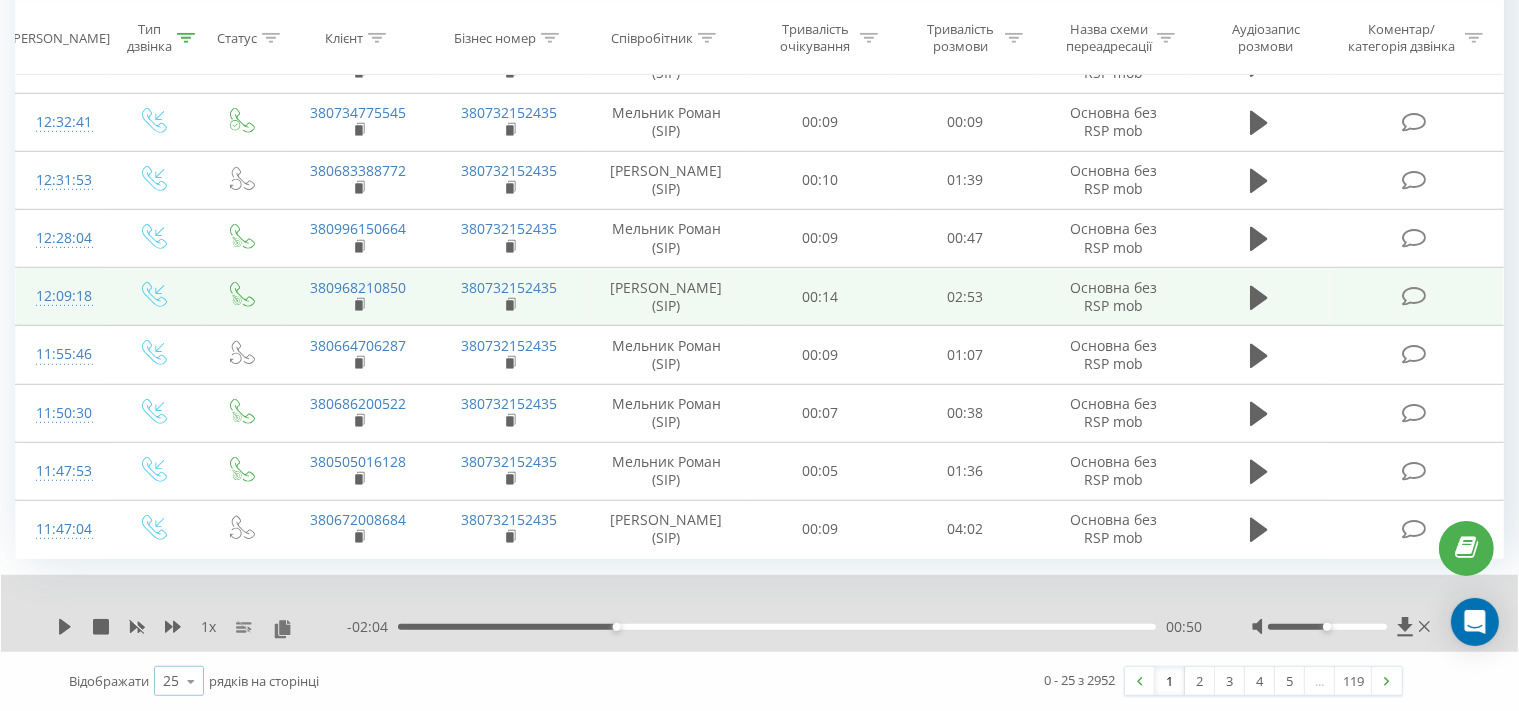 click on "25 10 25 50 100" at bounding box center [179, 681] 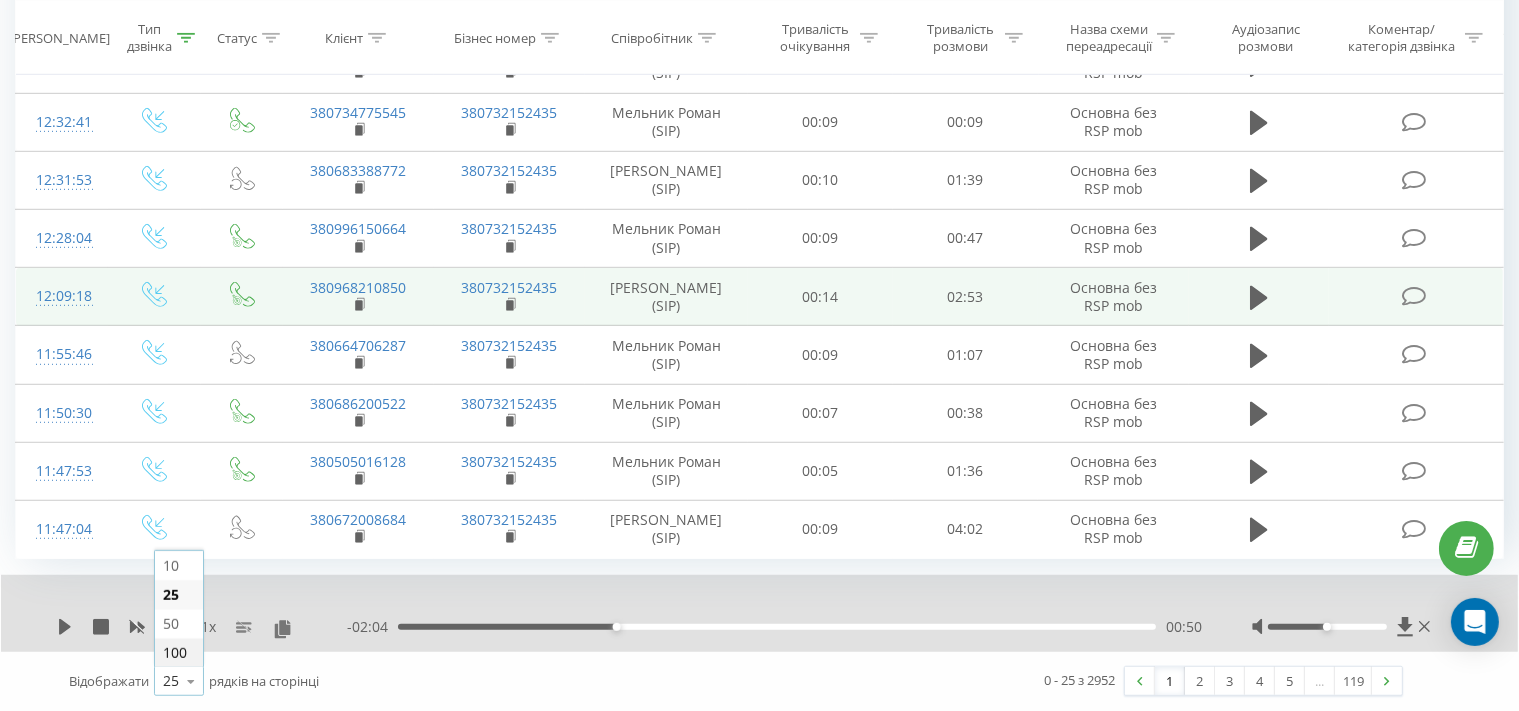 click on "100" at bounding box center [179, 652] 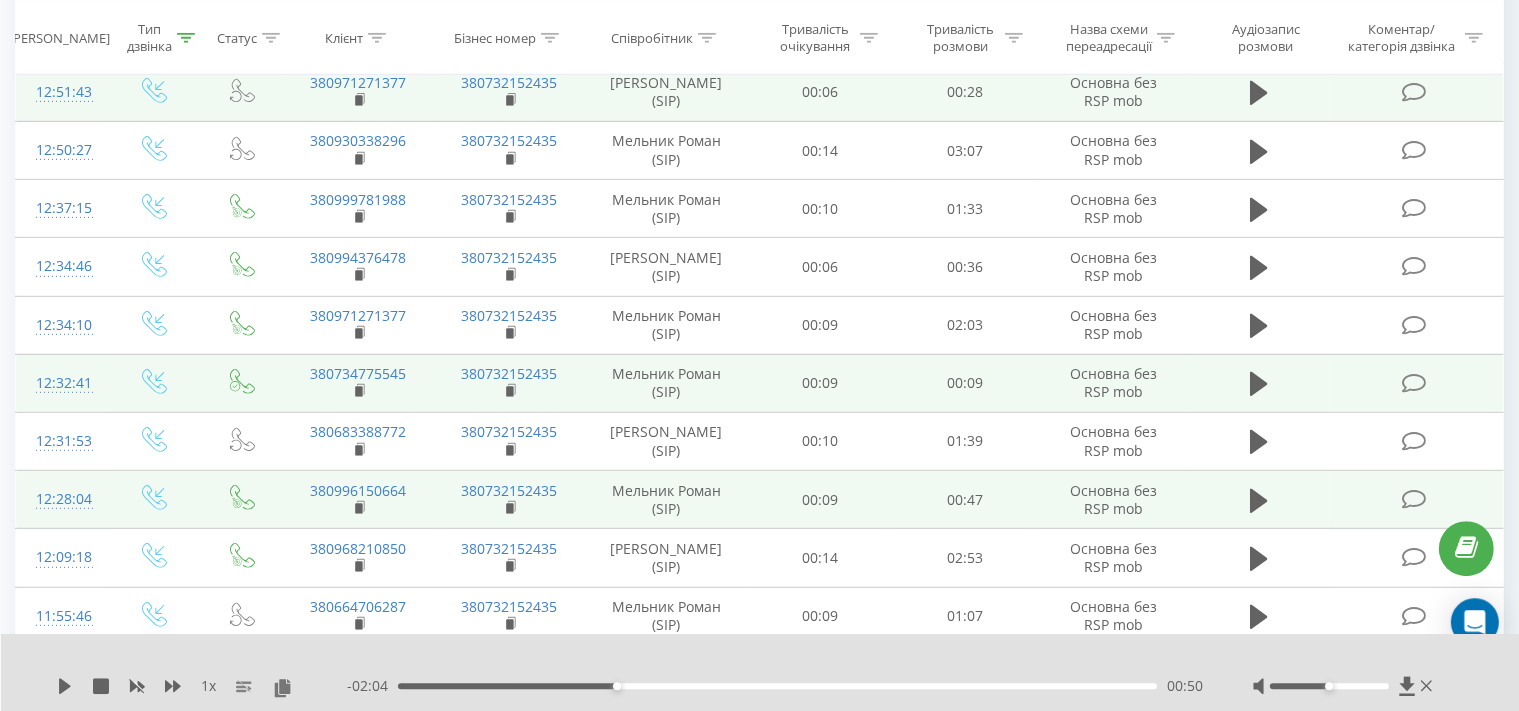 scroll, scrollTop: 1056, scrollLeft: 0, axis: vertical 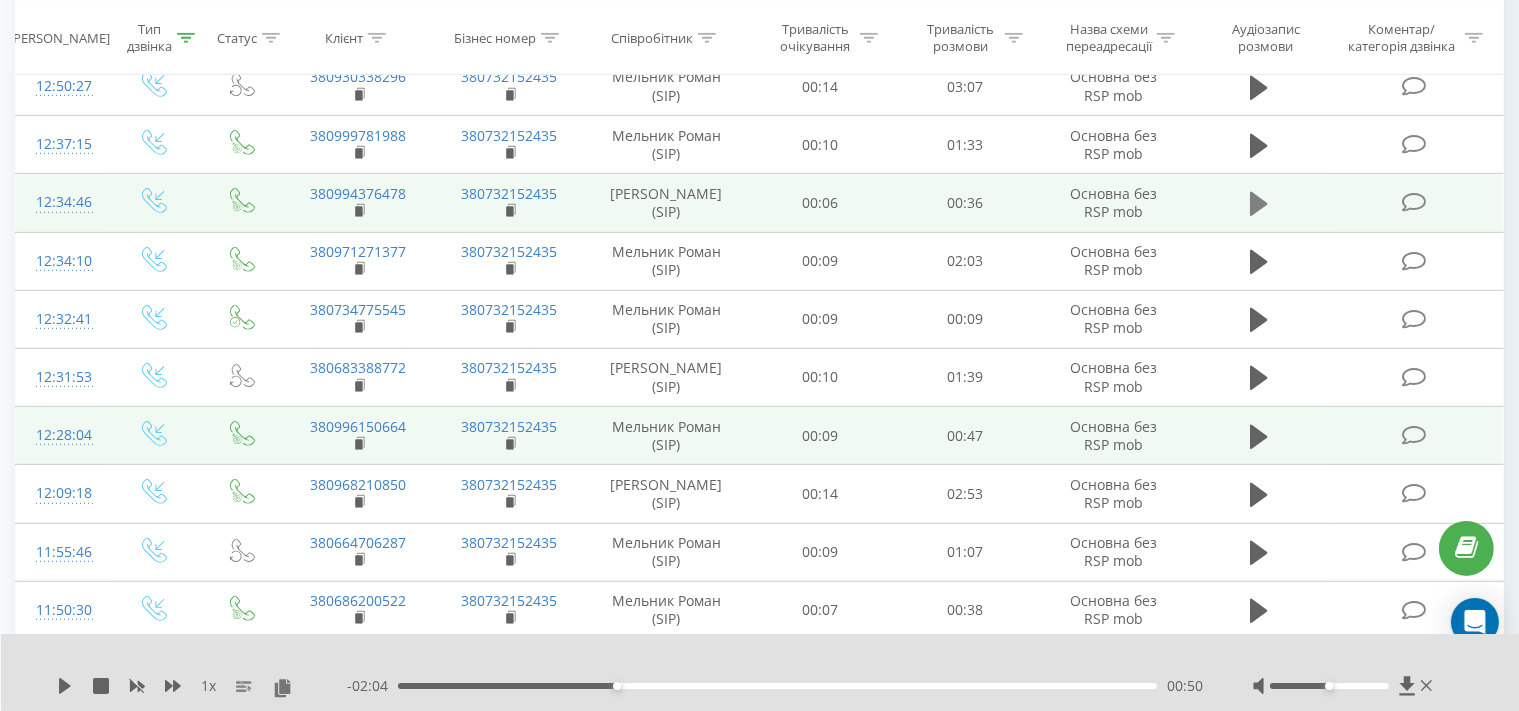 click 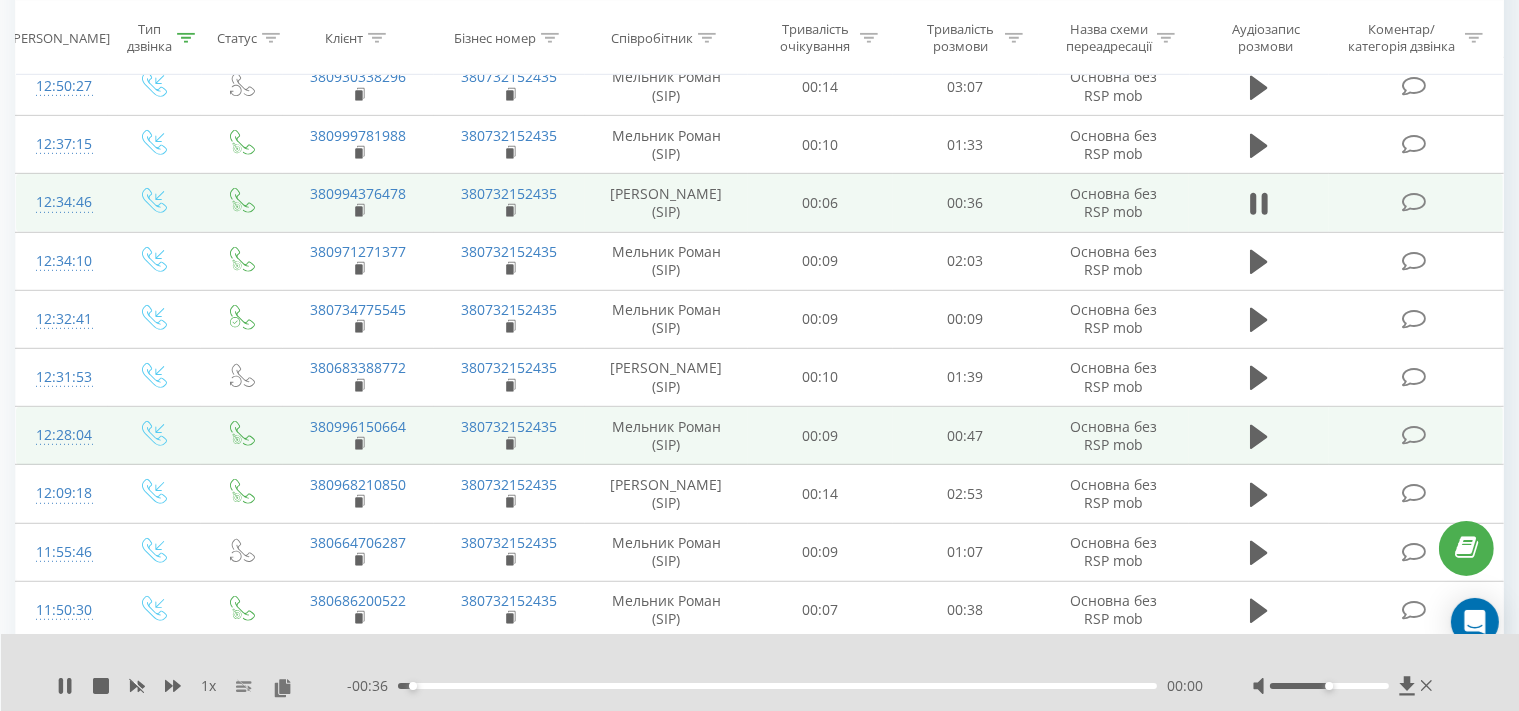 drag, startPoint x: 462, startPoint y: 683, endPoint x: 472, endPoint y: 686, distance: 10.440307 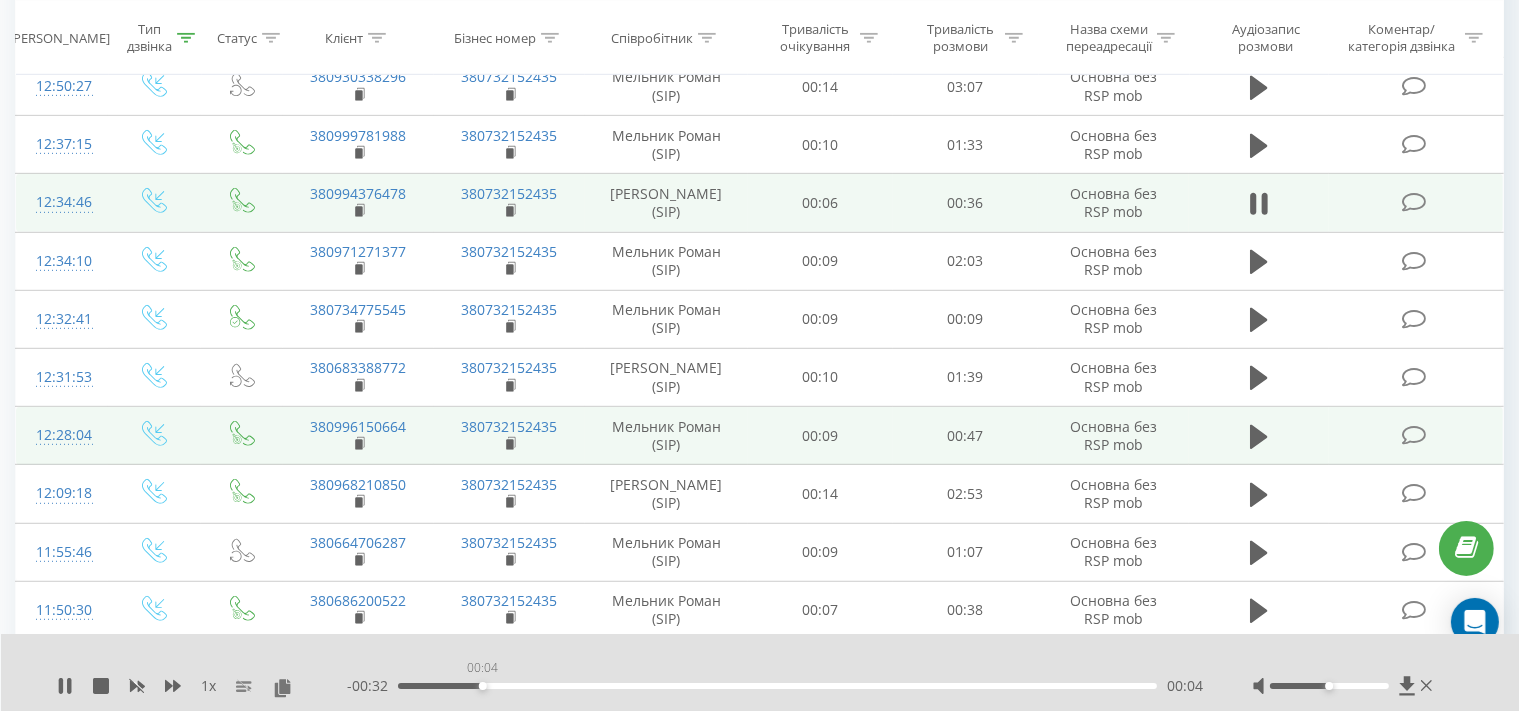 click on "00:04" at bounding box center (777, 686) 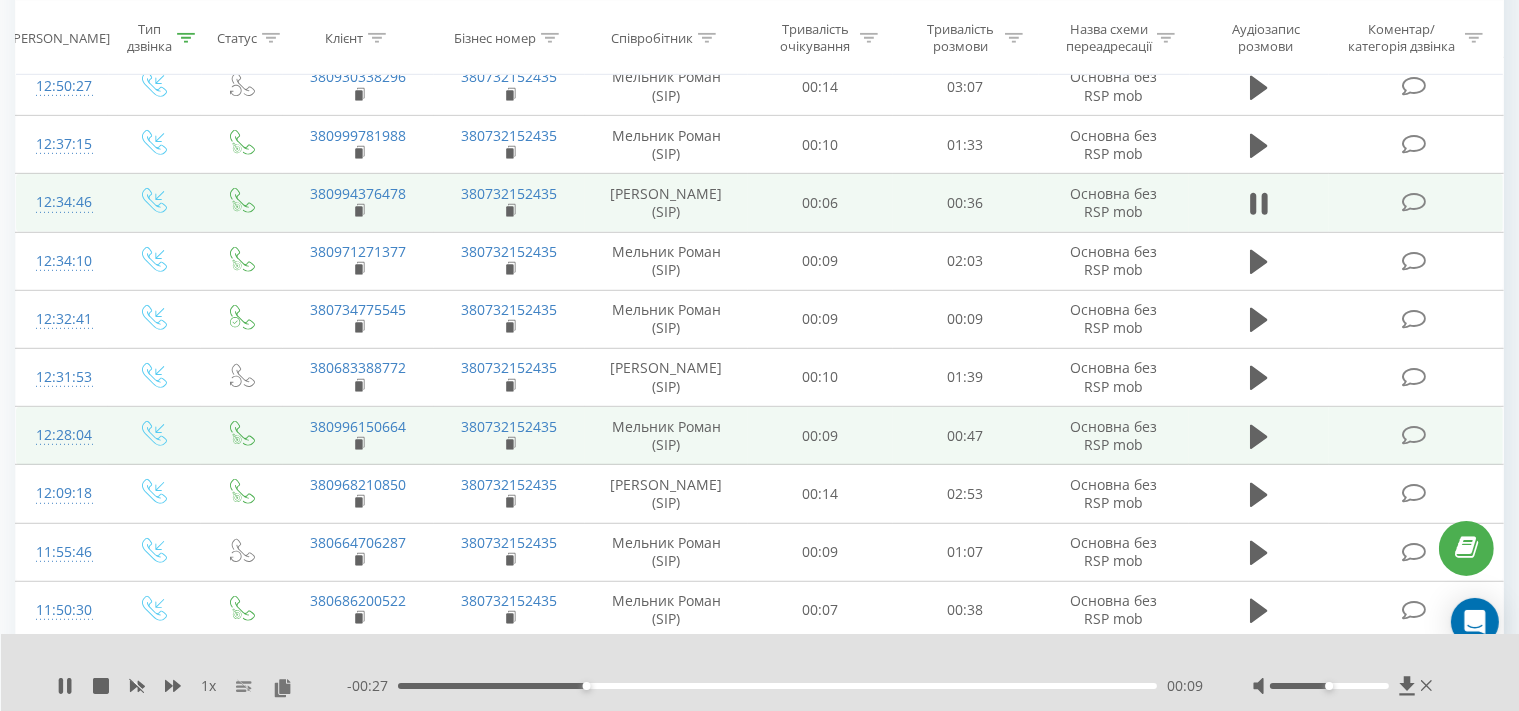 click 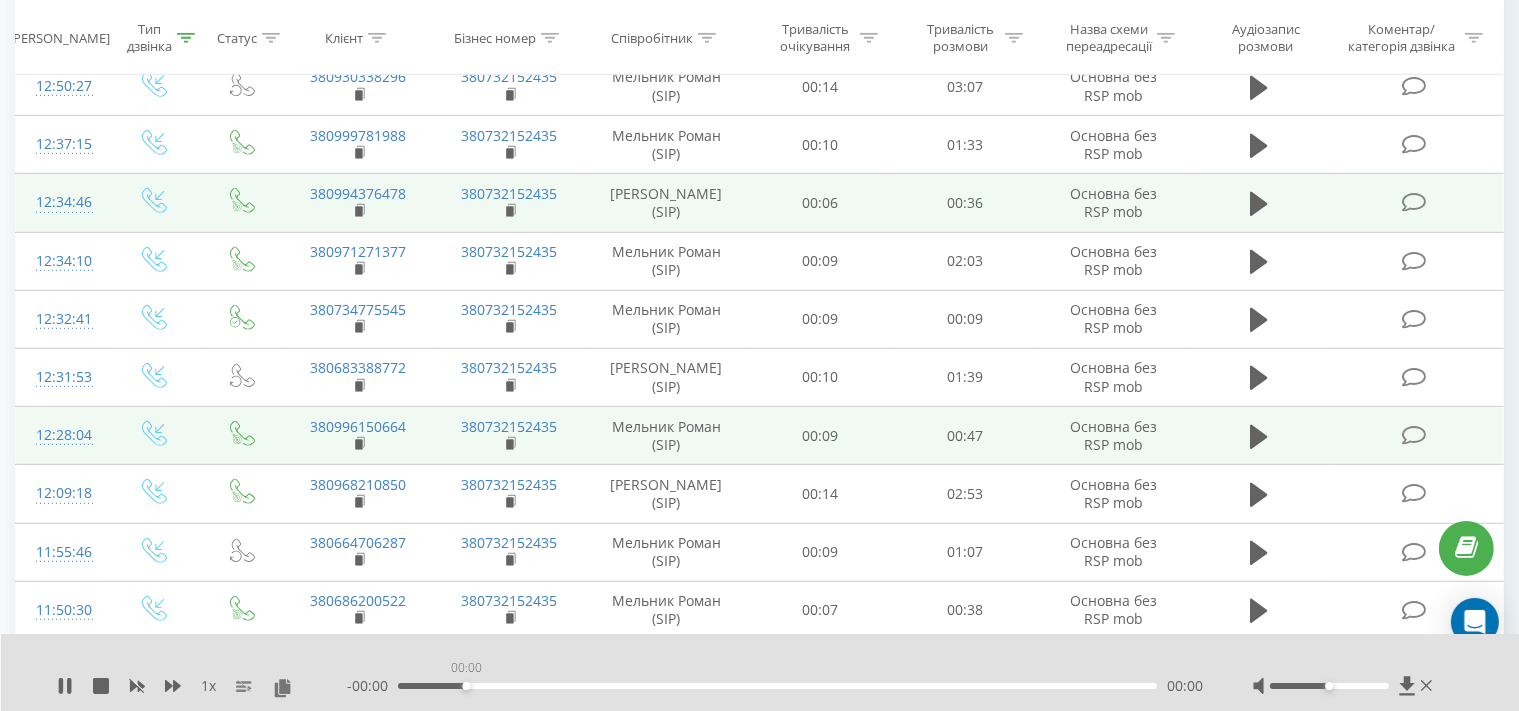 click on "00:00" at bounding box center [777, 686] 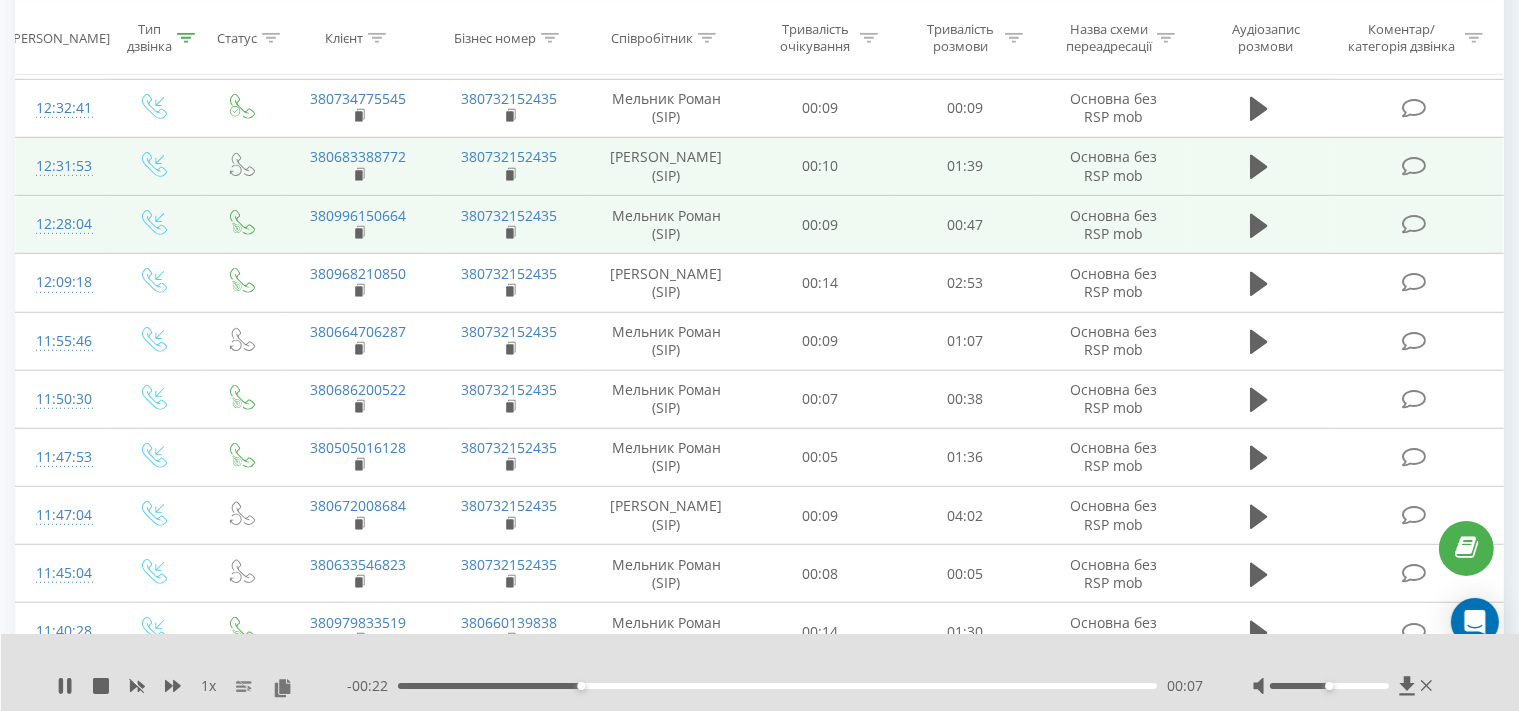 scroll, scrollTop: 1372, scrollLeft: 0, axis: vertical 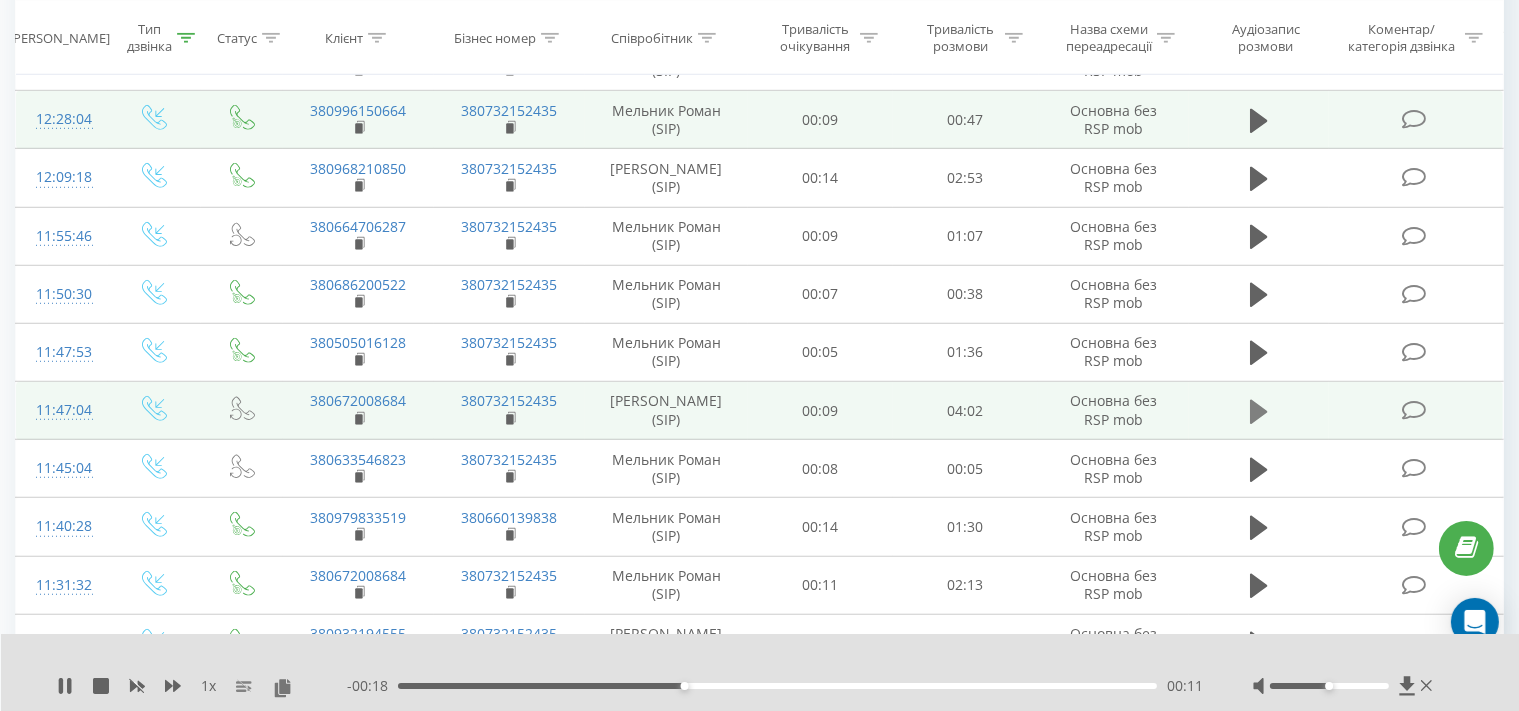 click 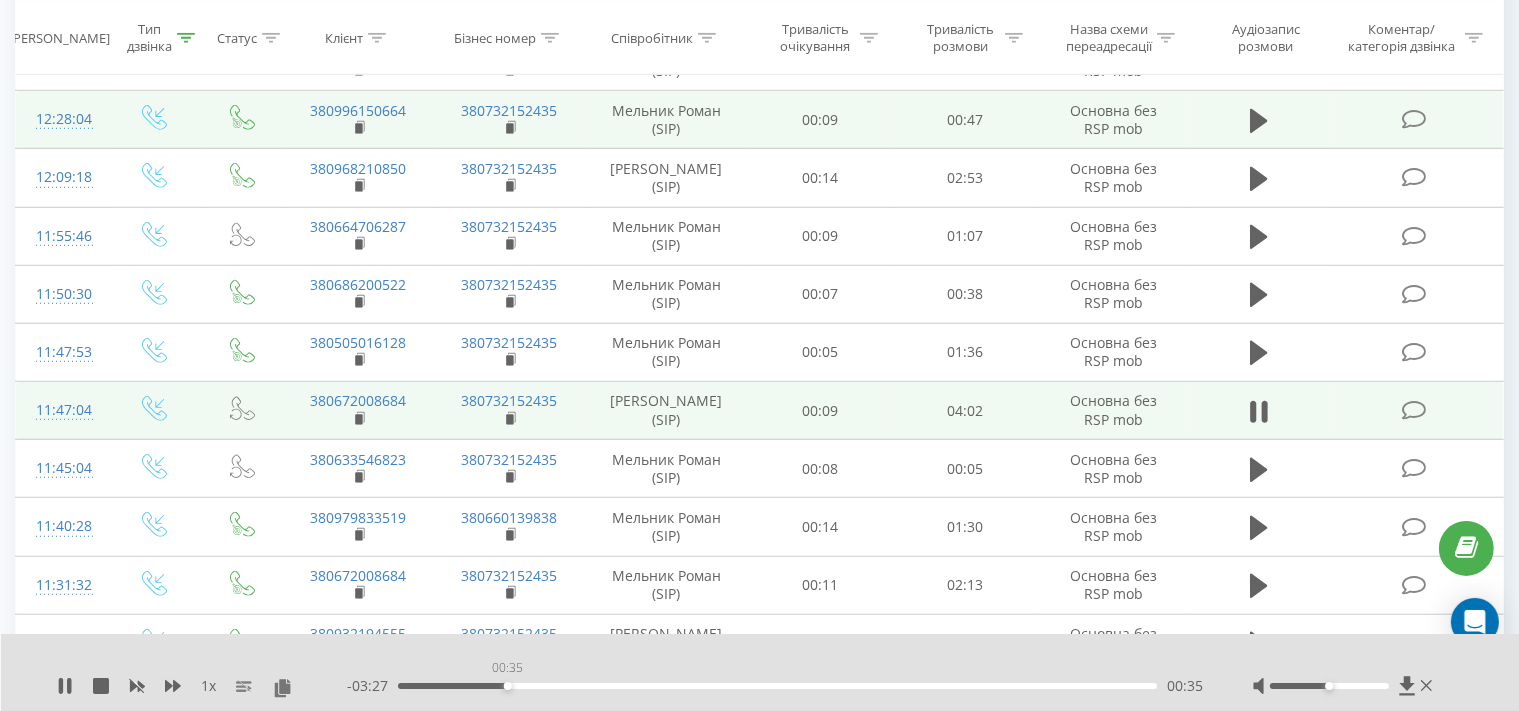 click on "00:35" at bounding box center [777, 686] 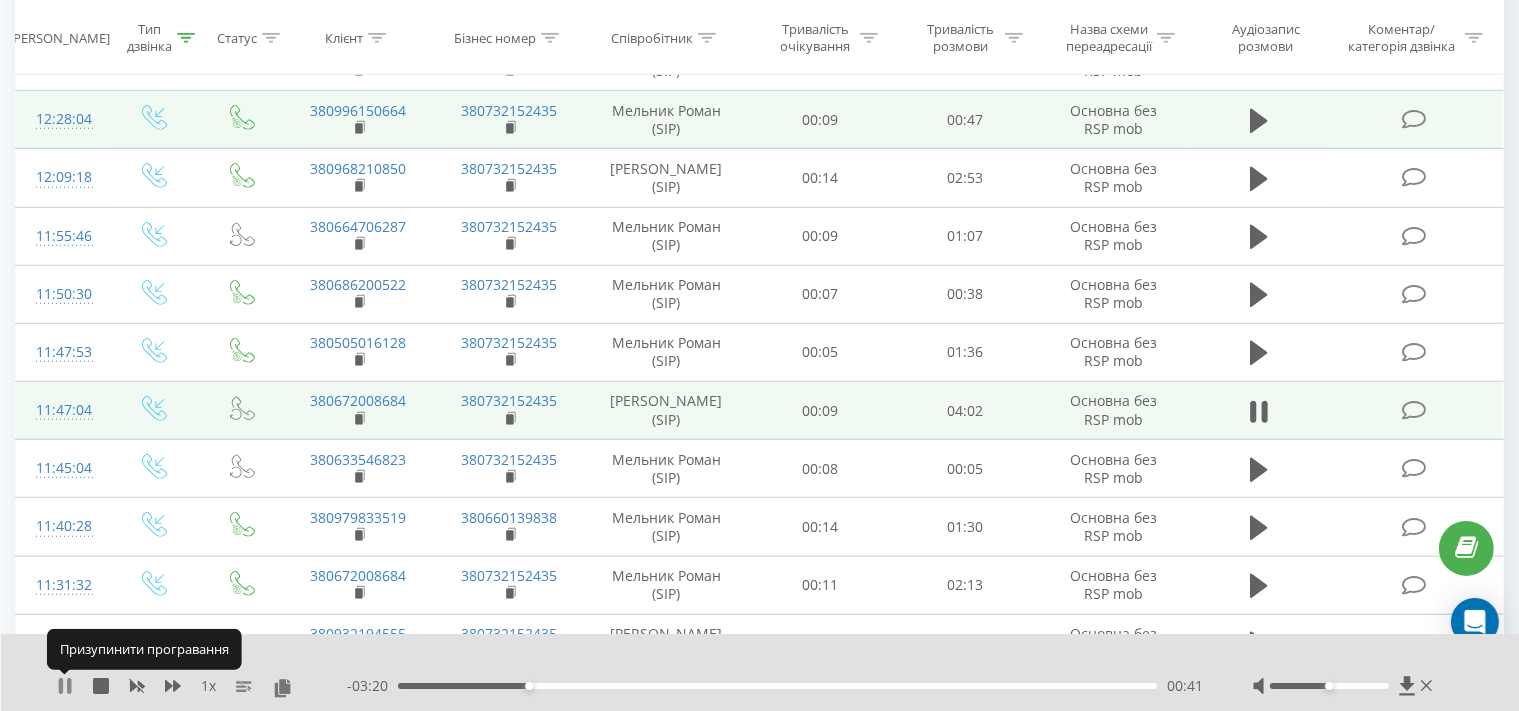 click 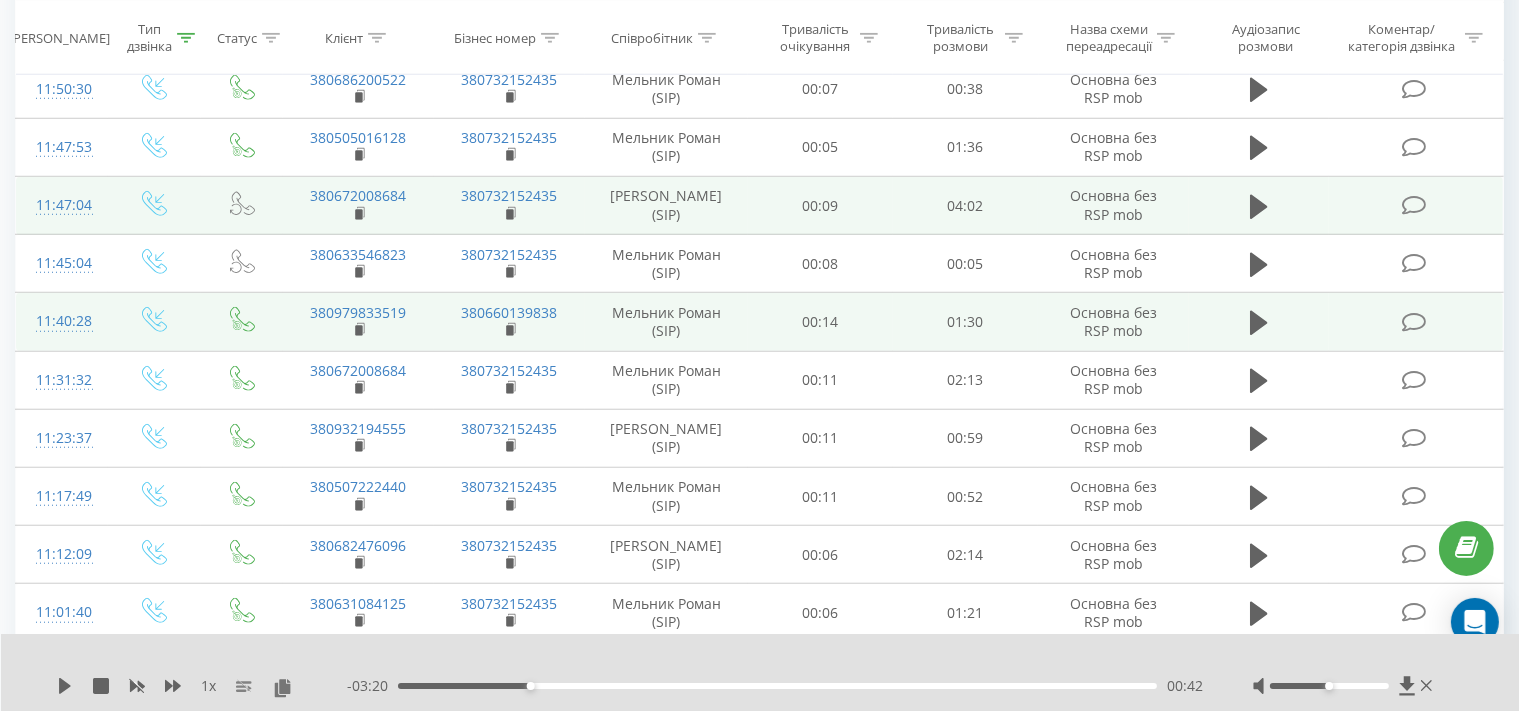 scroll, scrollTop: 1584, scrollLeft: 0, axis: vertical 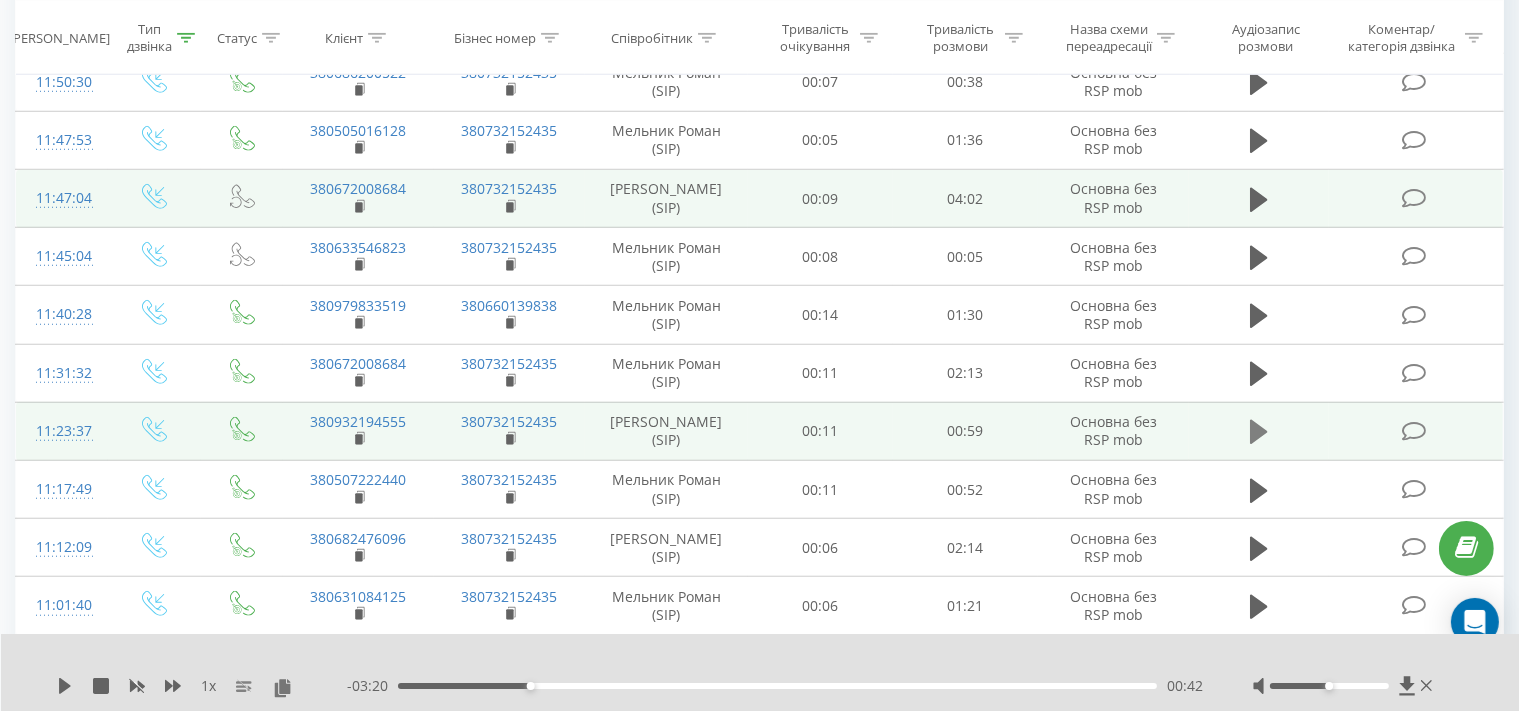 click 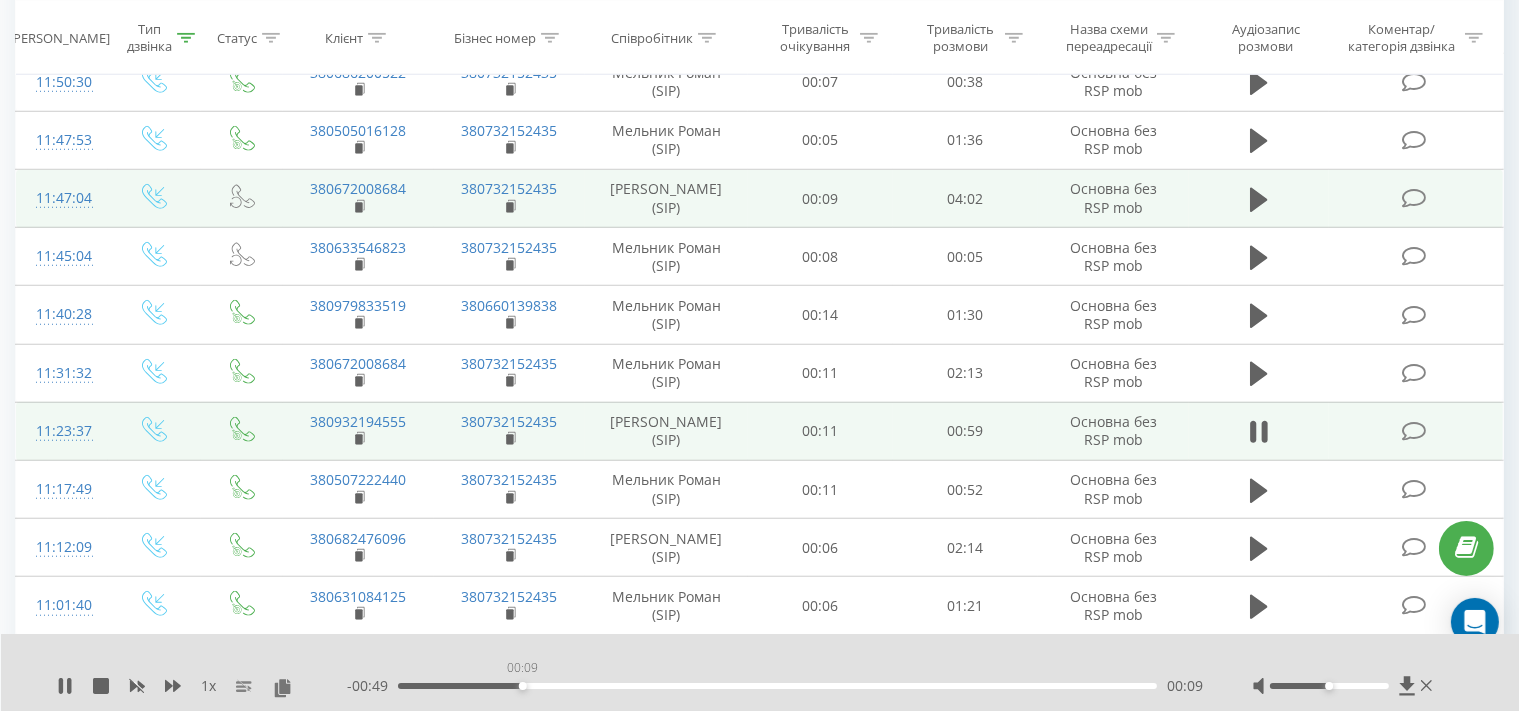 click on "00:09" at bounding box center [777, 686] 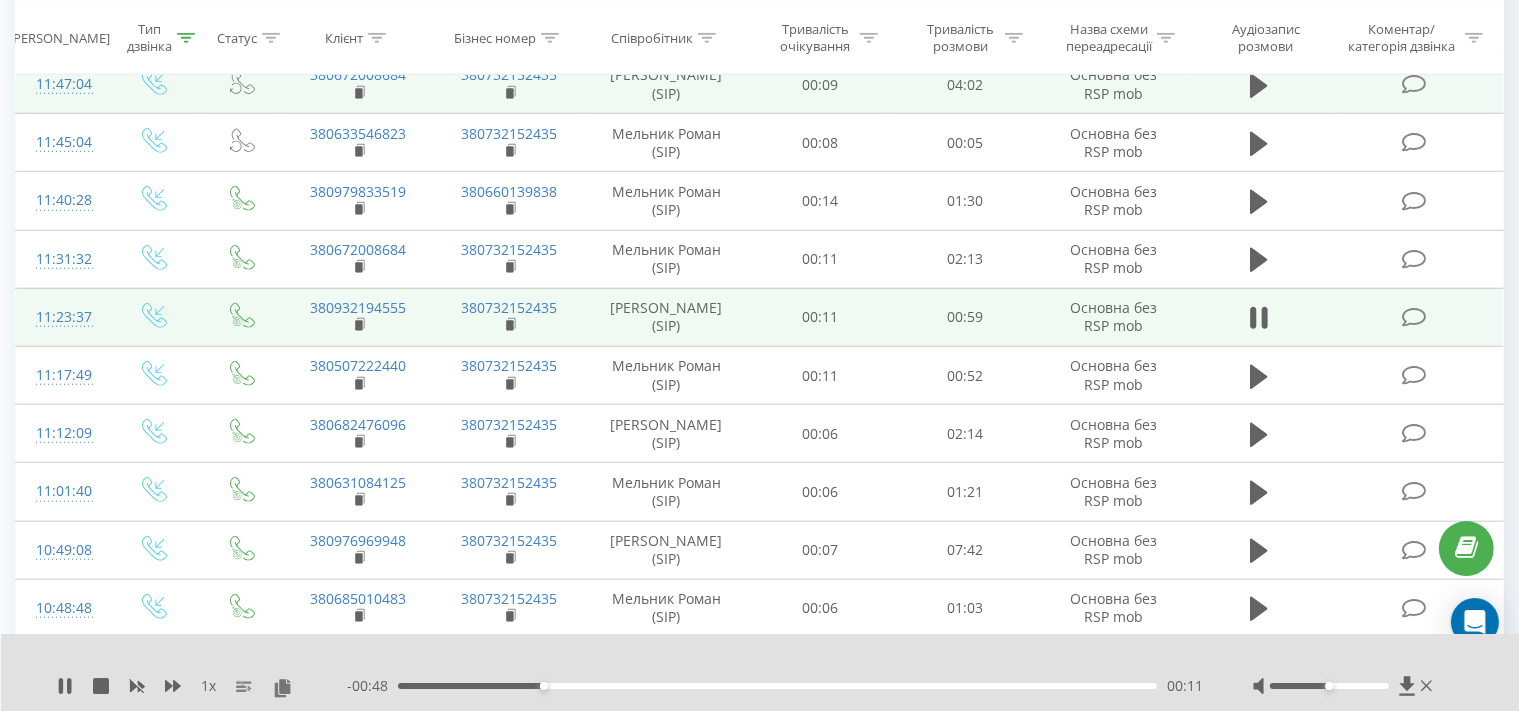 scroll, scrollTop: 1795, scrollLeft: 0, axis: vertical 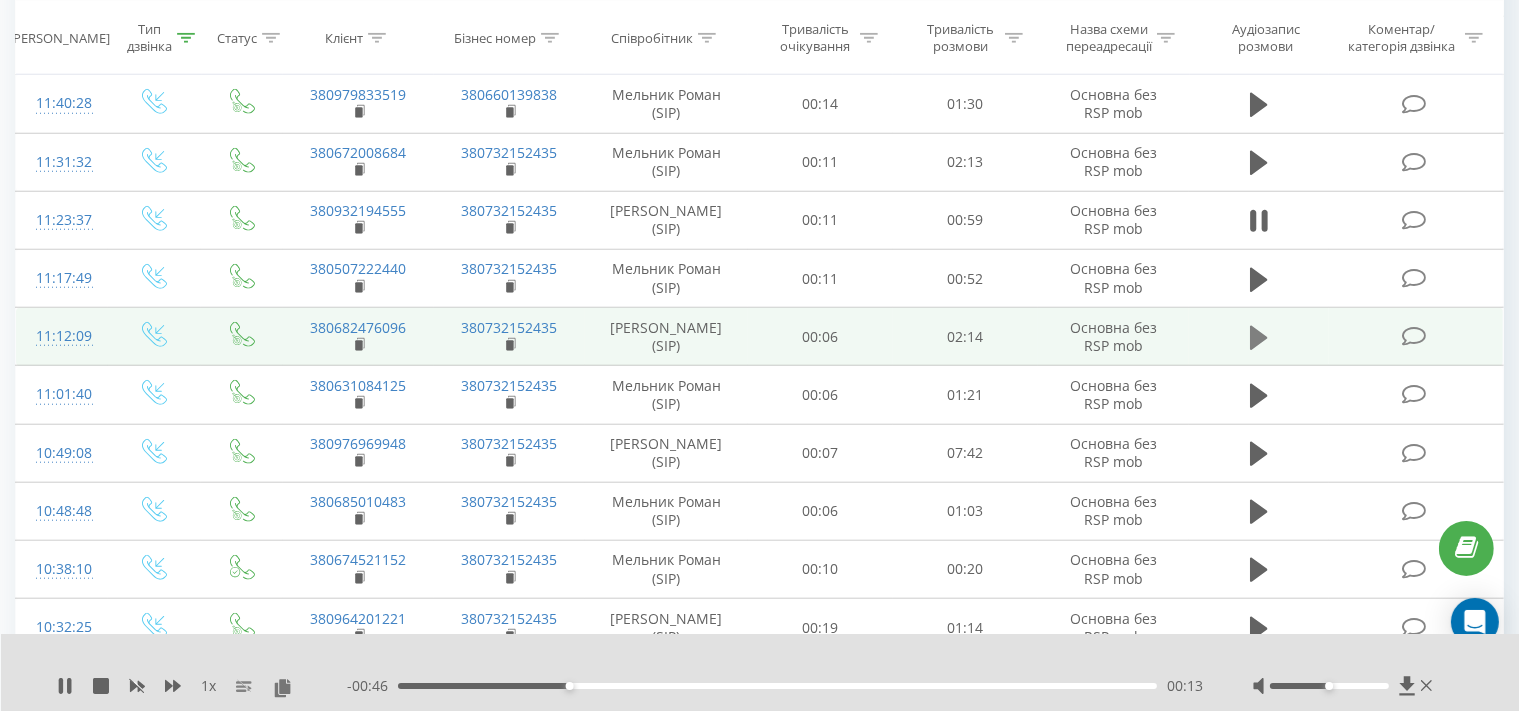 click 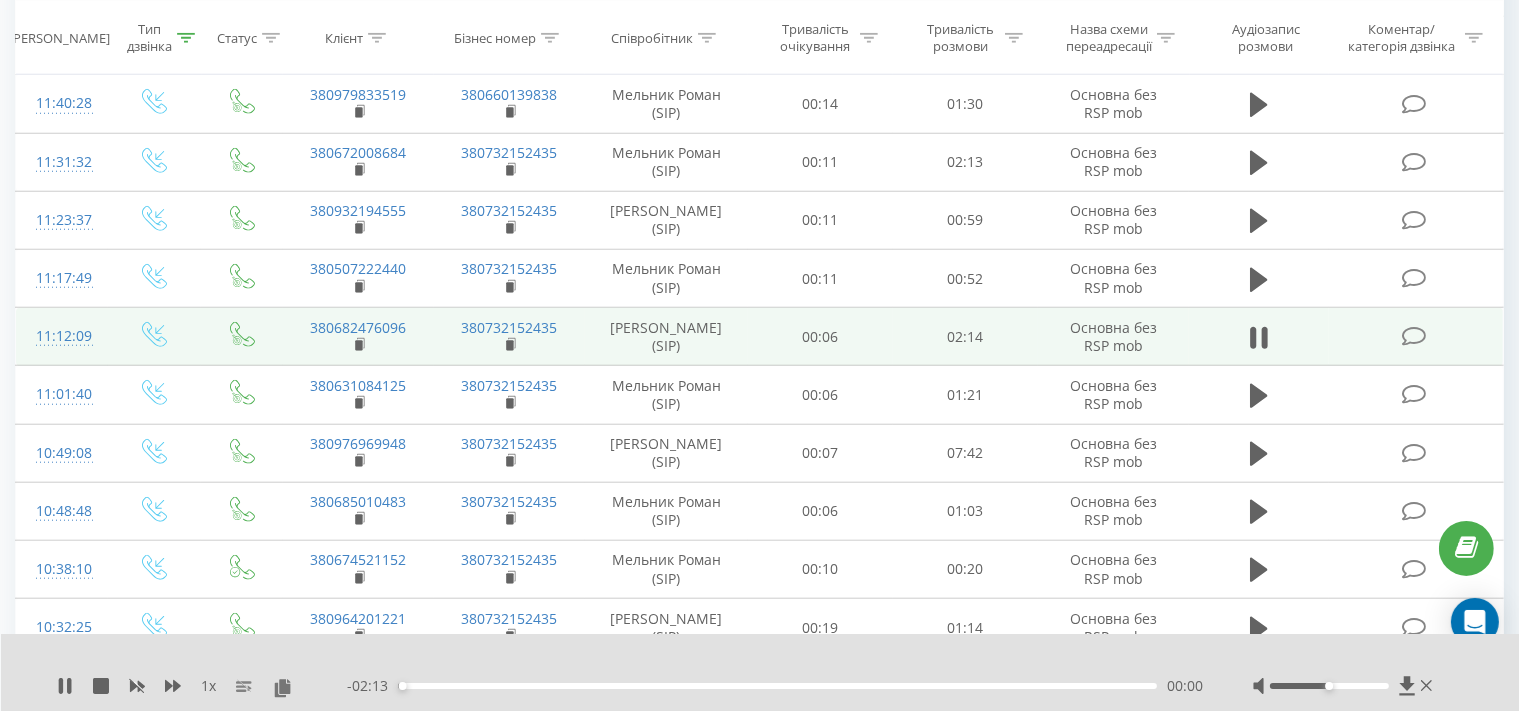 click on "00:00" at bounding box center [777, 686] 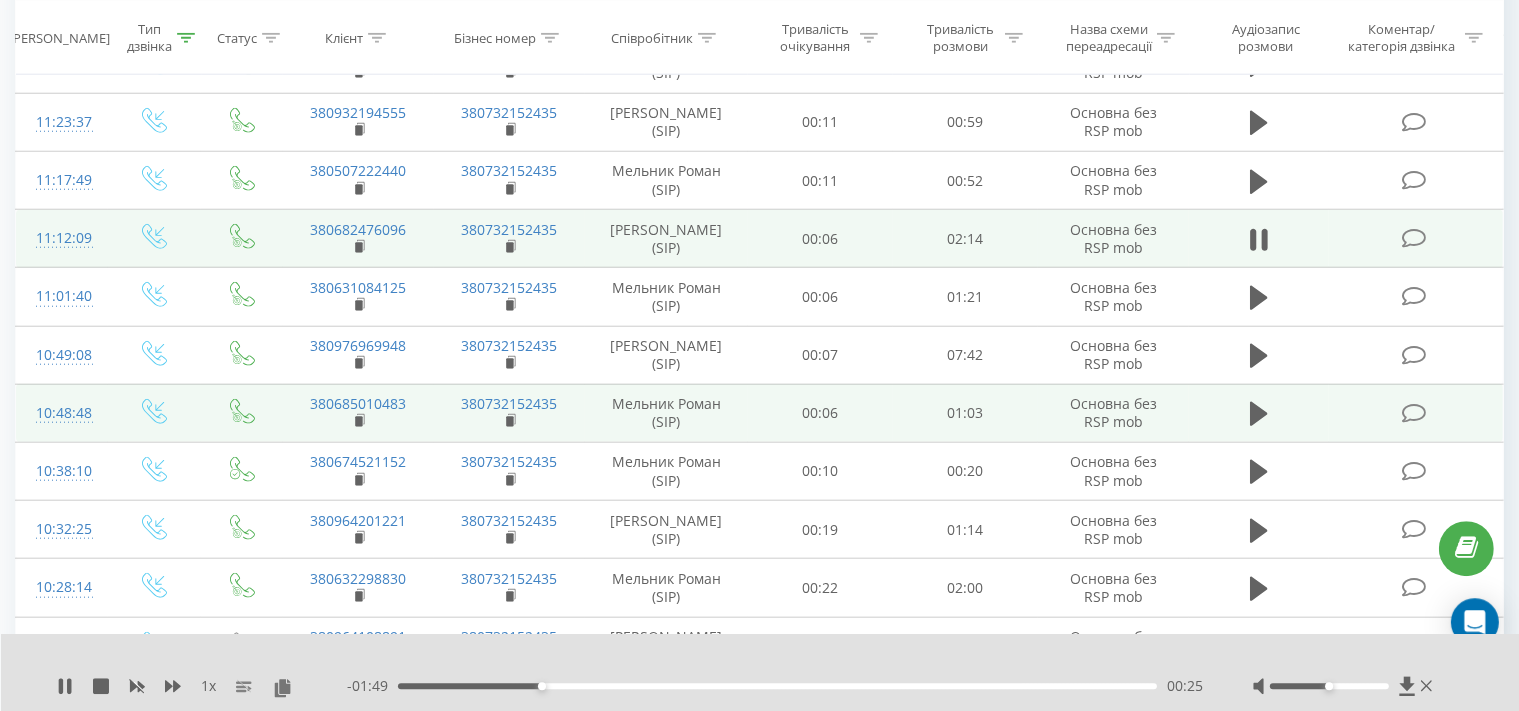 scroll, scrollTop: 1900, scrollLeft: 0, axis: vertical 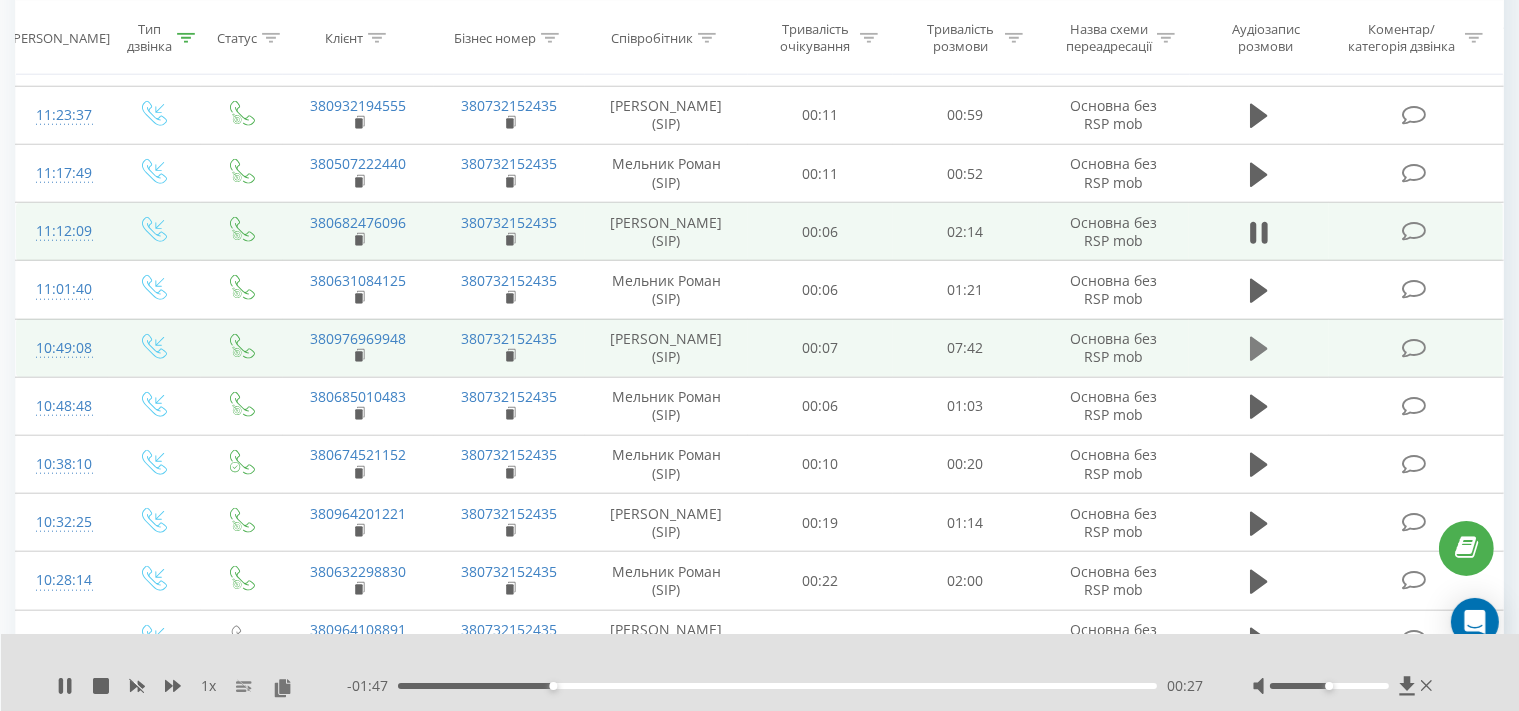 click 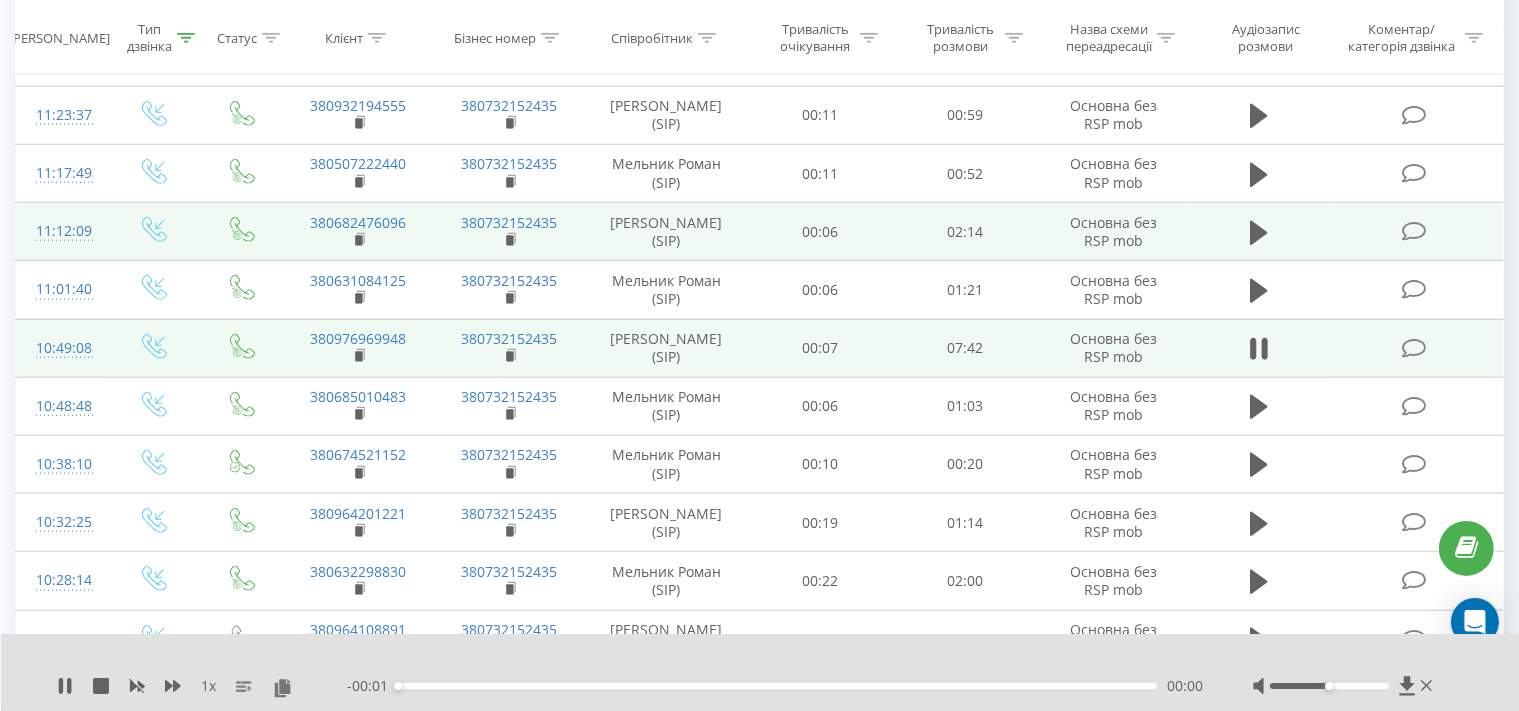 click on "- 00:01 00:00   00:00" at bounding box center [775, 686] 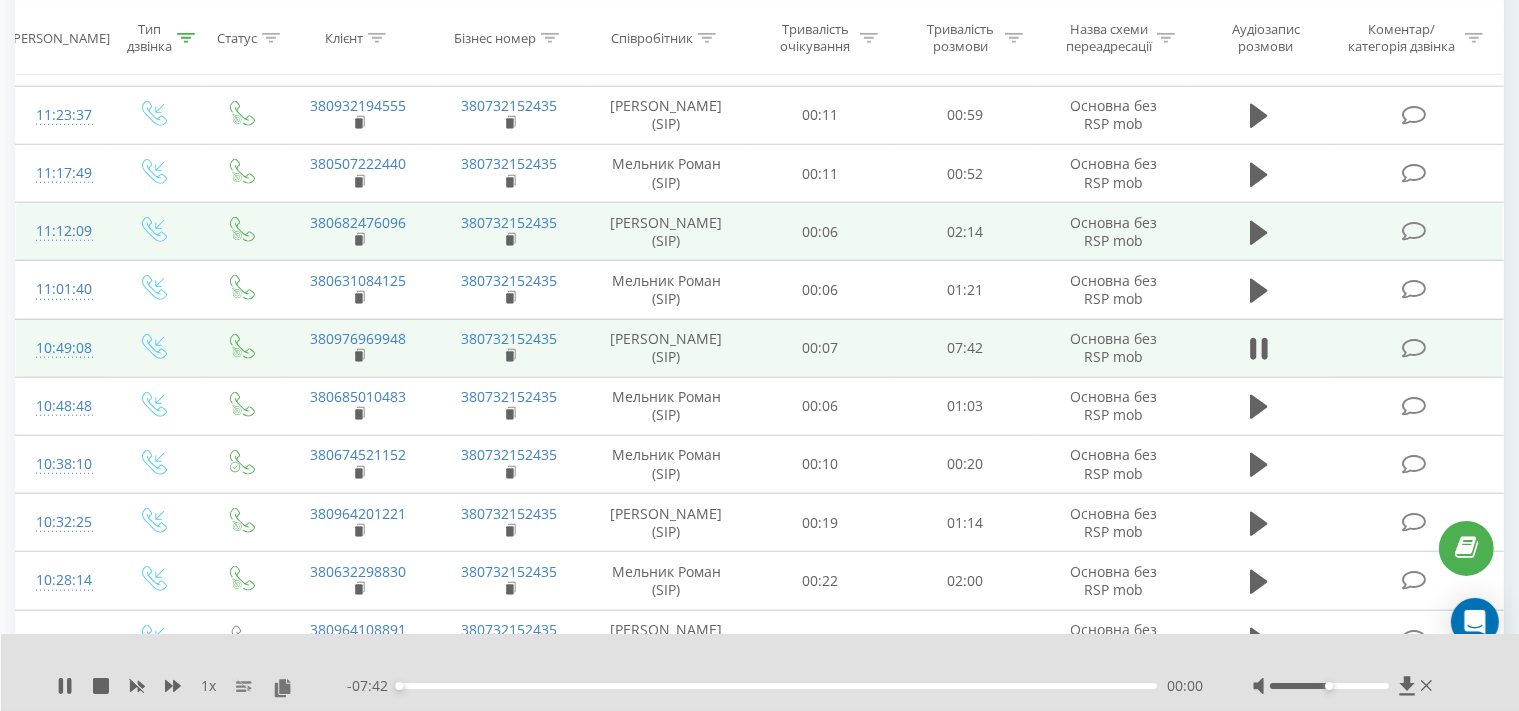 click on "00:00" at bounding box center (777, 686) 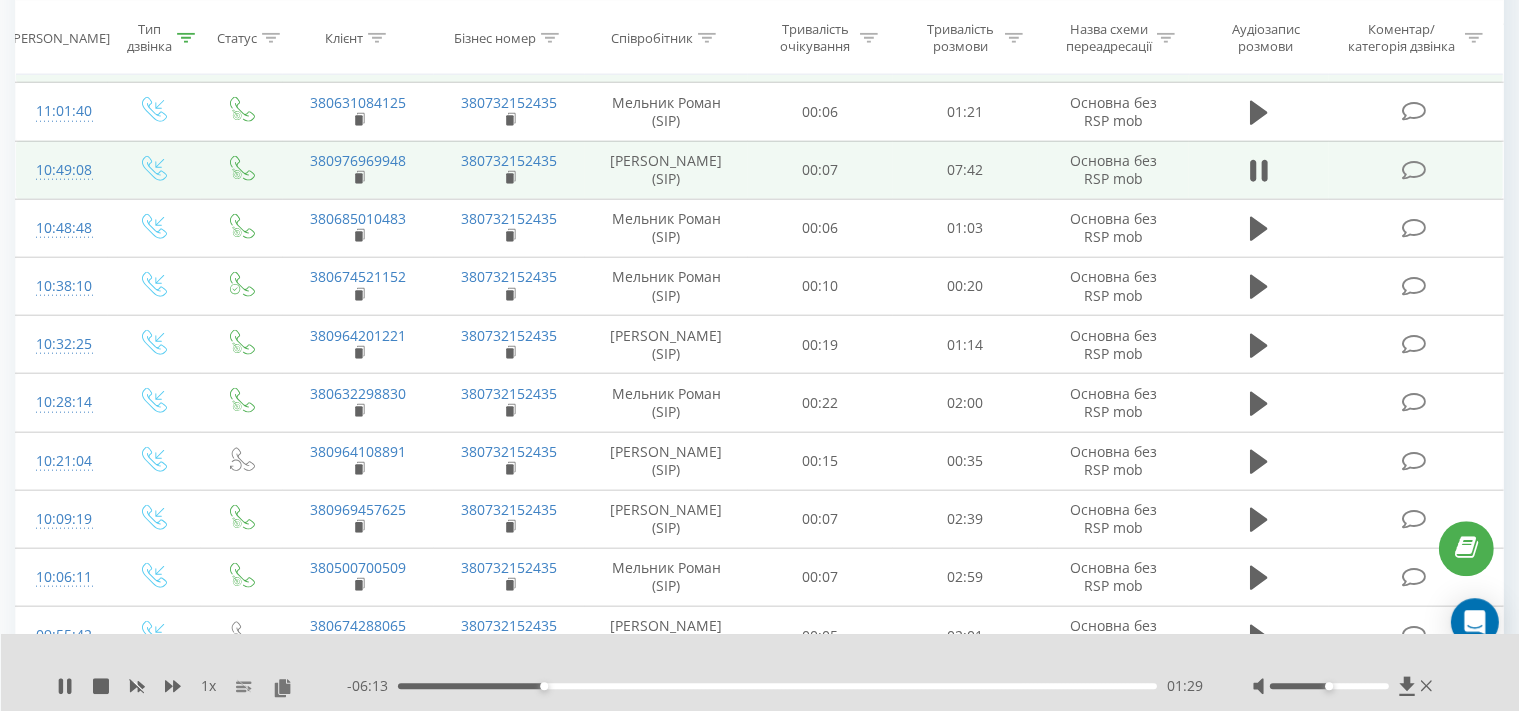 scroll, scrollTop: 2112, scrollLeft: 0, axis: vertical 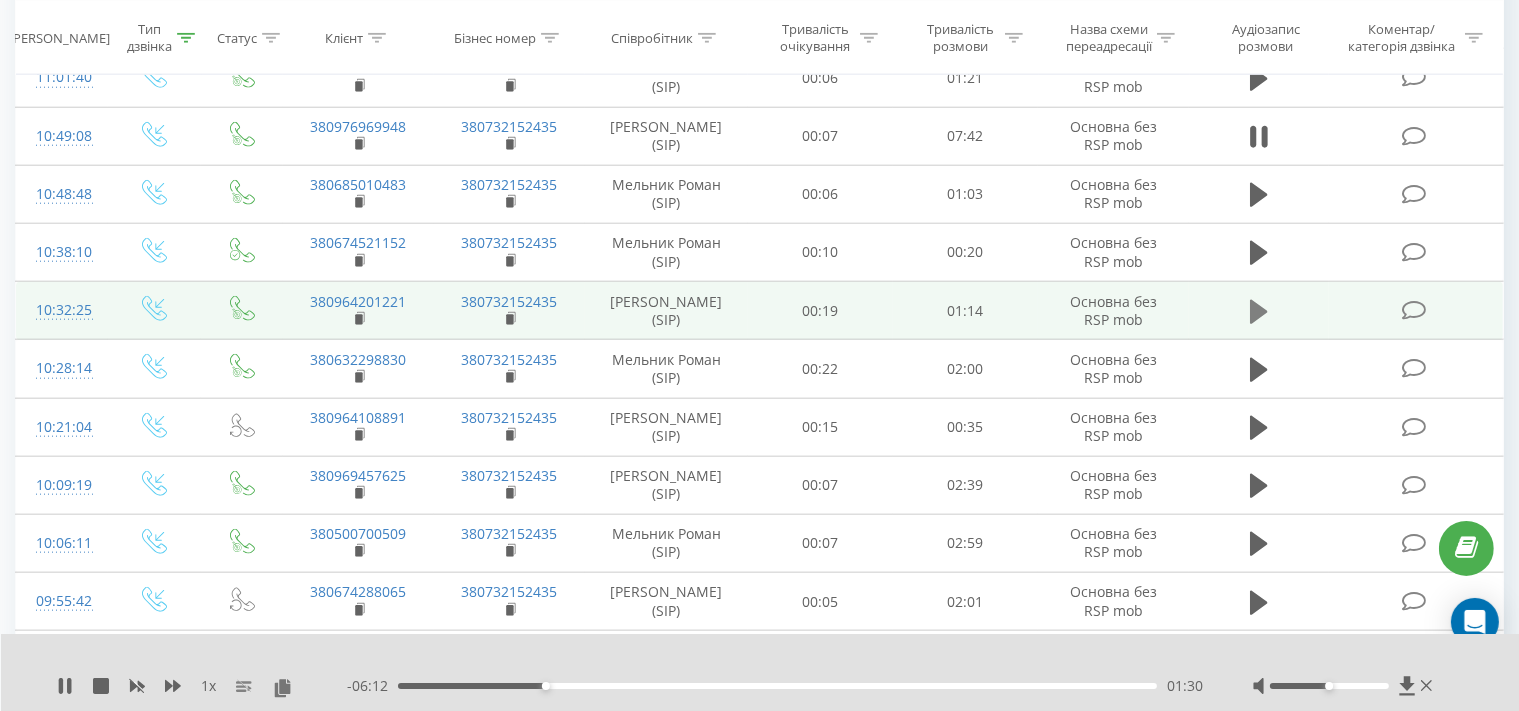click 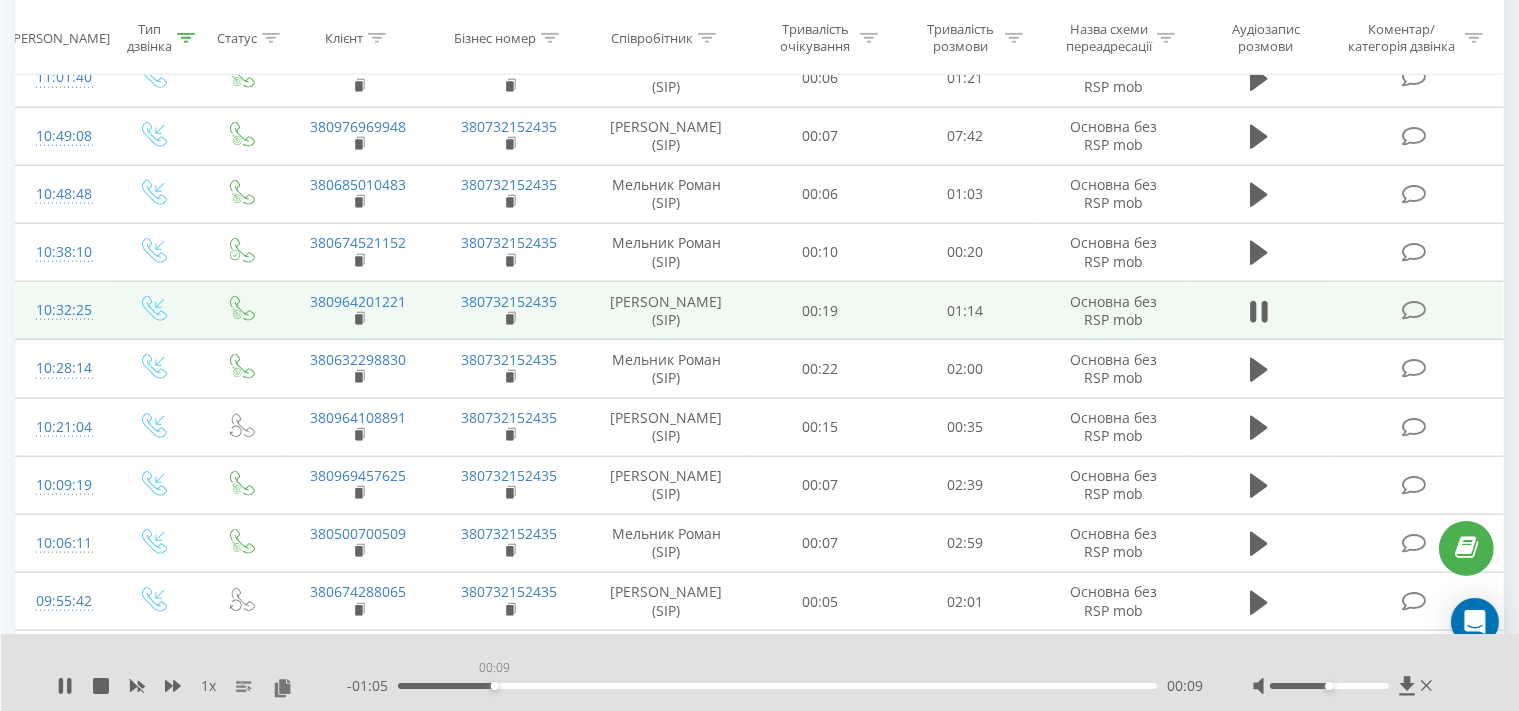 click on "00:09" at bounding box center (777, 686) 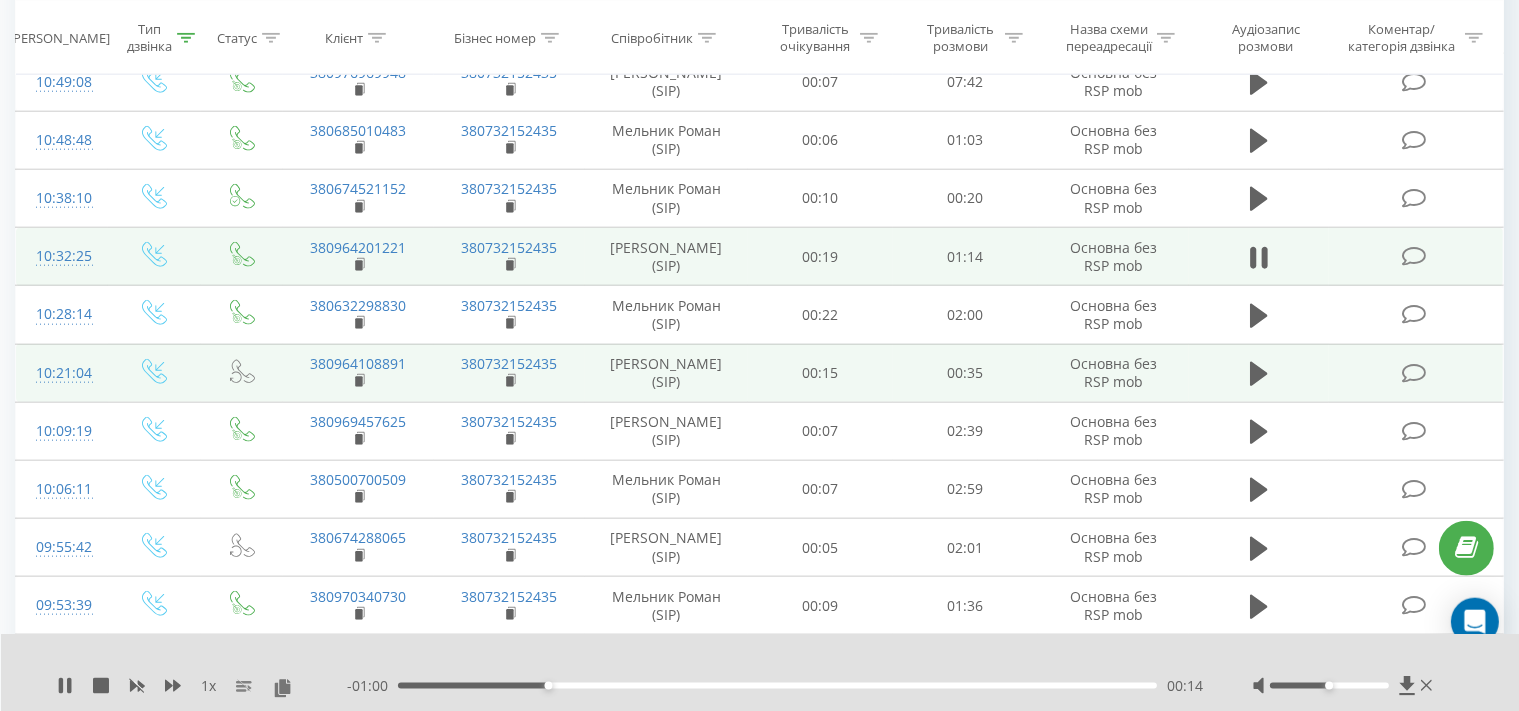 scroll, scrollTop: 2217, scrollLeft: 0, axis: vertical 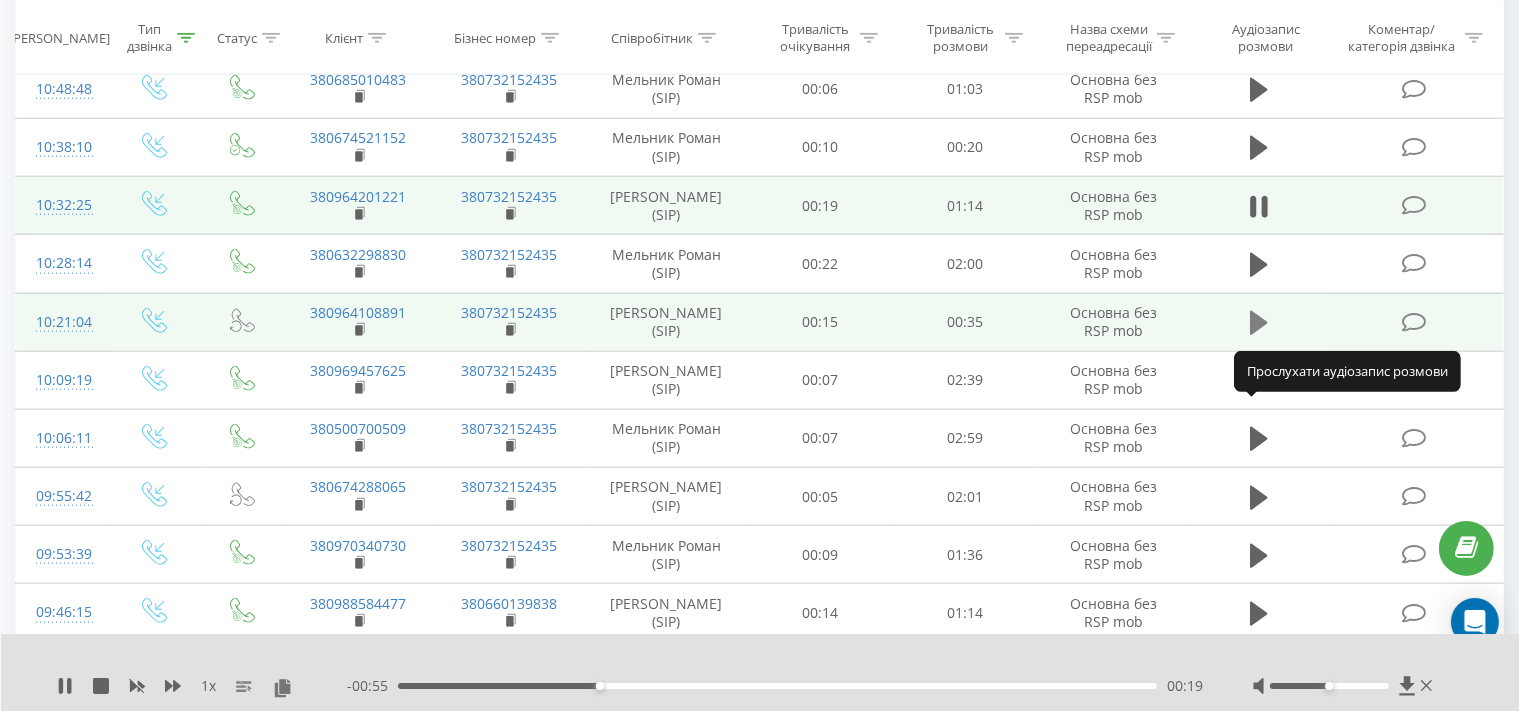 click 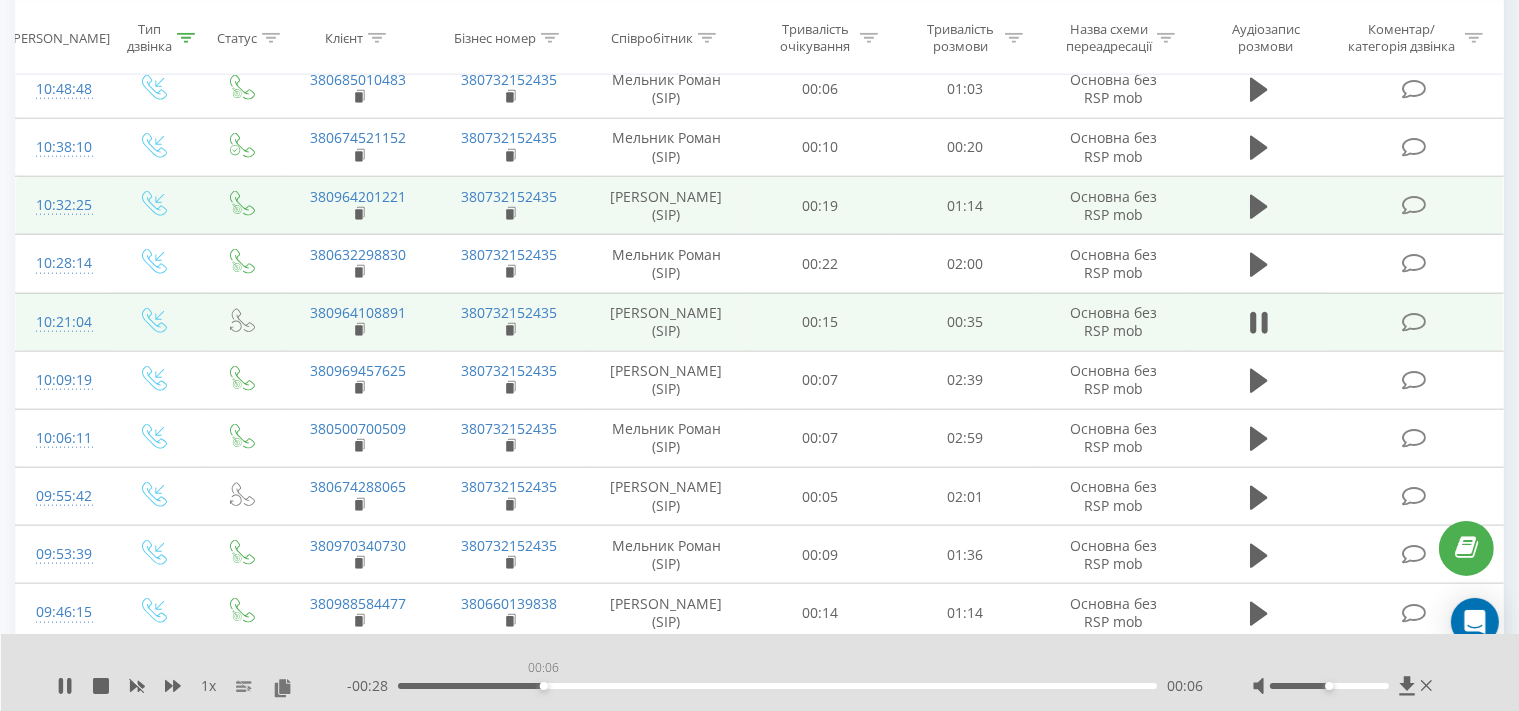 click on "00:06" at bounding box center [777, 686] 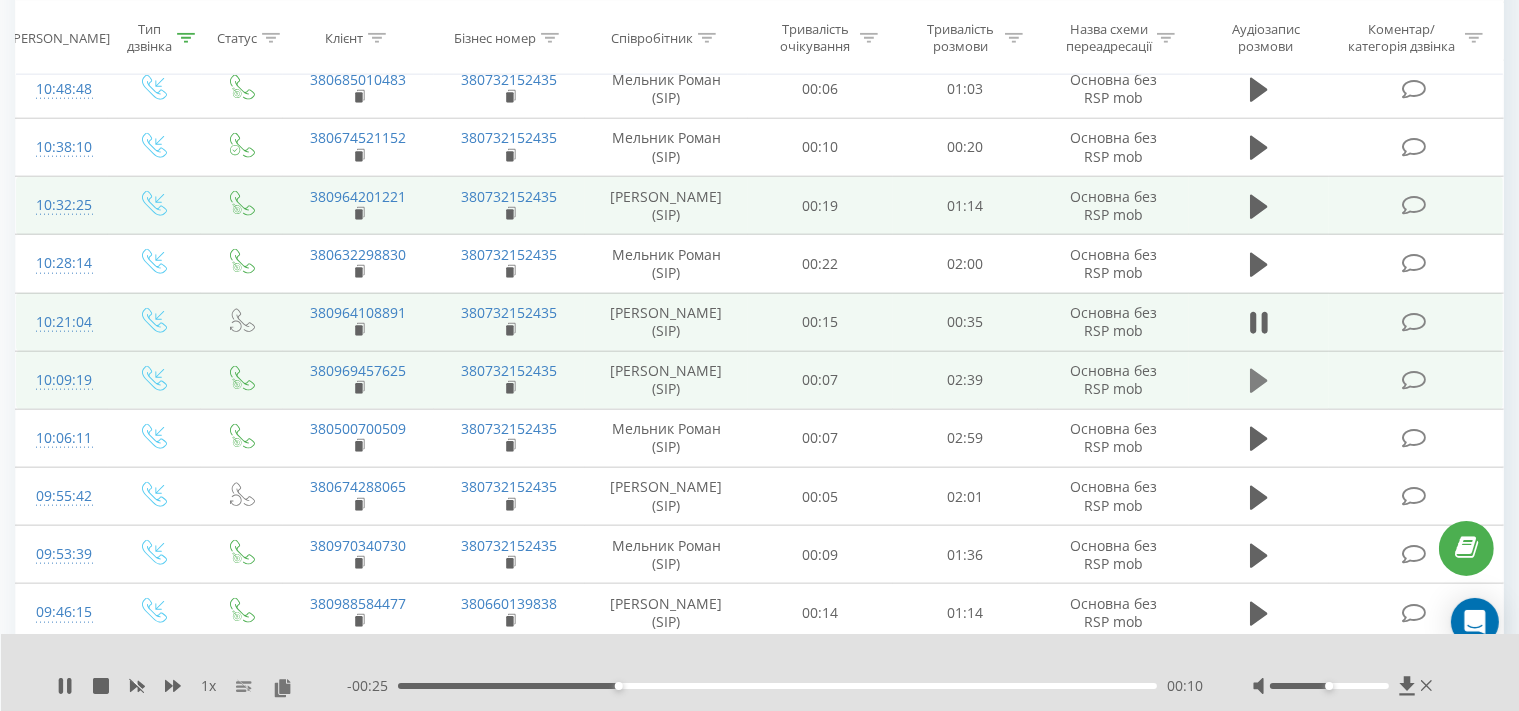 click 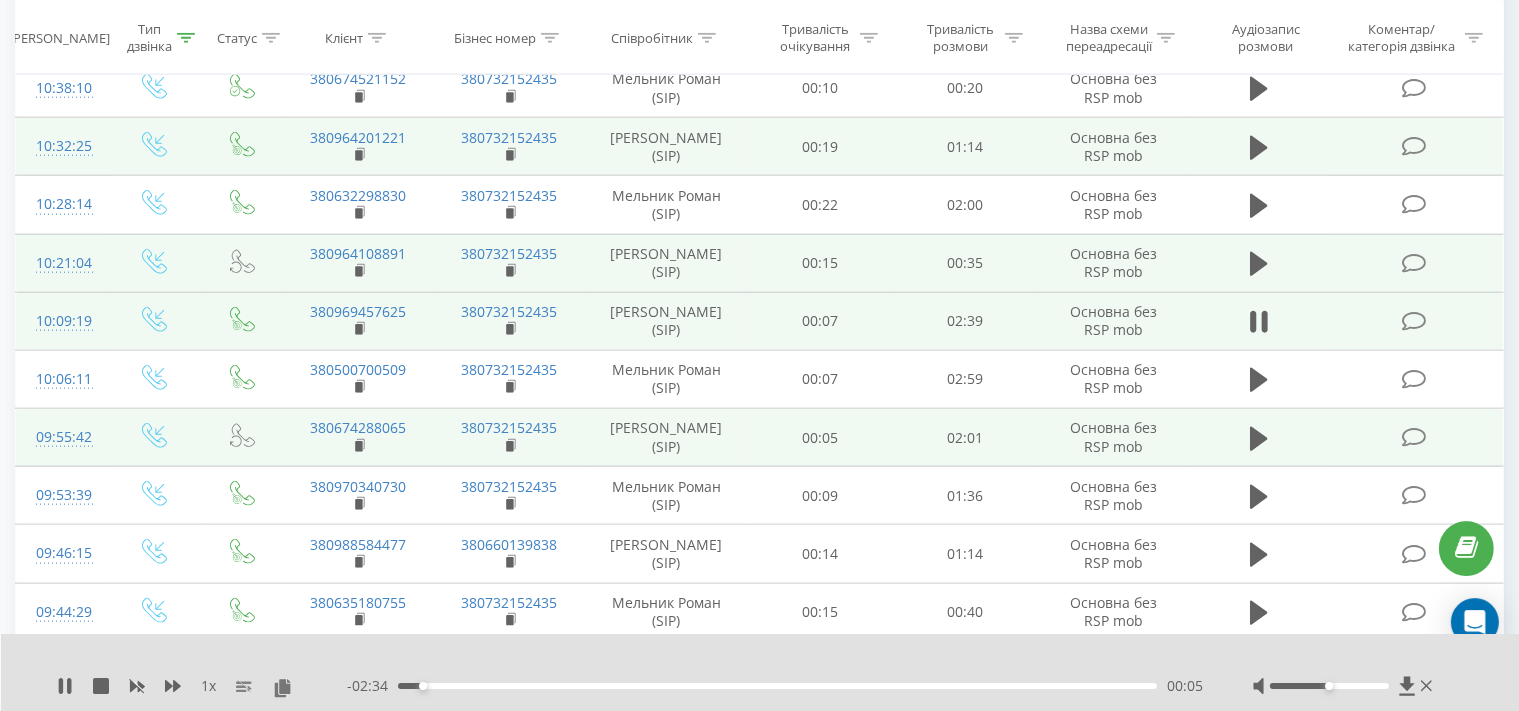 scroll, scrollTop: 2323, scrollLeft: 0, axis: vertical 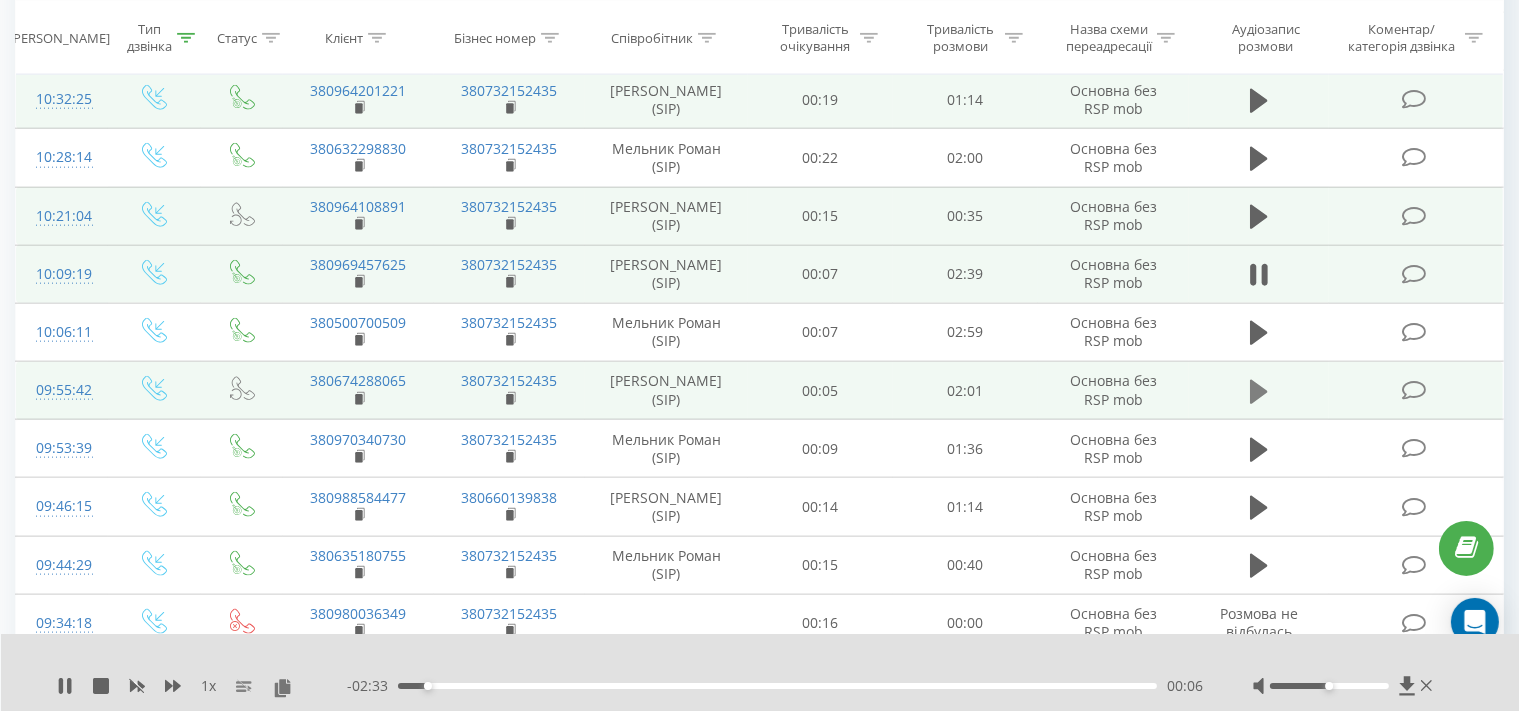 click 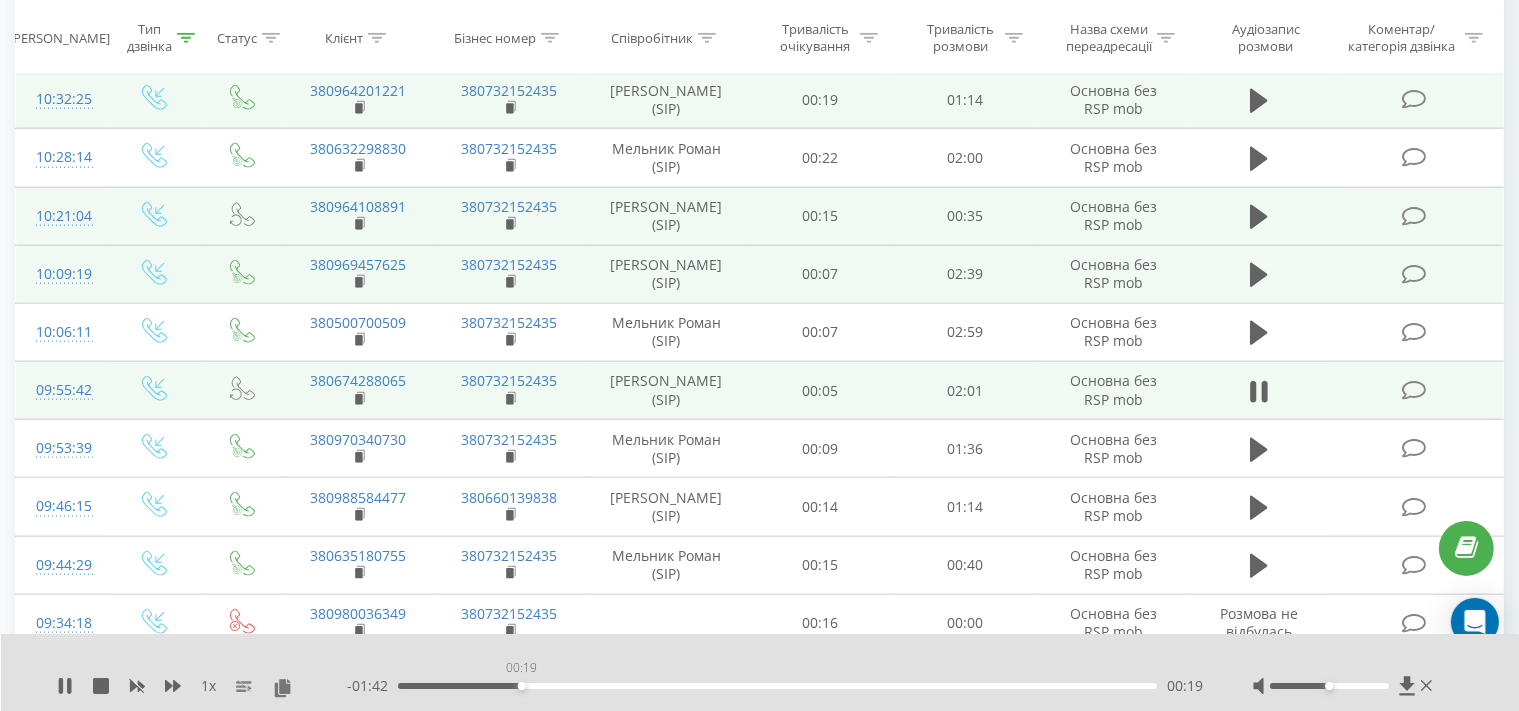 click on "00:19" at bounding box center (777, 686) 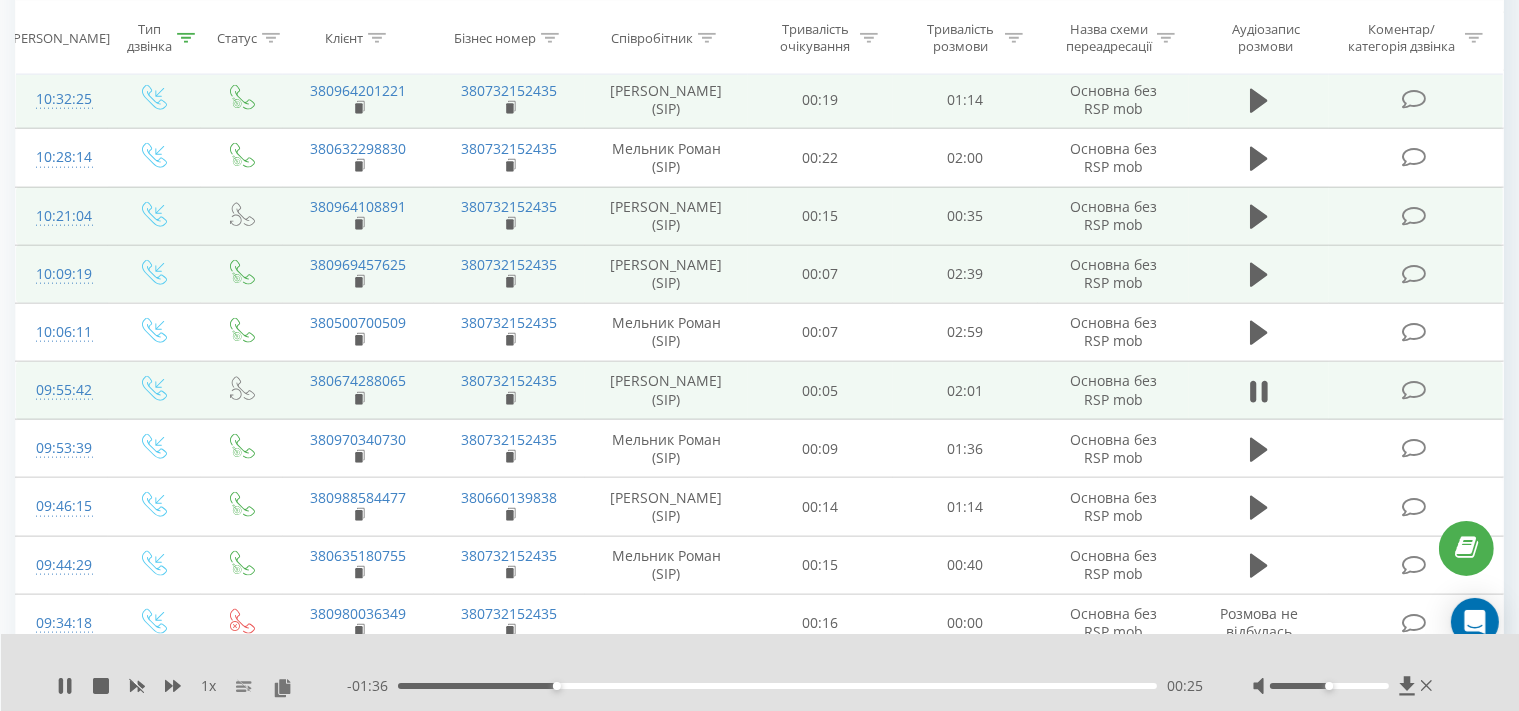 click on "00:25" at bounding box center (777, 686) 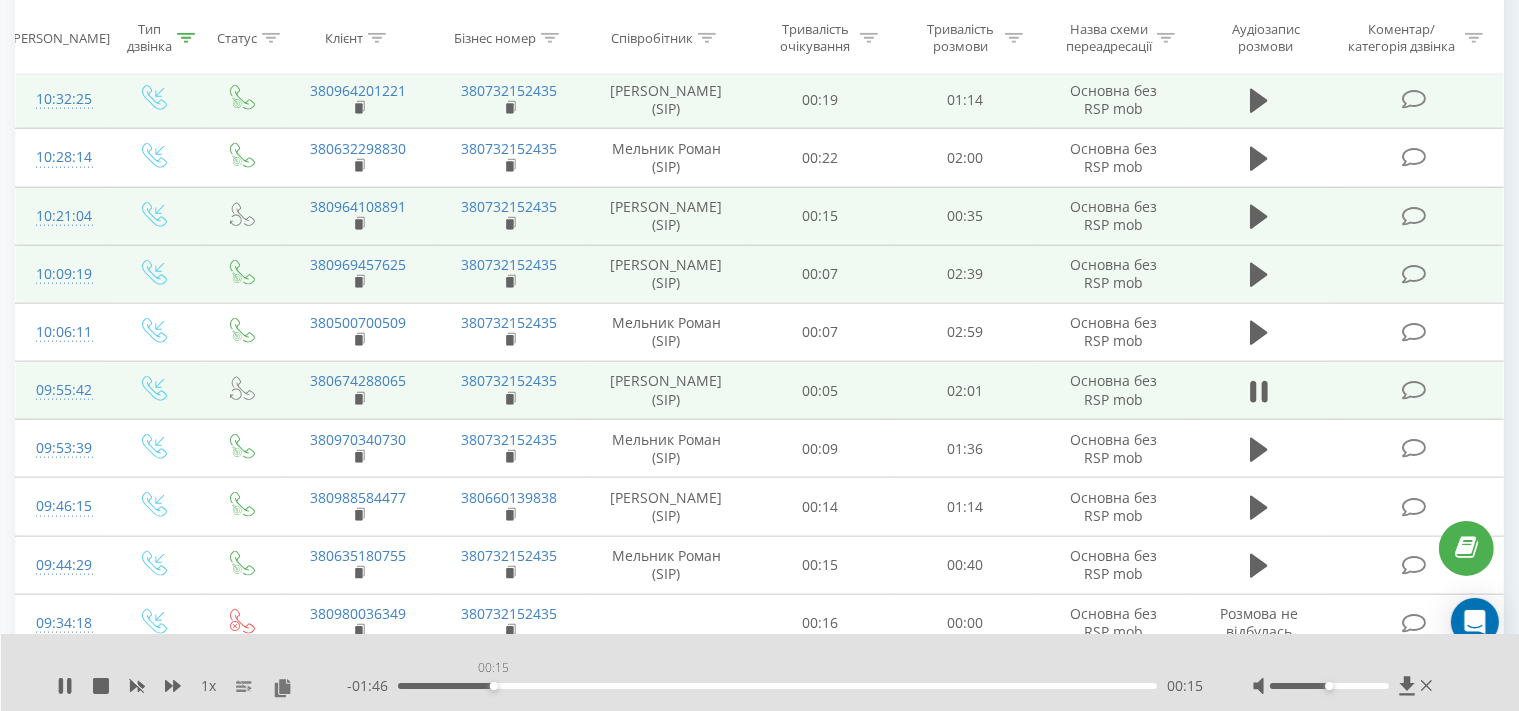 click on "00:15" at bounding box center (777, 686) 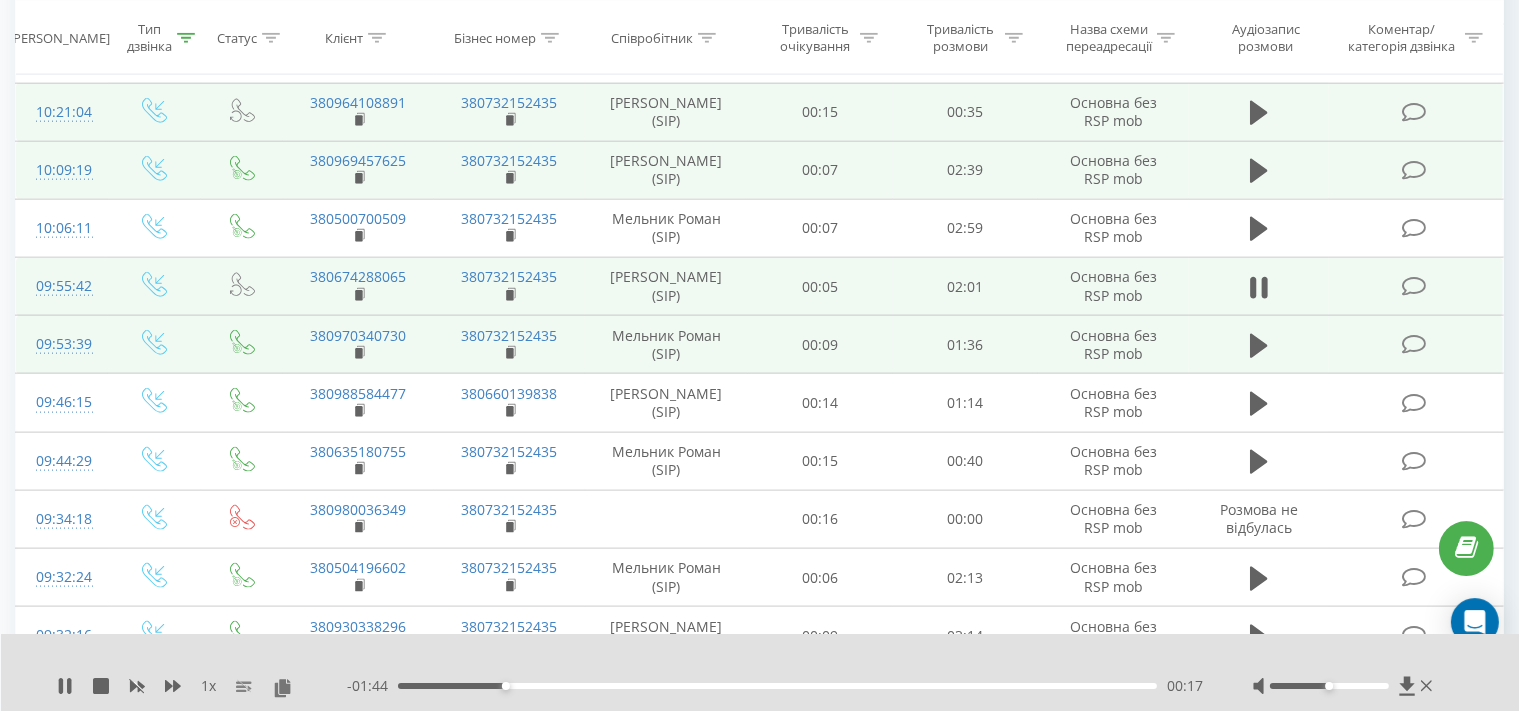 scroll, scrollTop: 2428, scrollLeft: 0, axis: vertical 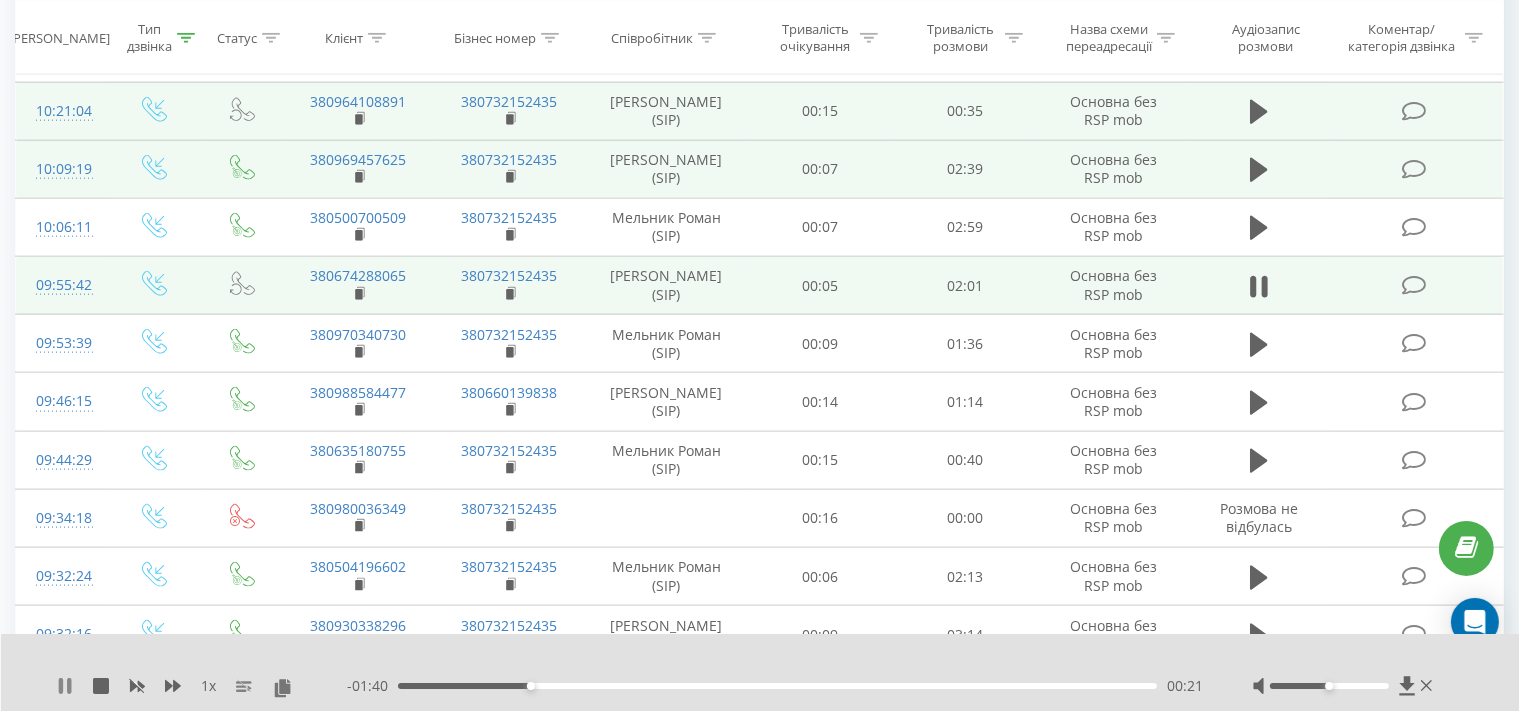 click 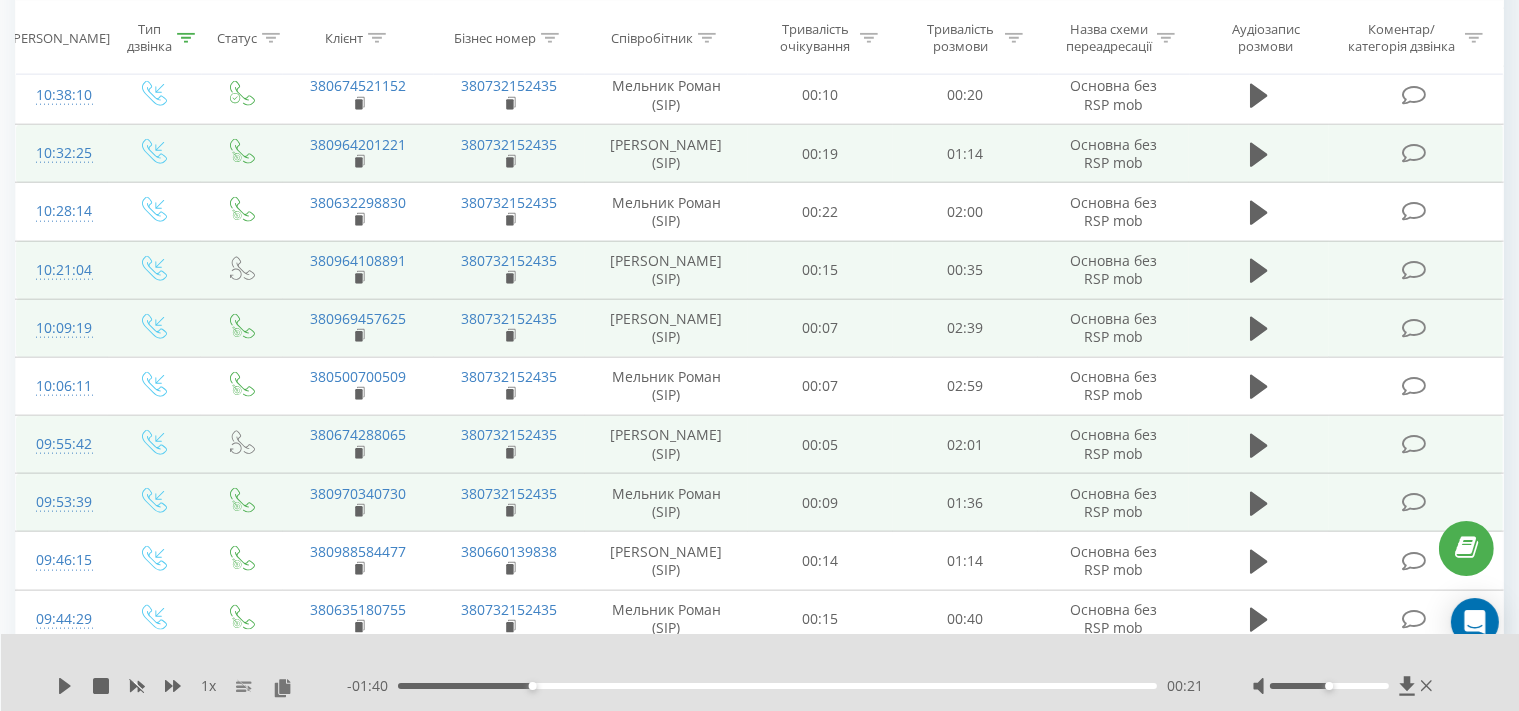 scroll, scrollTop: 2323, scrollLeft: 0, axis: vertical 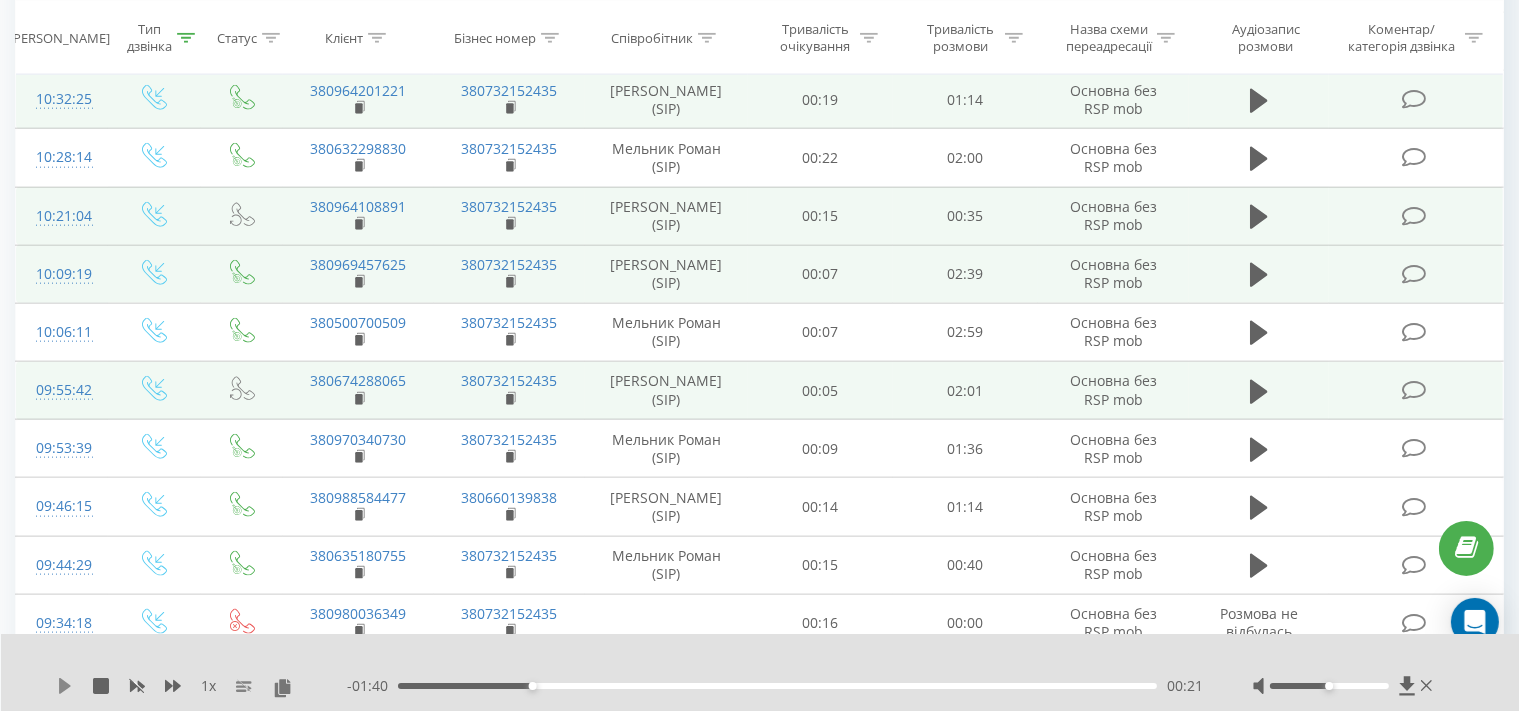 click 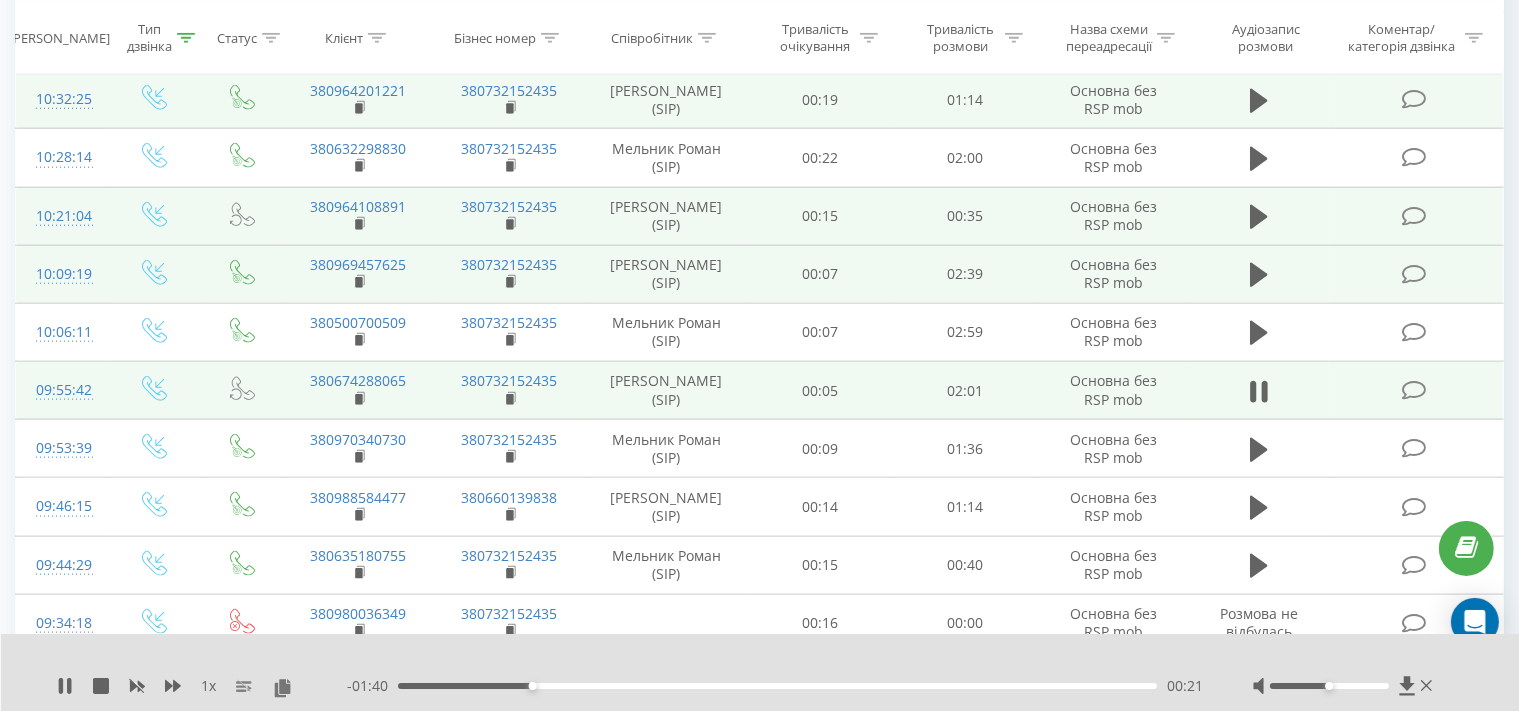 click 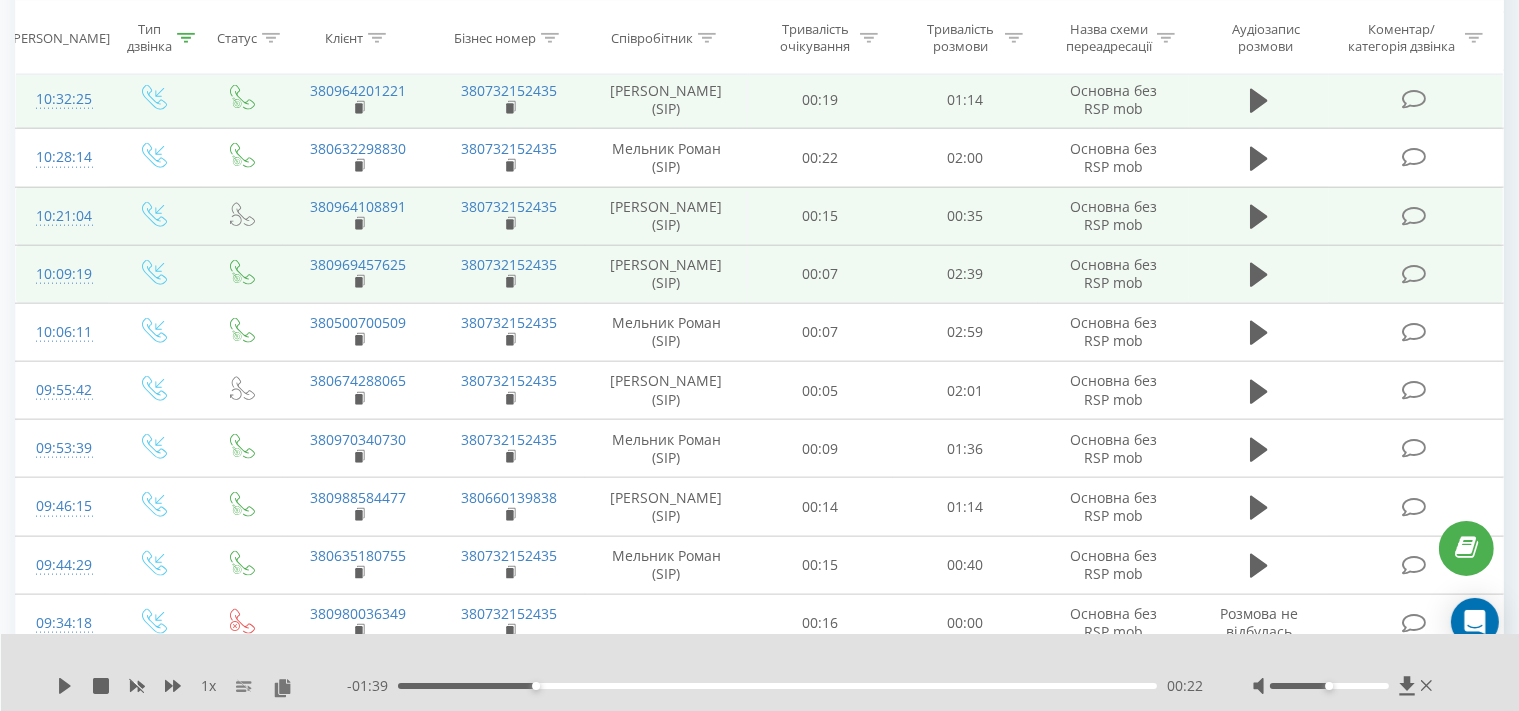 click on "1 x  - 01:39 00:22   00:22" at bounding box center (760, 672) 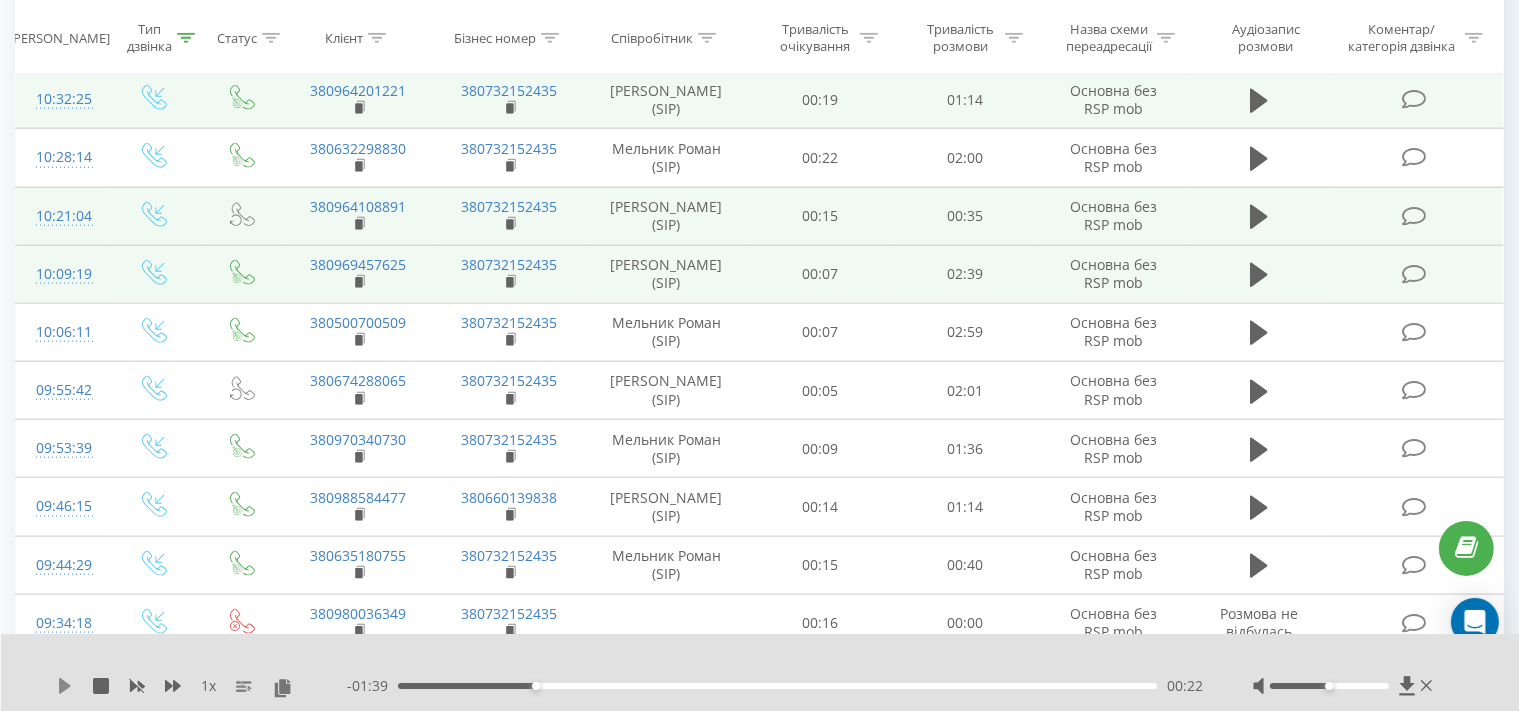 click 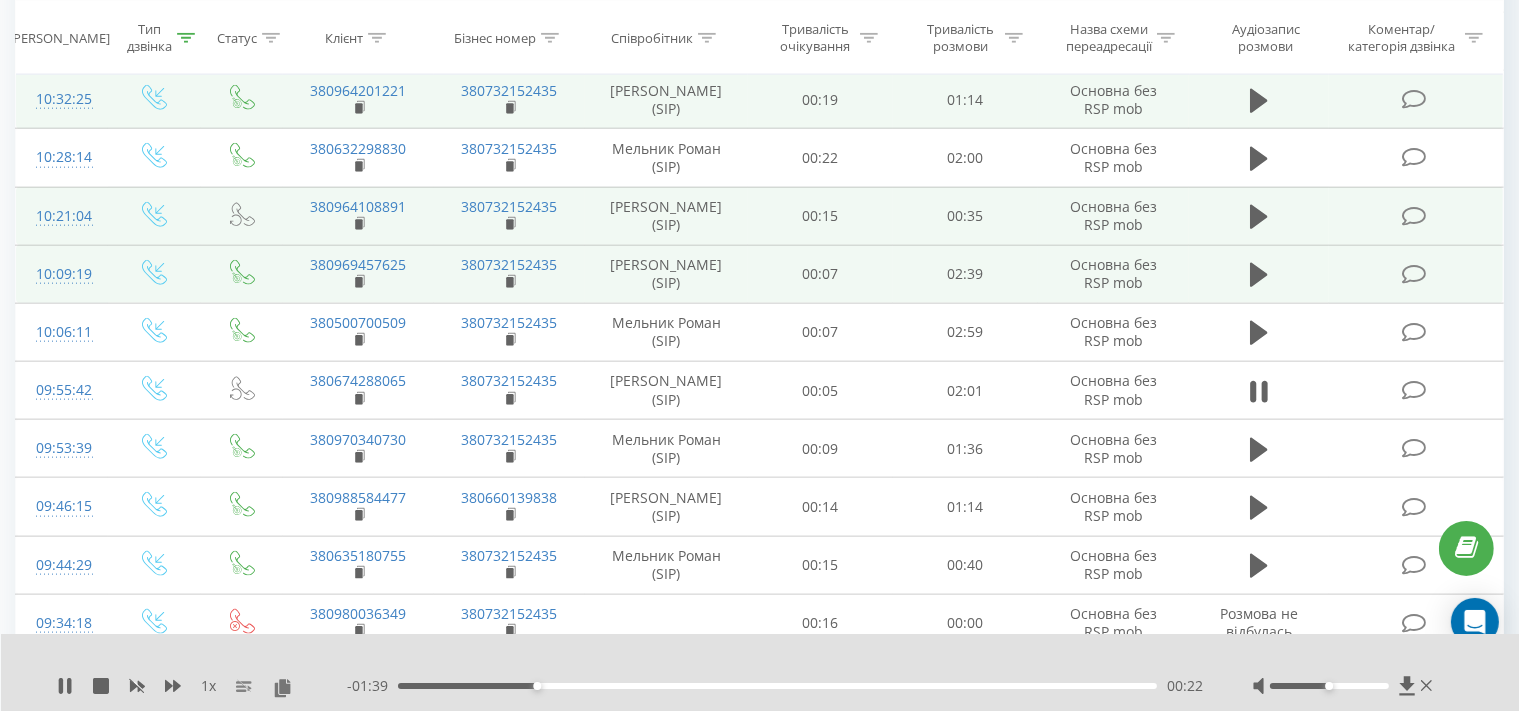 click 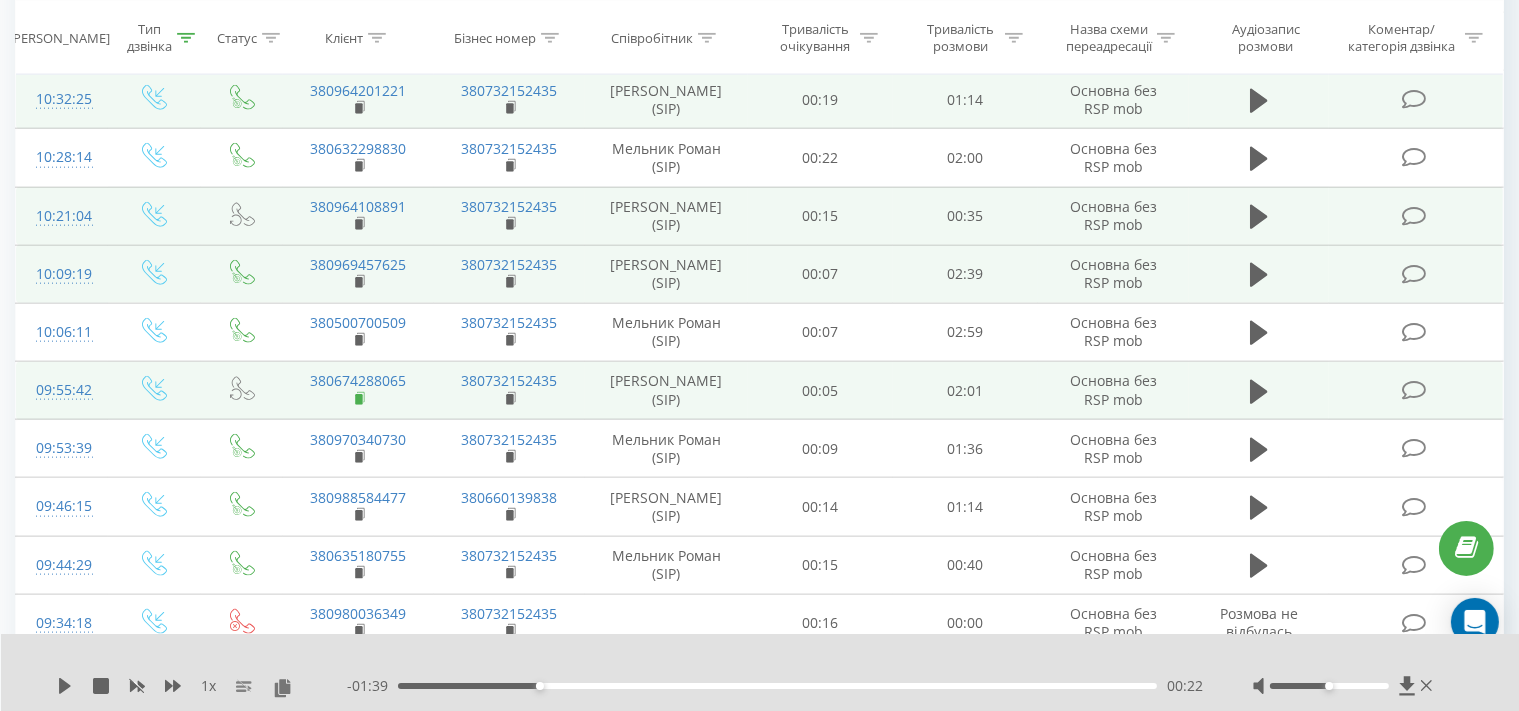 click 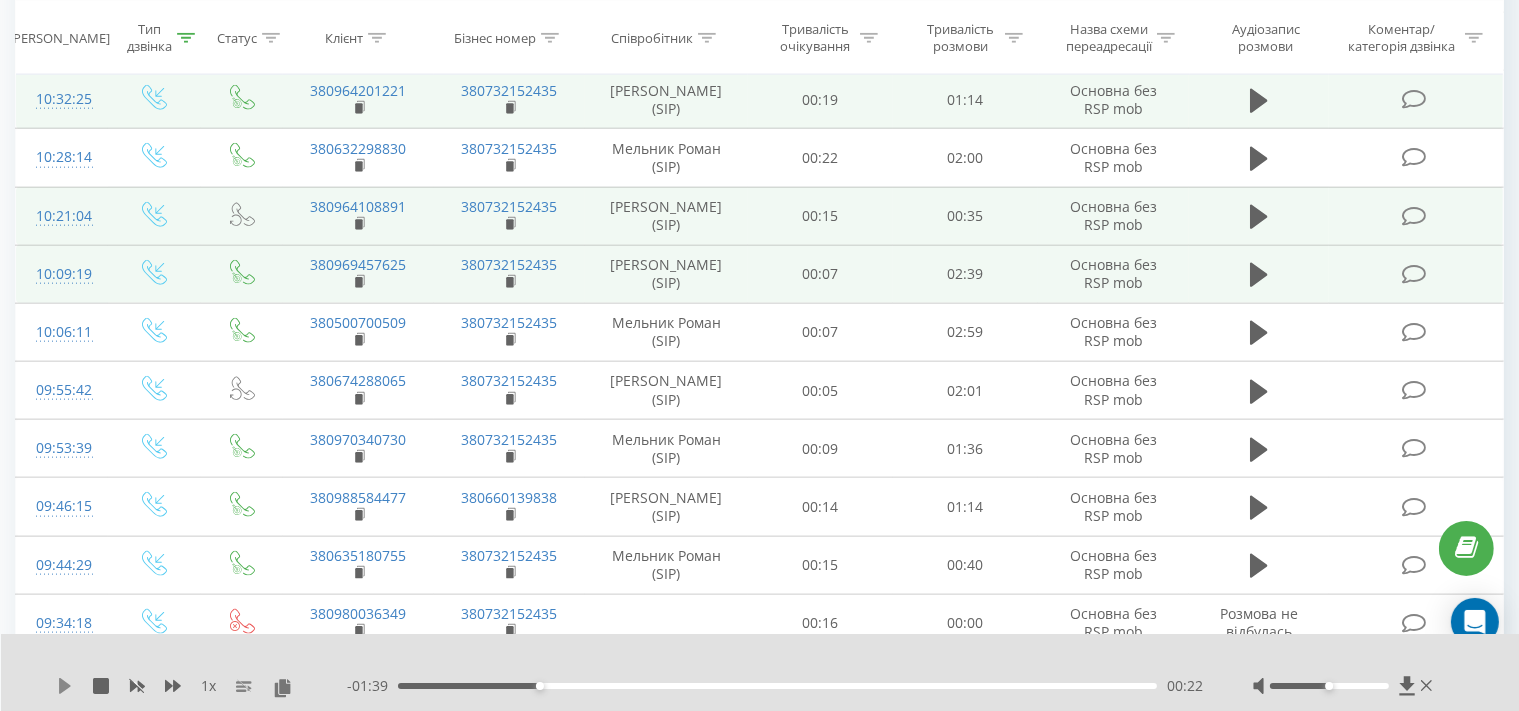 click 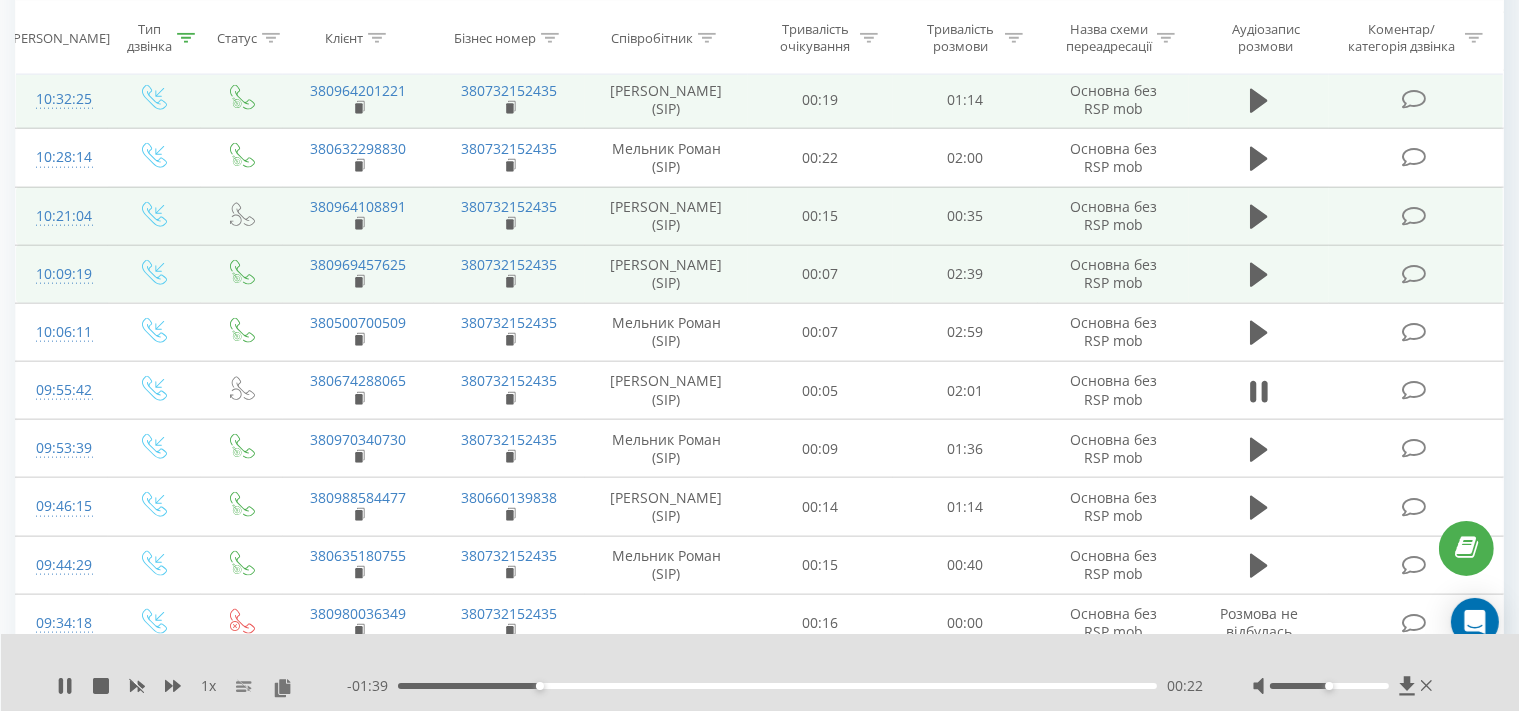 click on "- 01:39 00:22   00:22" at bounding box center (775, 686) 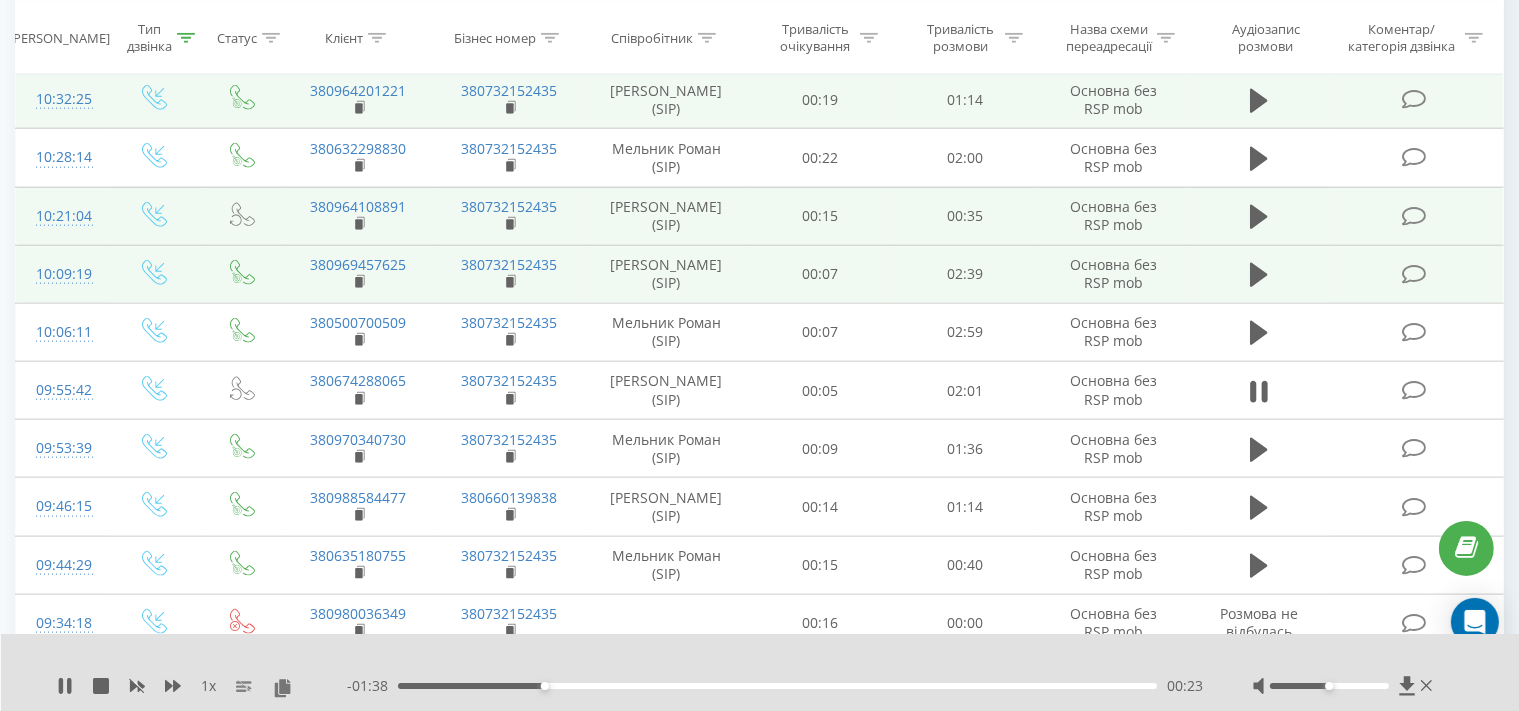 click on "00:23" at bounding box center [777, 686] 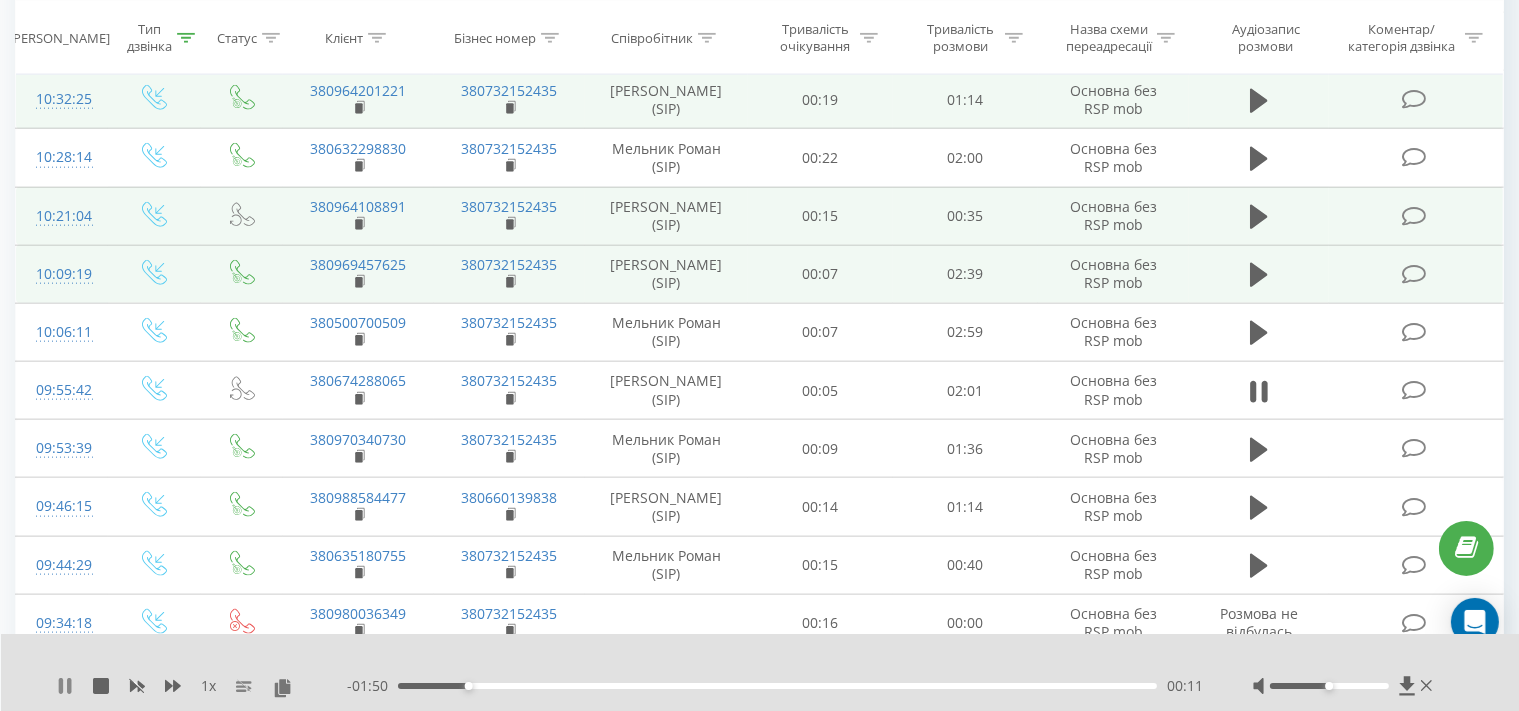 click 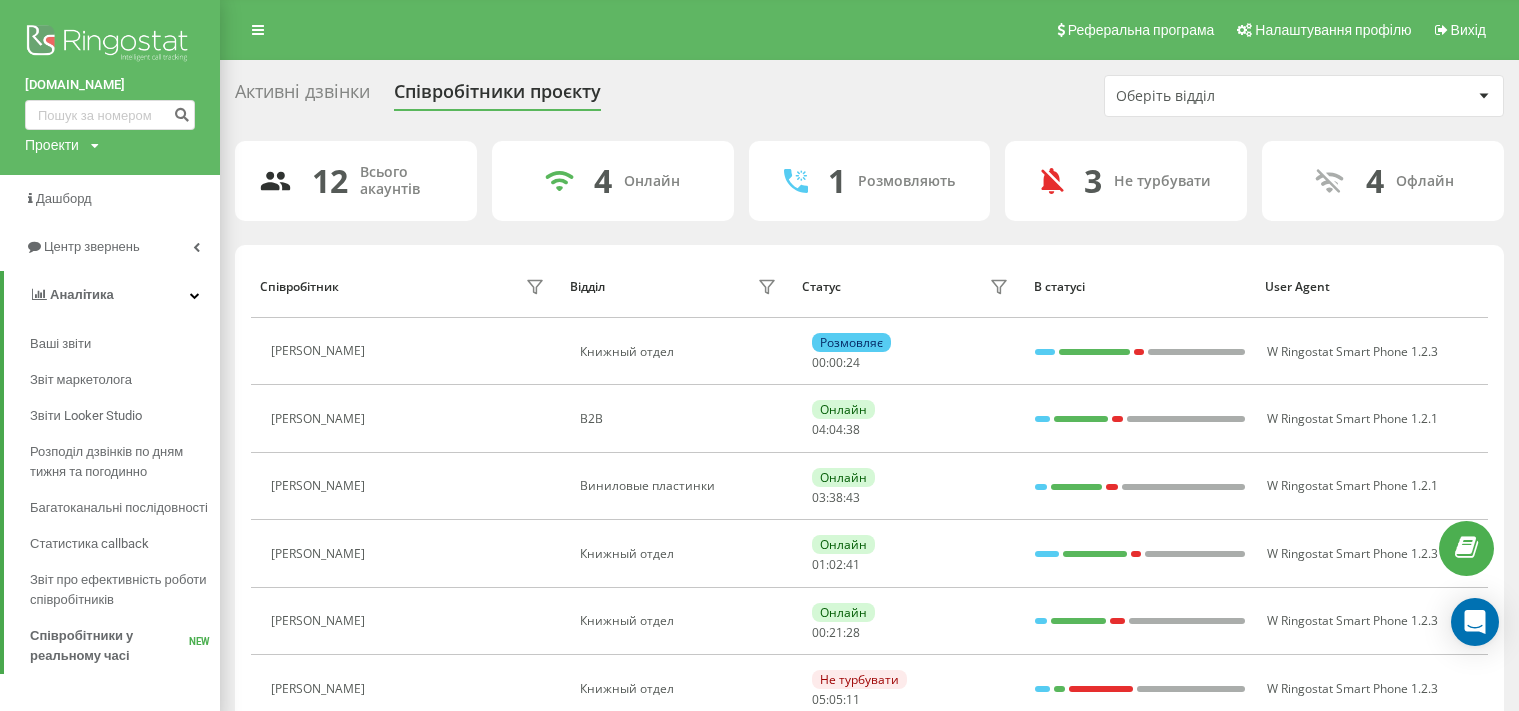 scroll, scrollTop: 0, scrollLeft: 0, axis: both 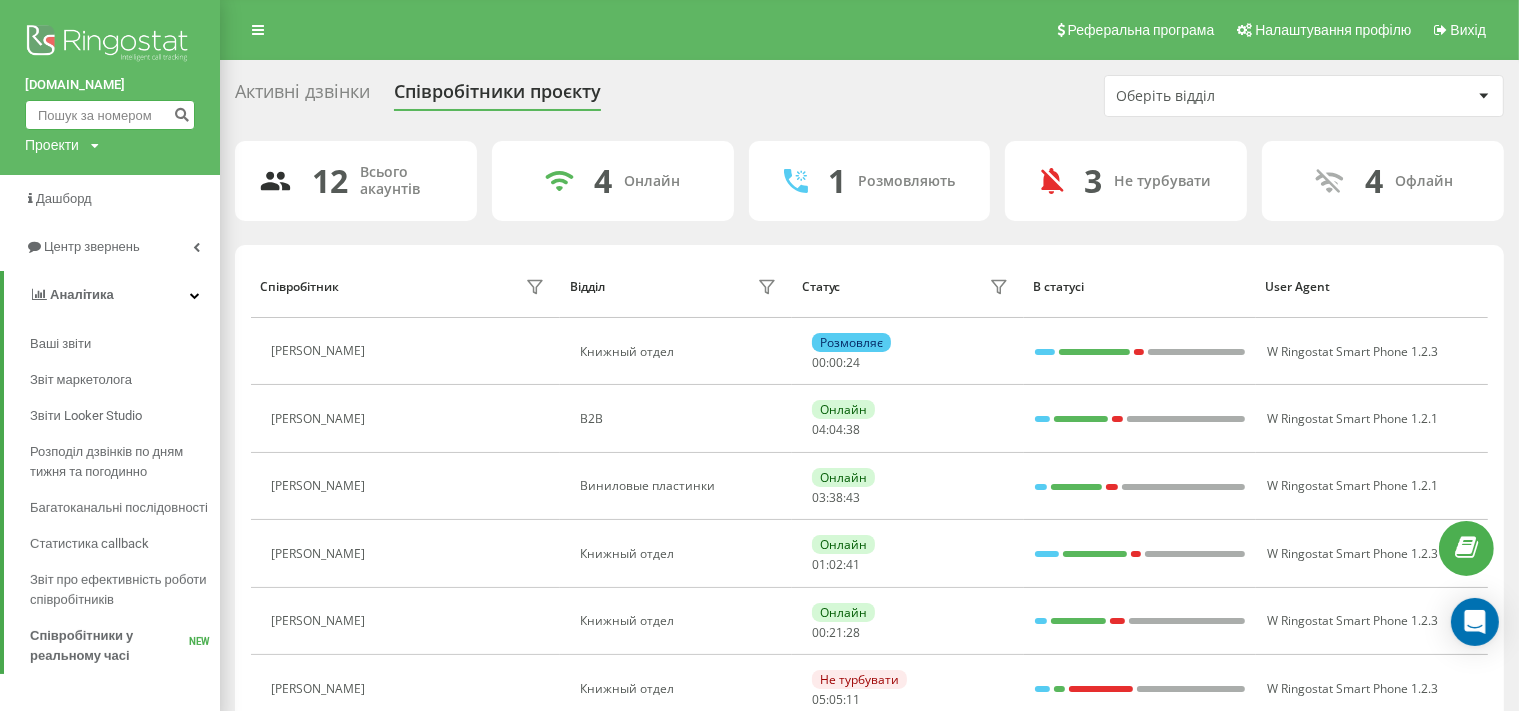 click at bounding box center (110, 115) 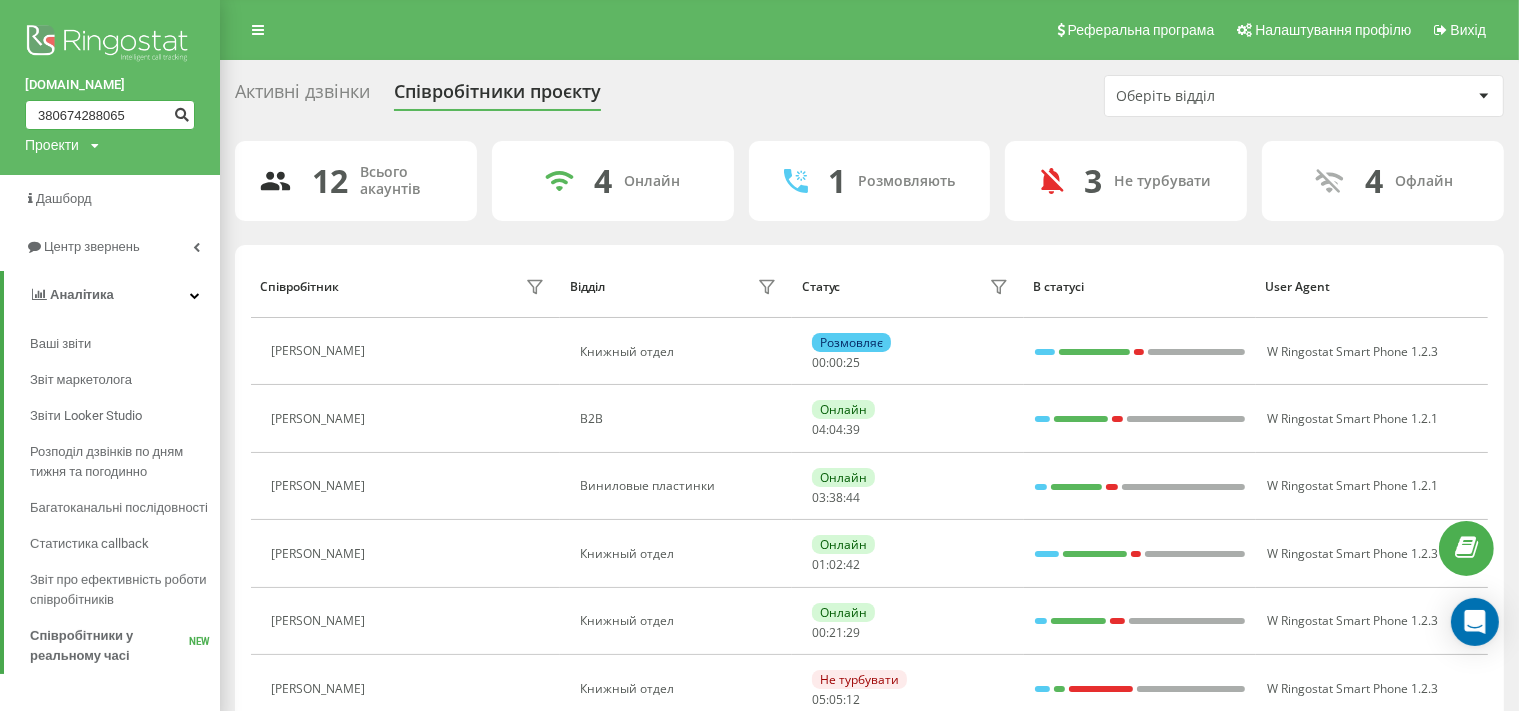 type on "380674288065" 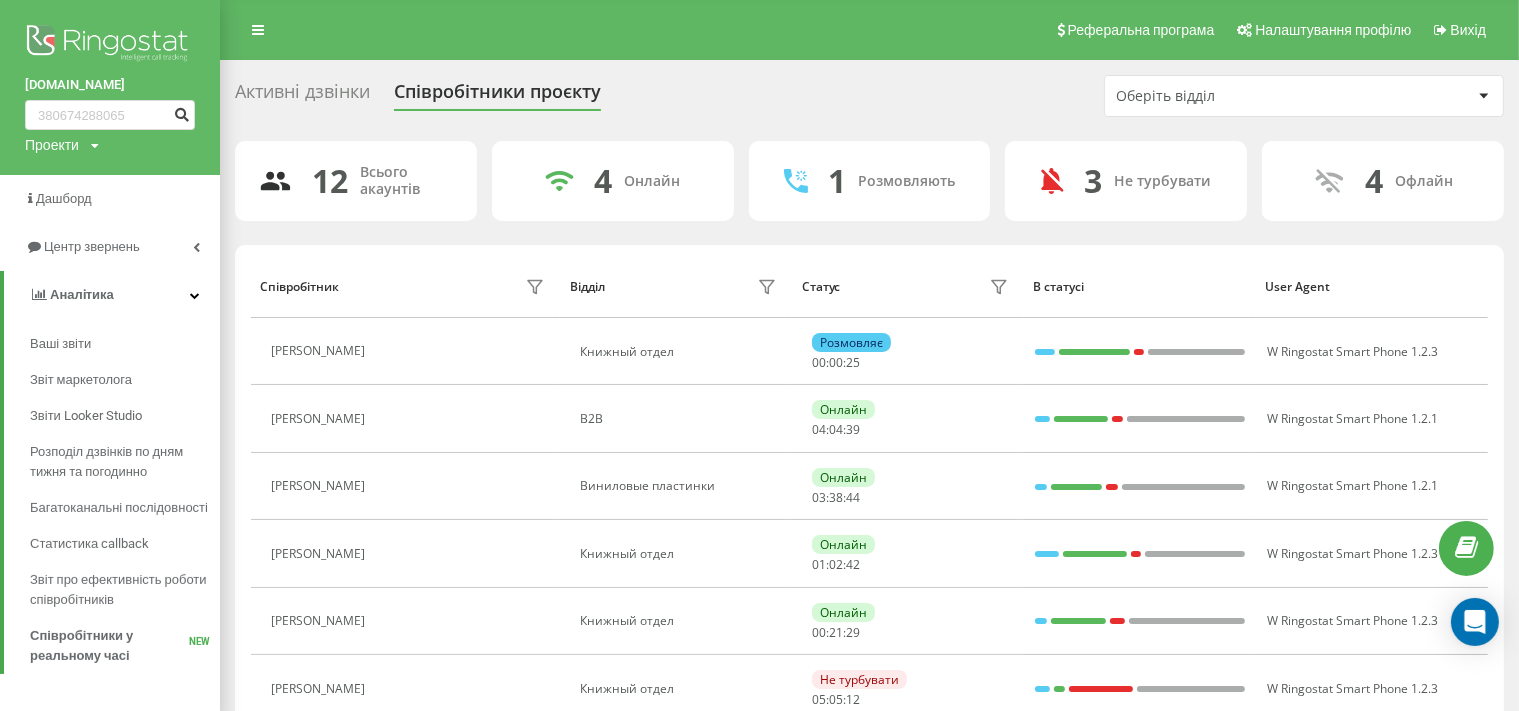 click at bounding box center [181, 112] 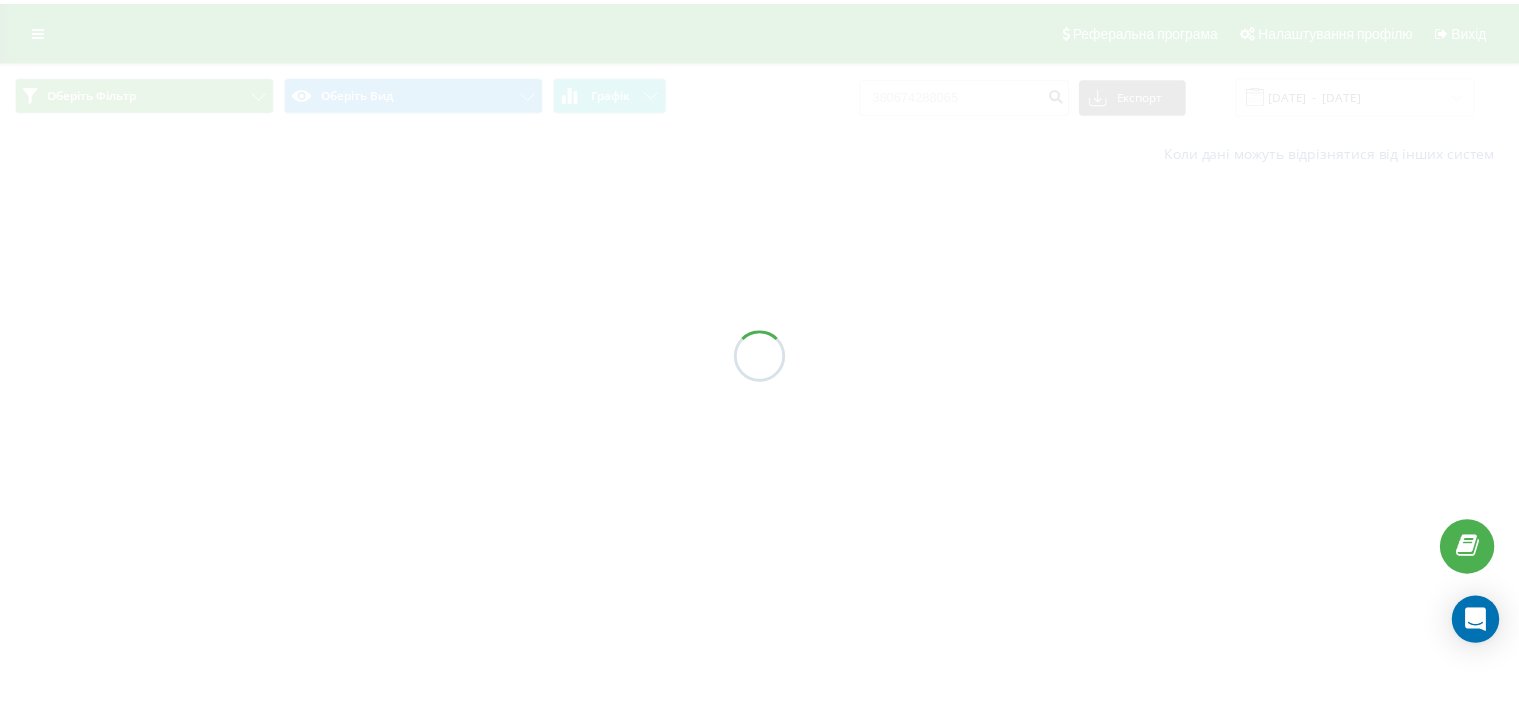 scroll, scrollTop: 0, scrollLeft: 0, axis: both 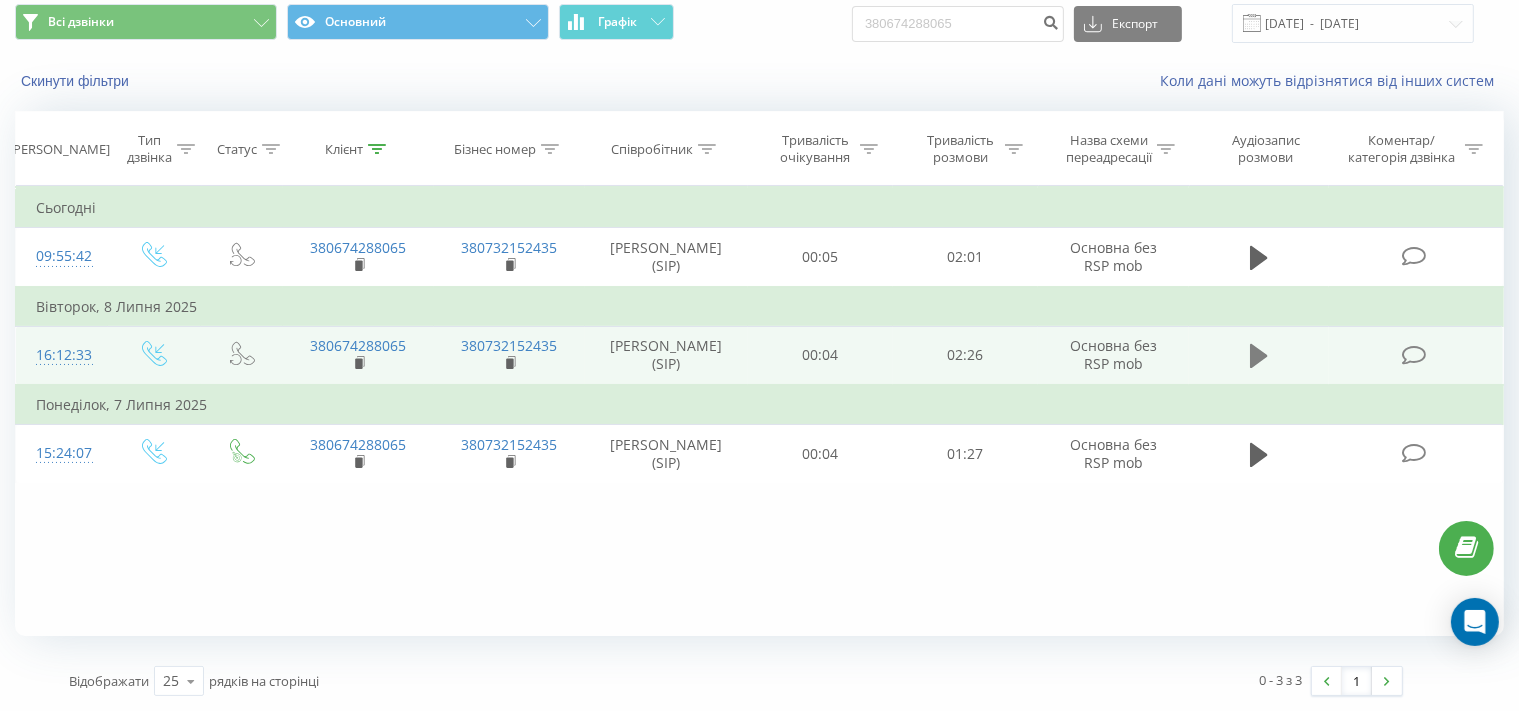 click 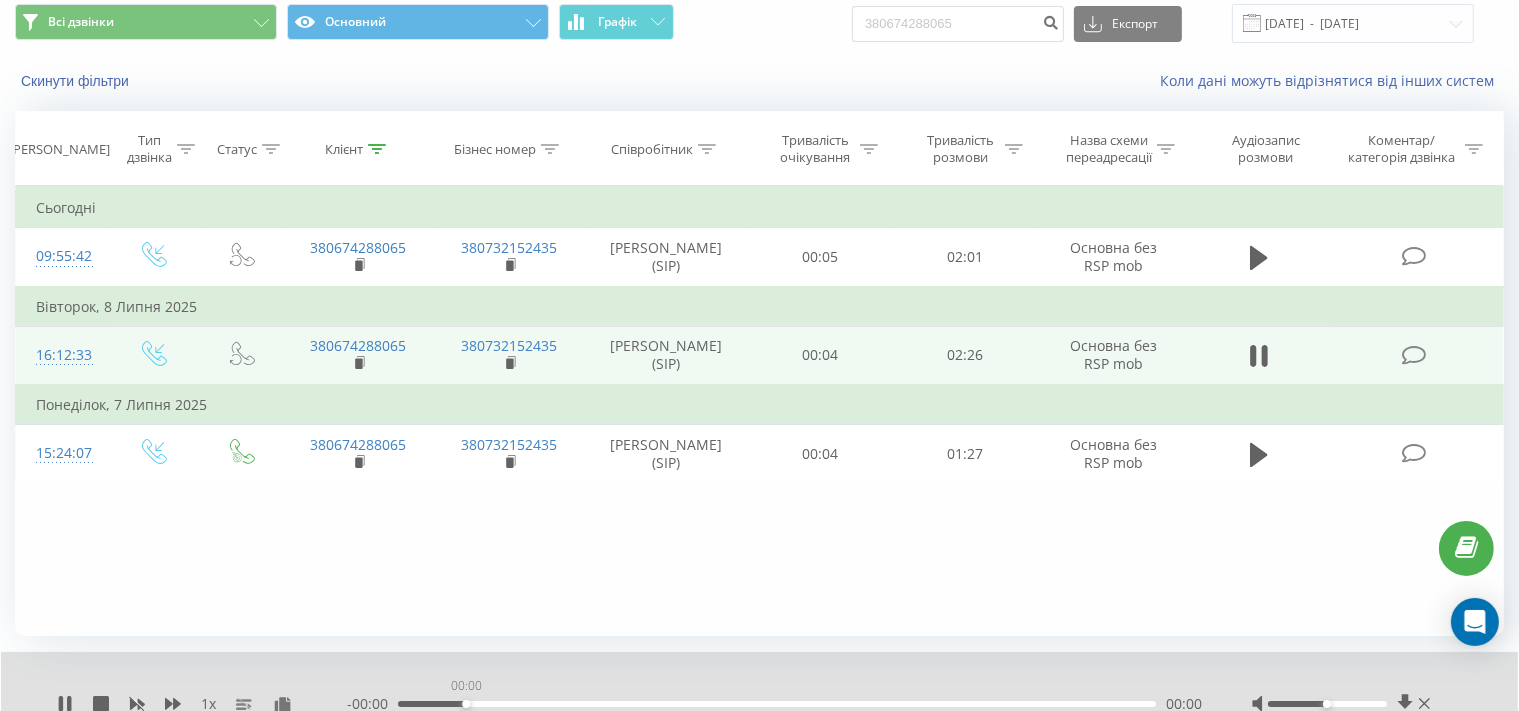 click on "00:00" at bounding box center [777, 704] 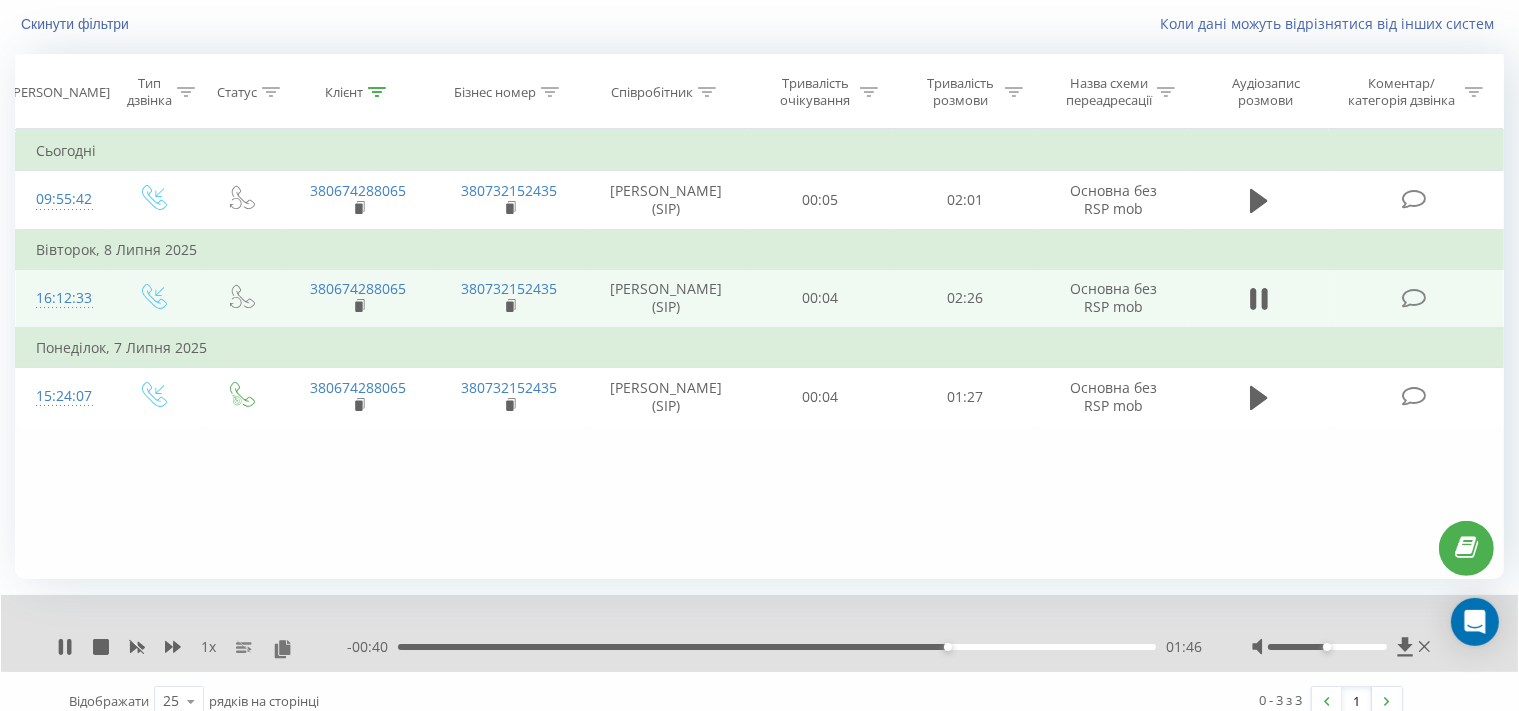 scroll, scrollTop: 148, scrollLeft: 0, axis: vertical 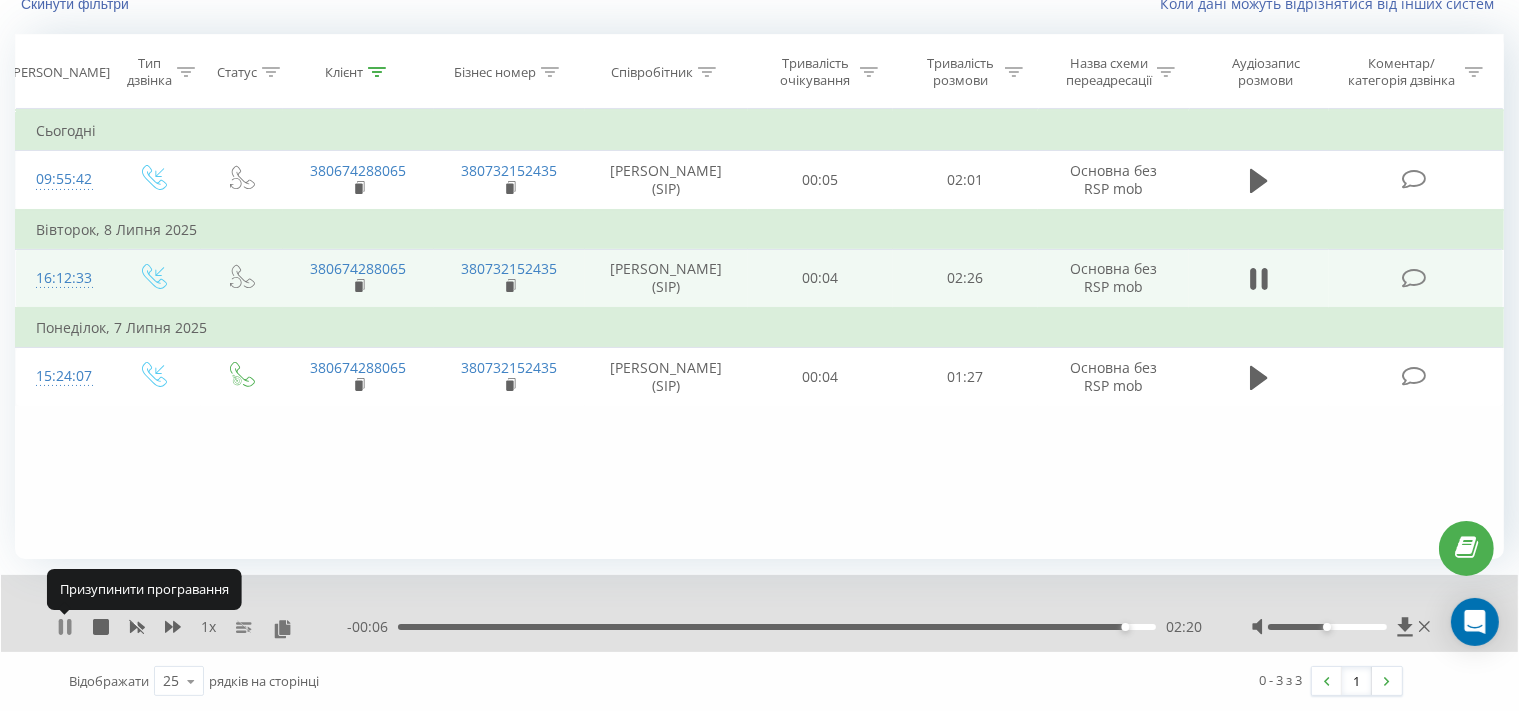 click 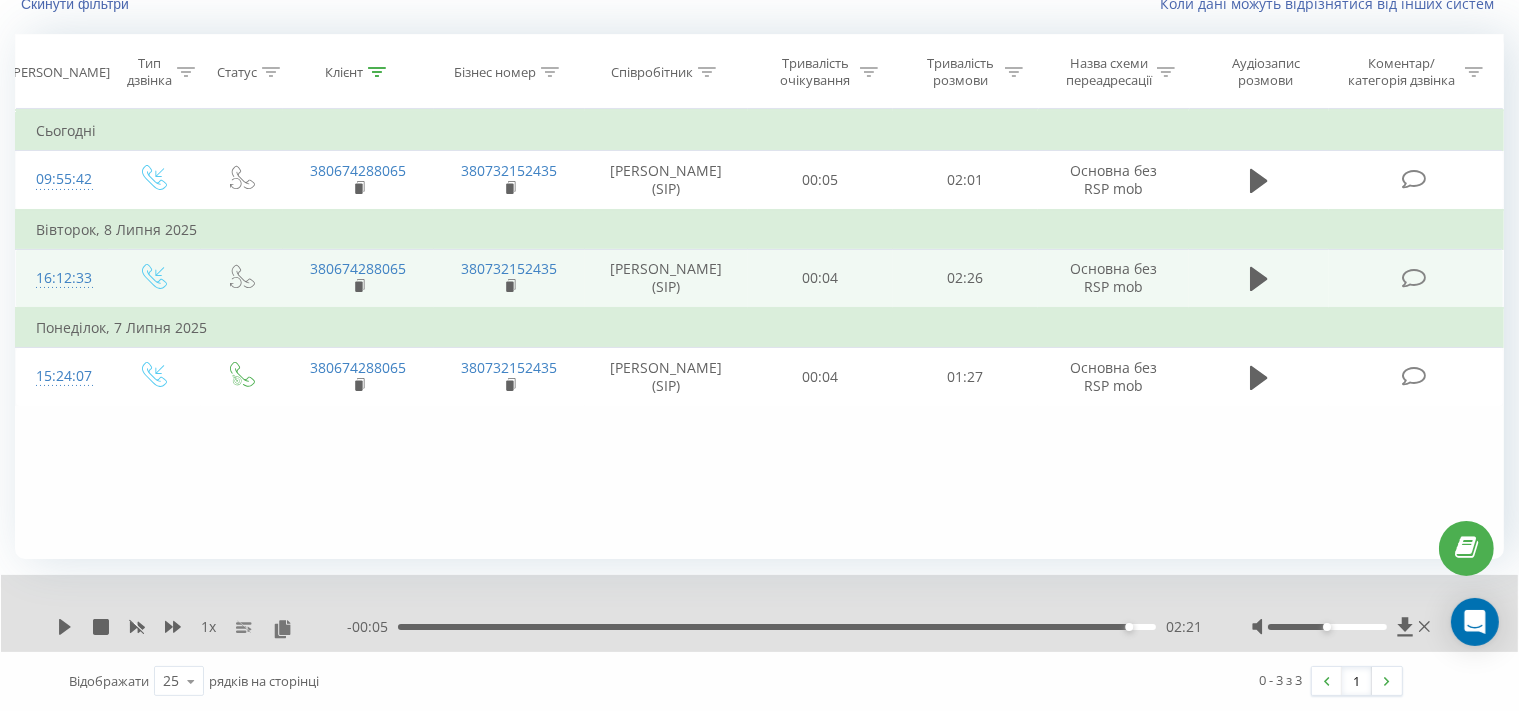 click 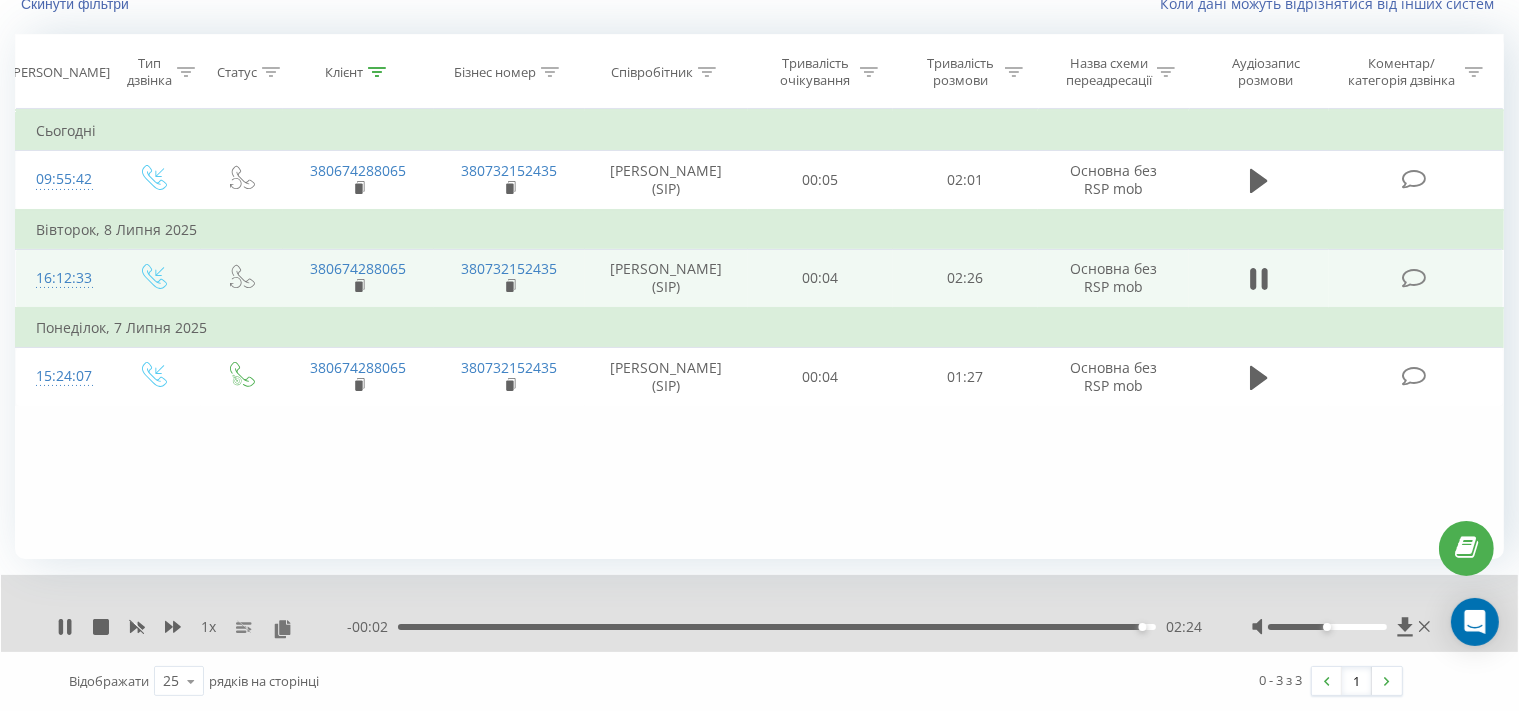 click 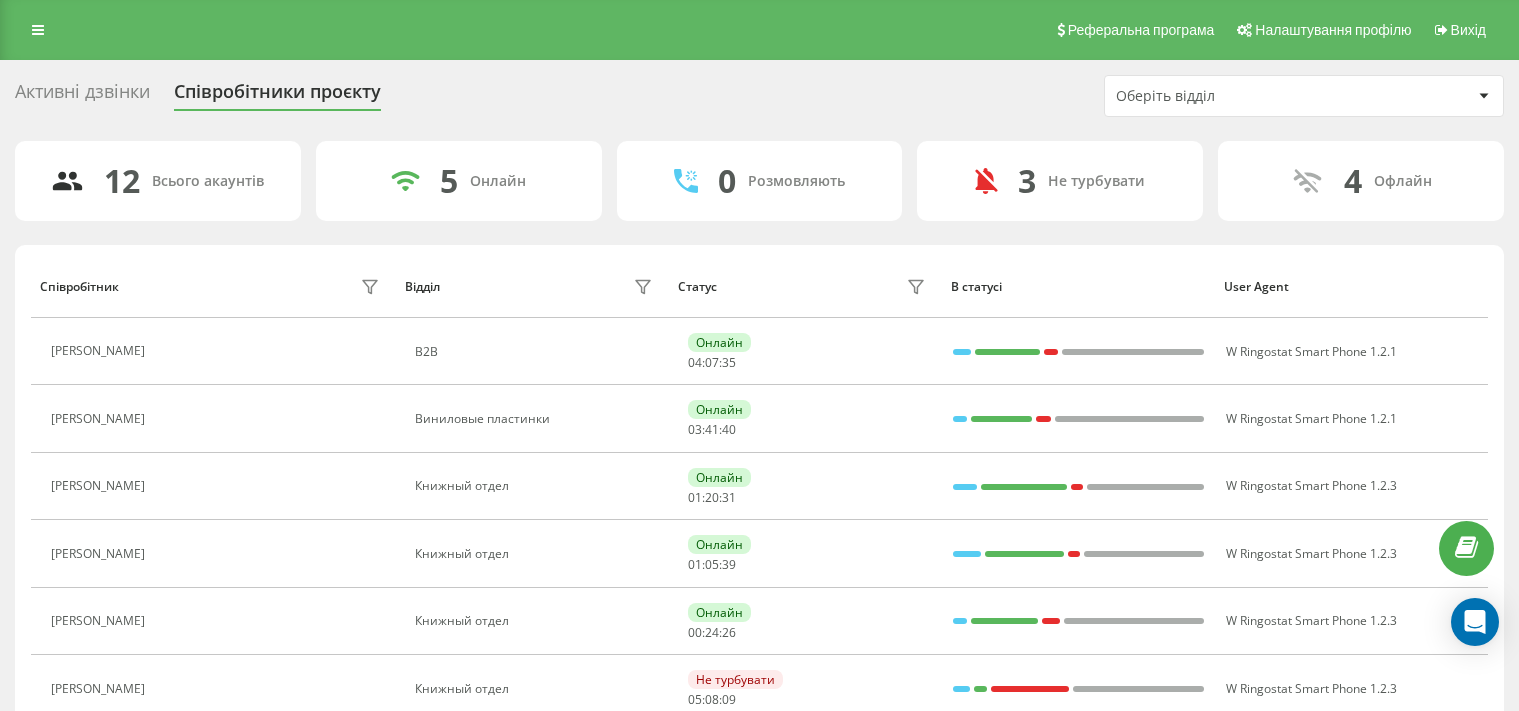 scroll, scrollTop: 0, scrollLeft: 0, axis: both 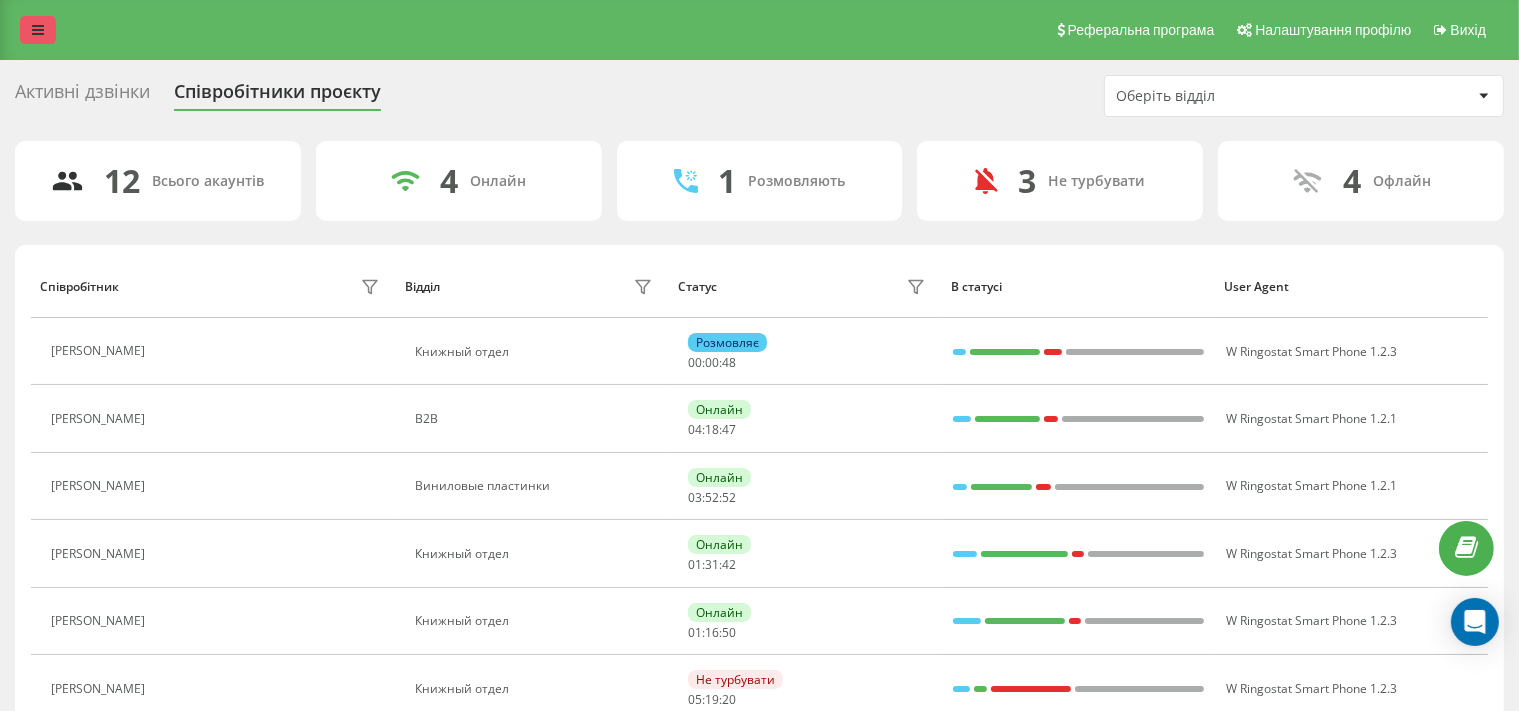 click at bounding box center (38, 30) 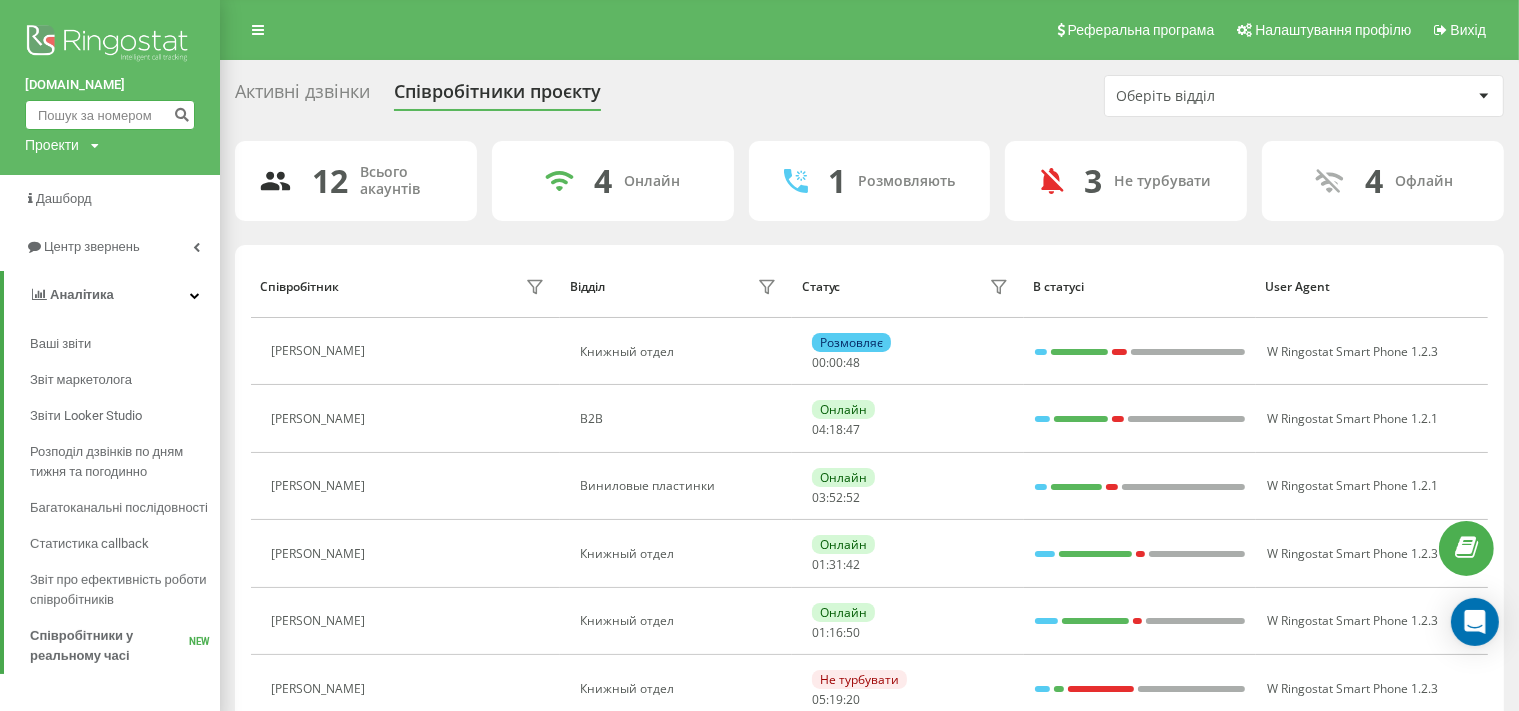 click at bounding box center (110, 115) 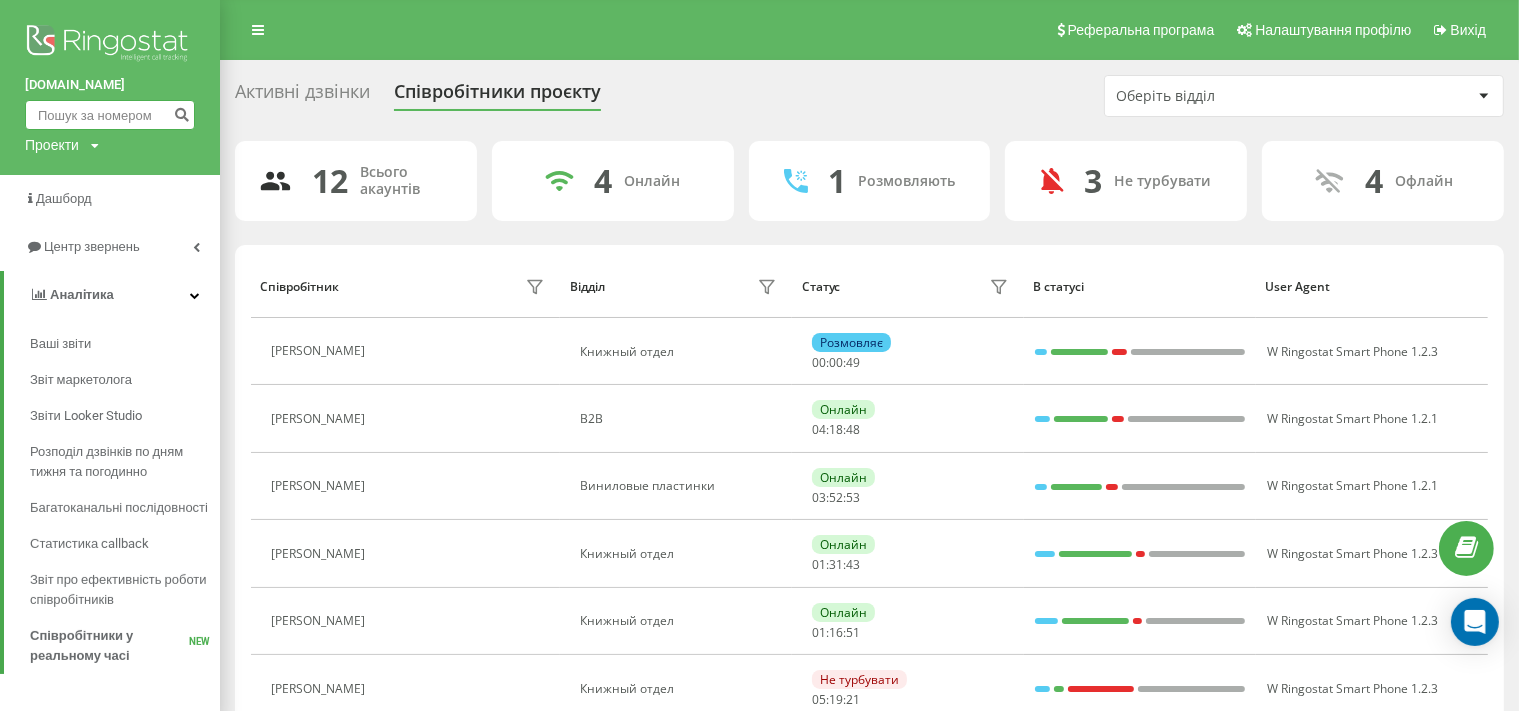 paste on "380633546823" 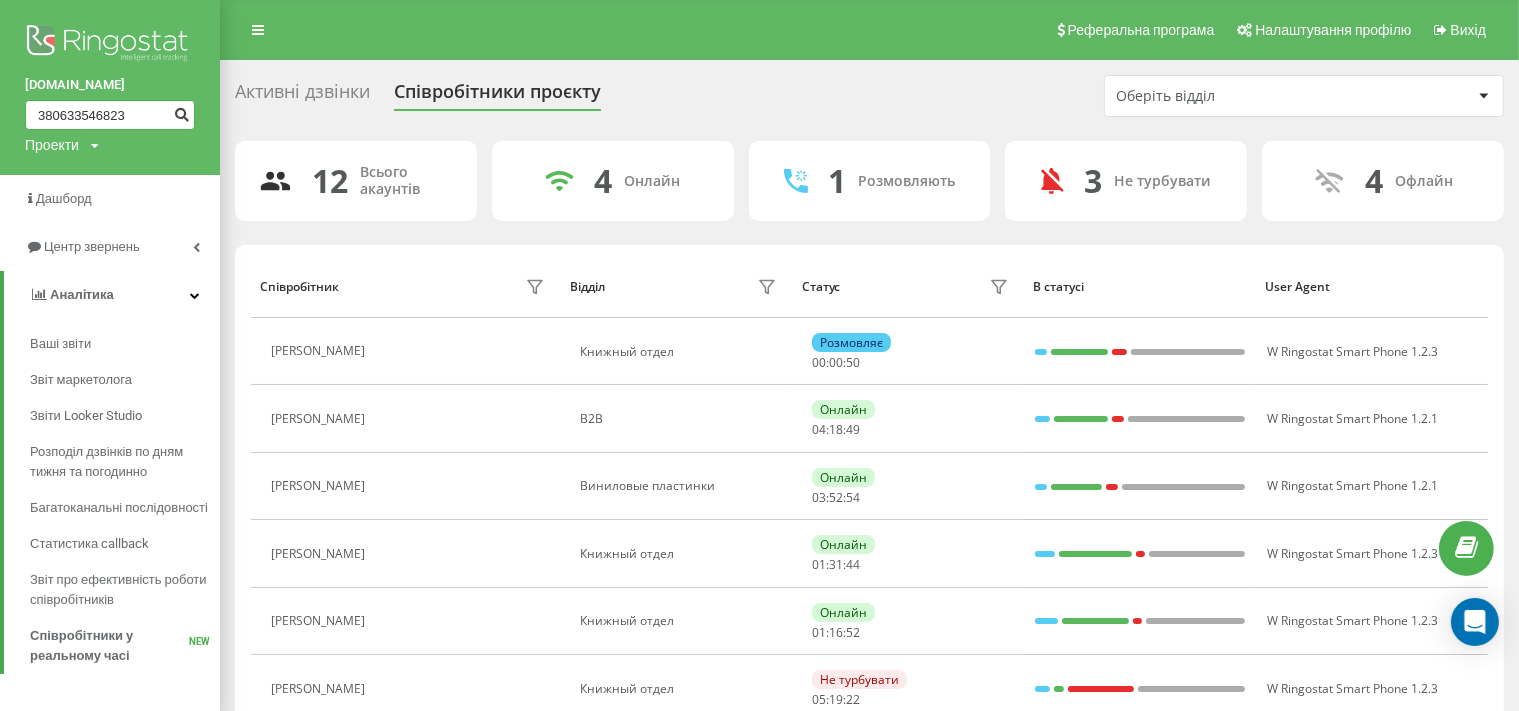 type on "380633546823" 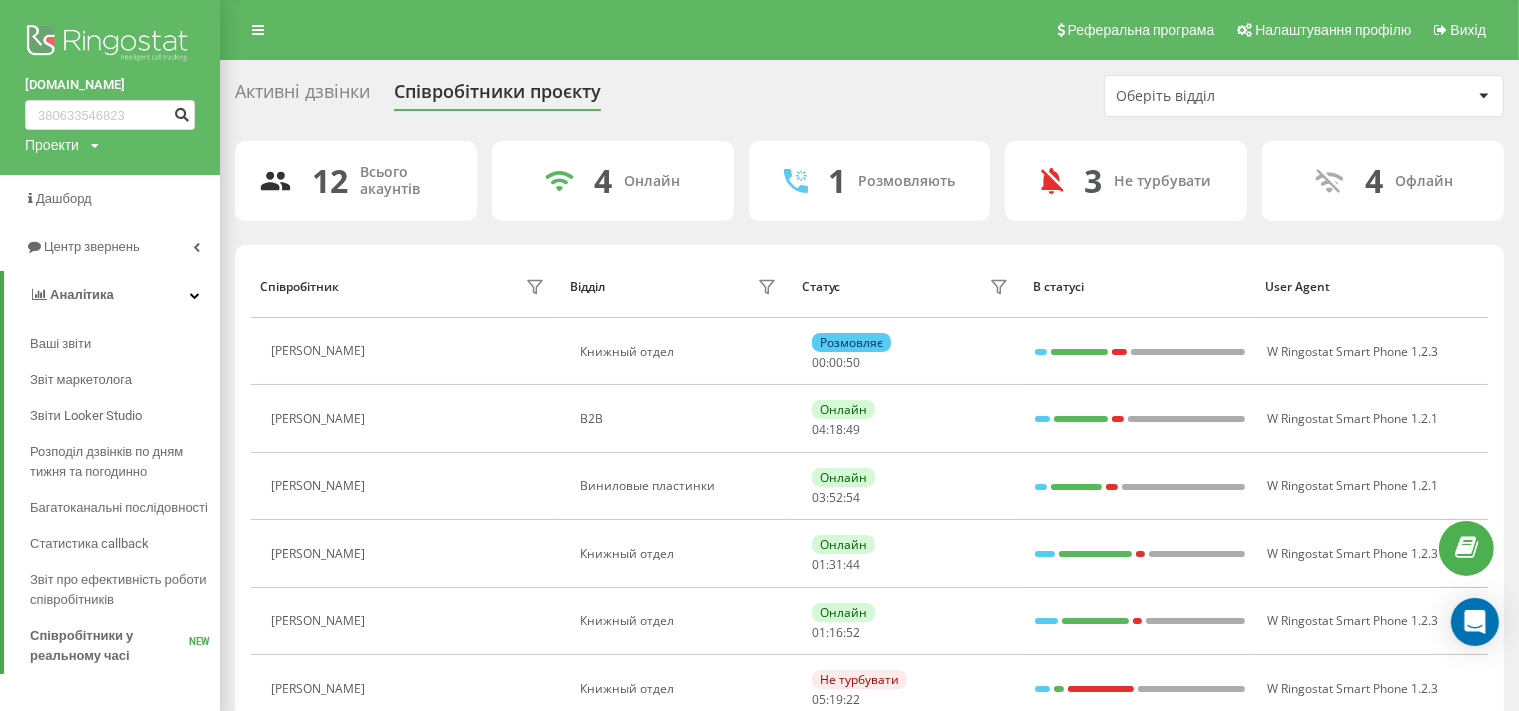 click at bounding box center (181, 112) 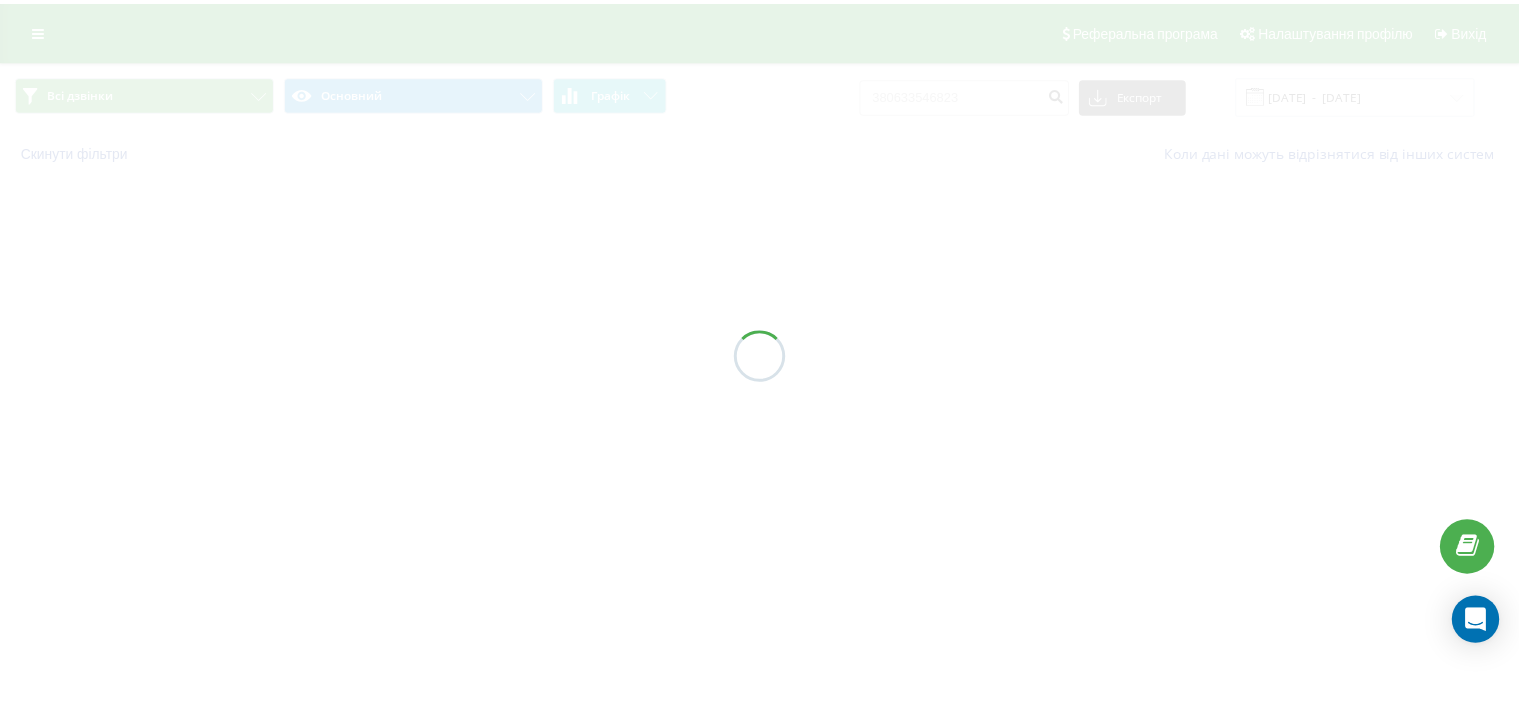 scroll, scrollTop: 0, scrollLeft: 0, axis: both 